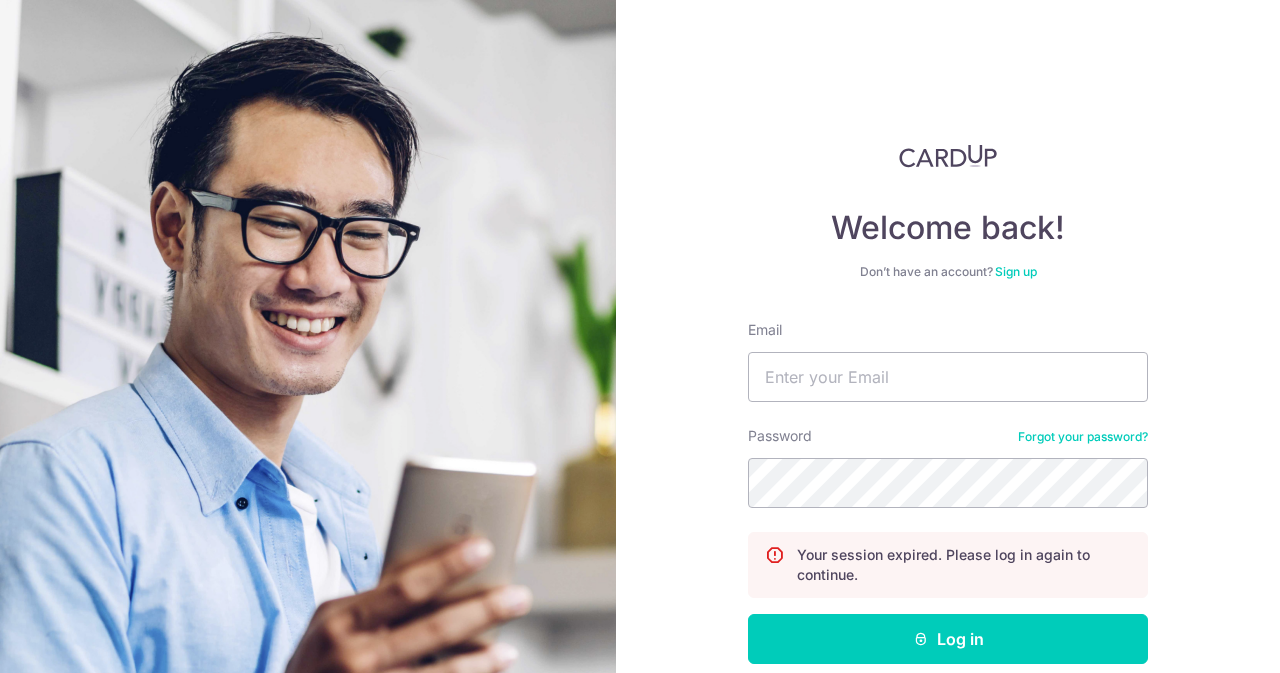 scroll, scrollTop: 0, scrollLeft: 0, axis: both 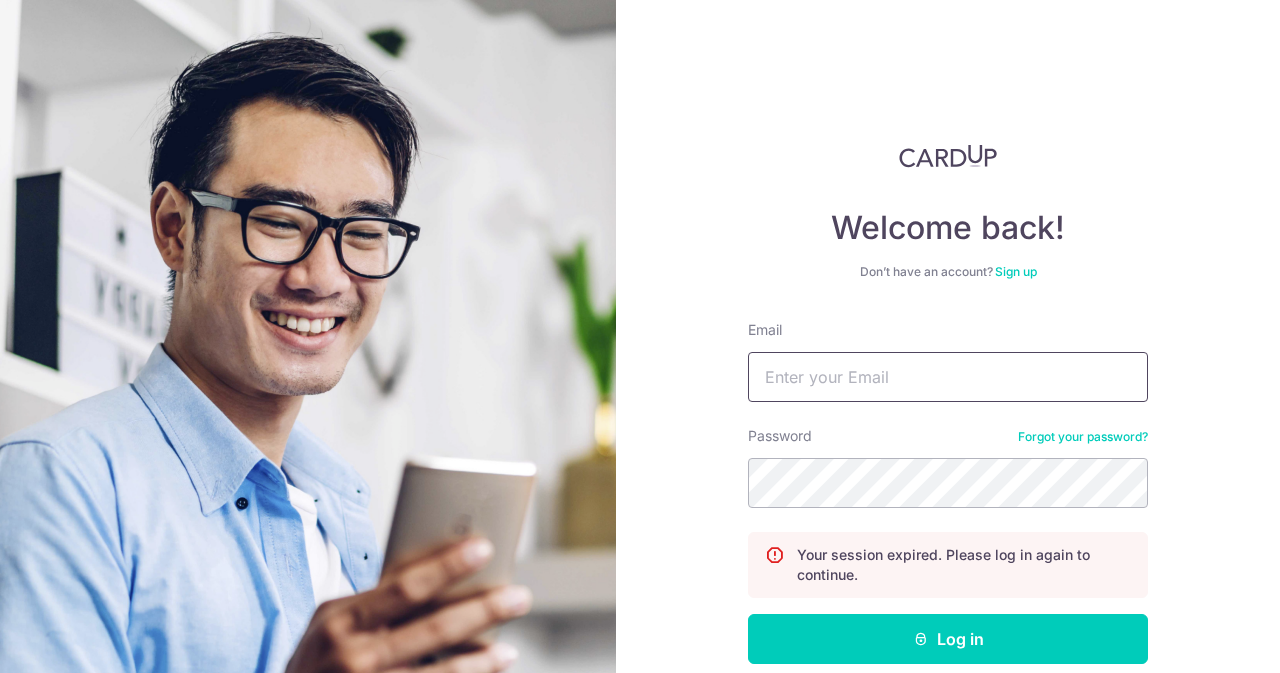 click on "Email" at bounding box center [948, 377] 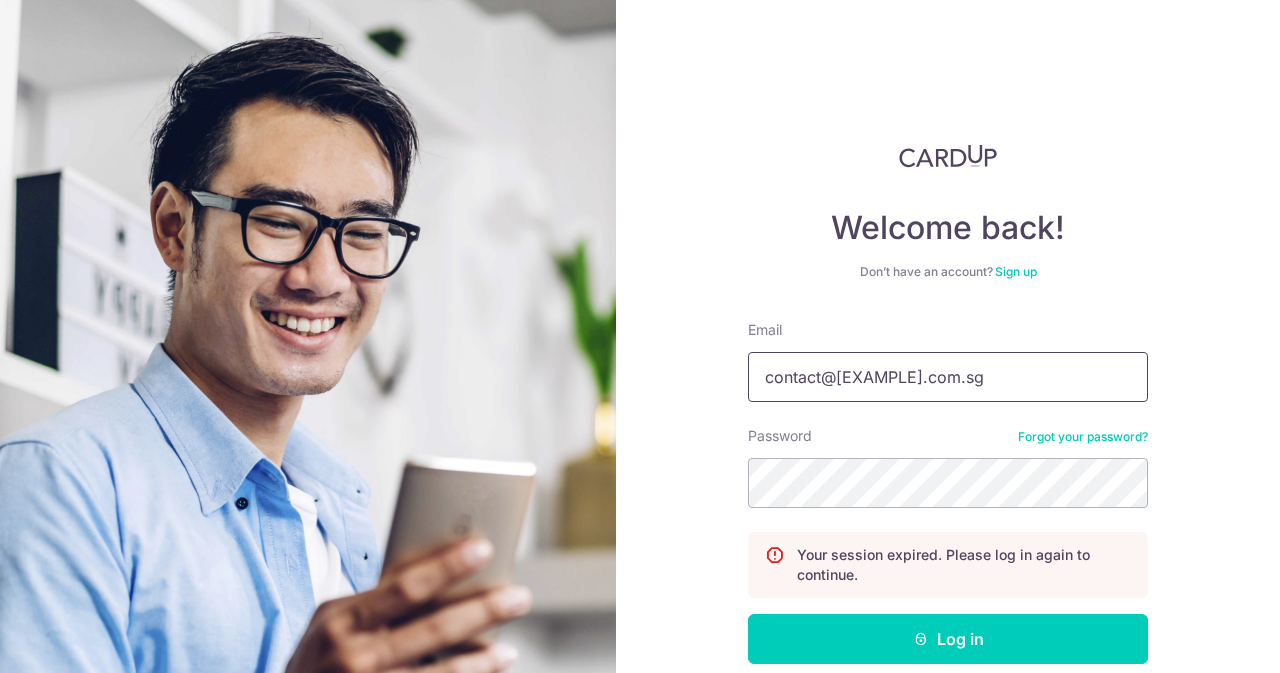 type on "contact@[EXAMPLE].com.sg" 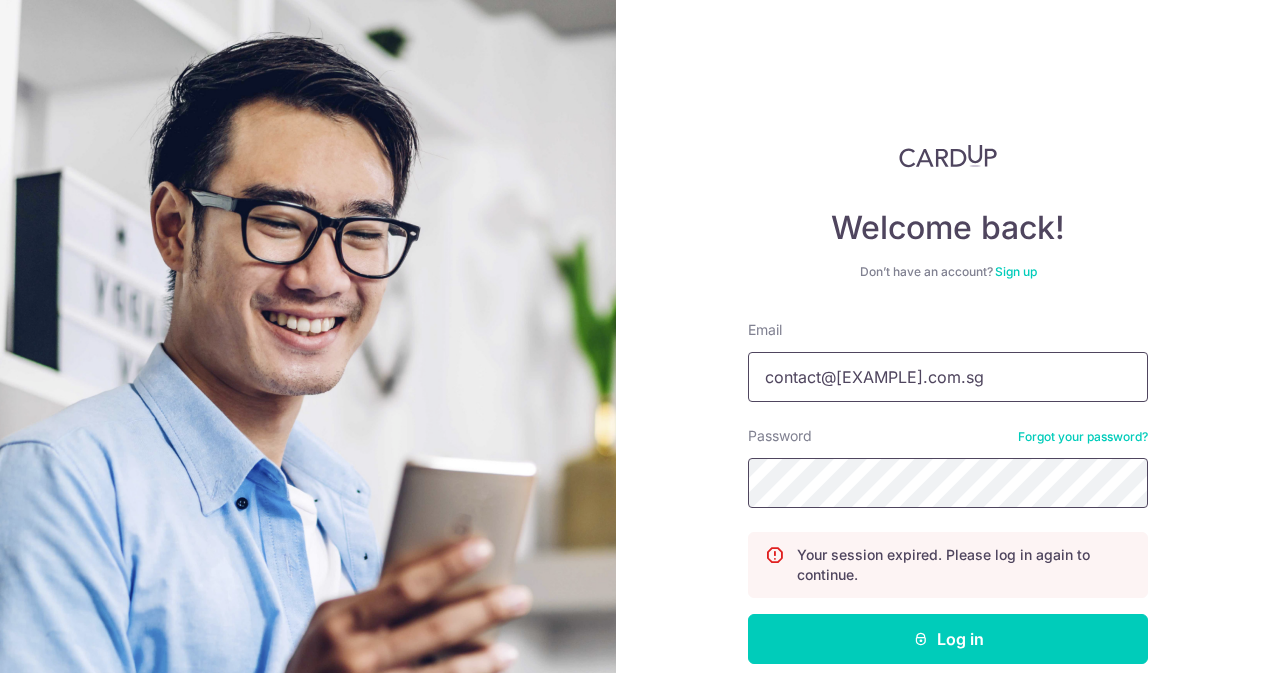 click on "Log in" at bounding box center [948, 639] 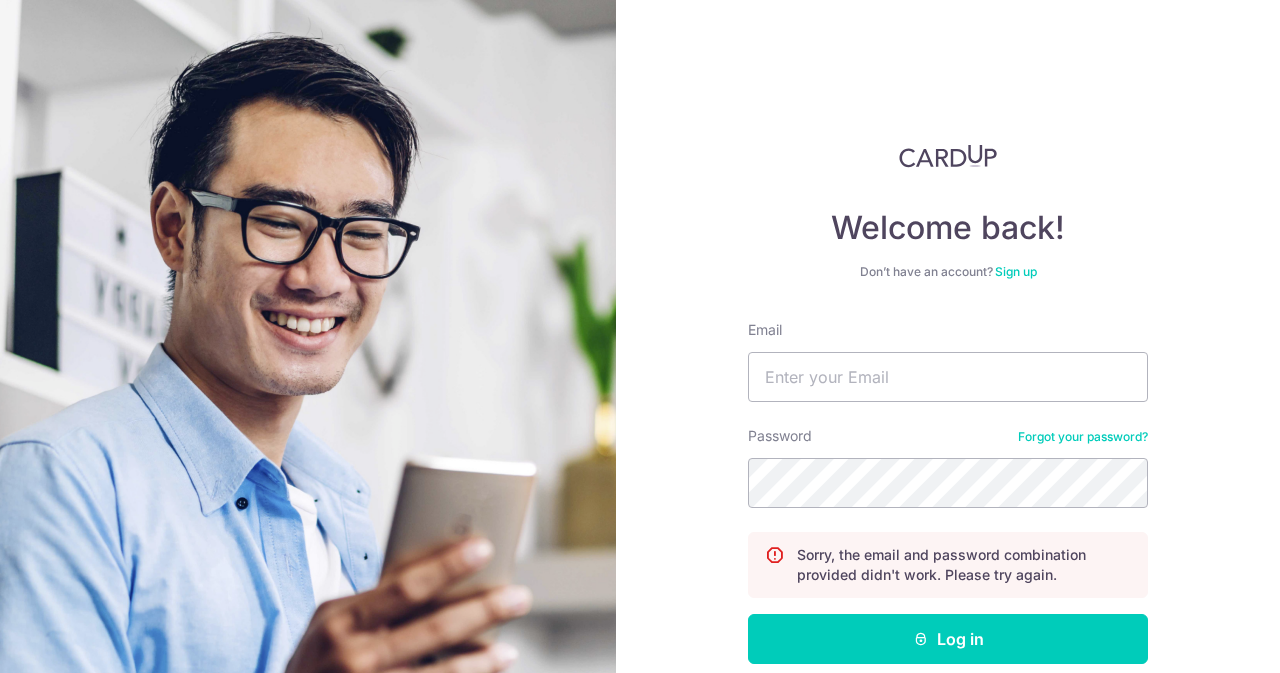 scroll, scrollTop: 0, scrollLeft: 0, axis: both 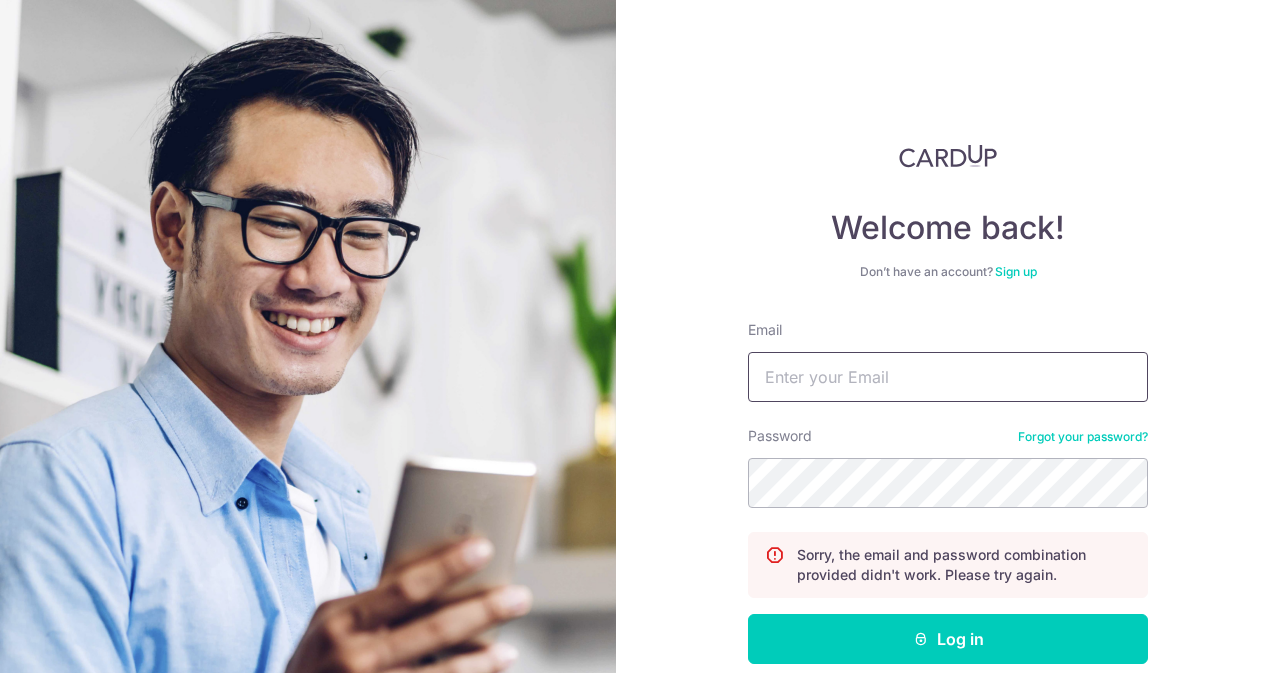 click on "Email" at bounding box center [948, 377] 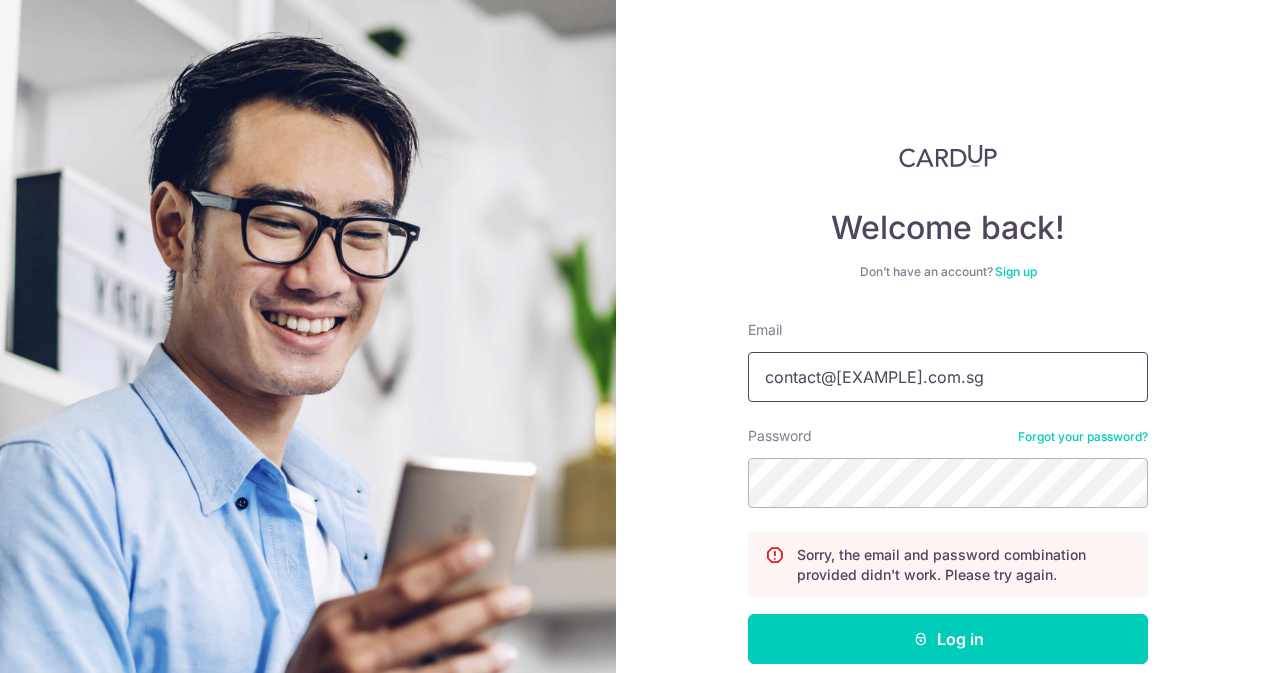 type on "contact@[EXAMPLE].com.sg" 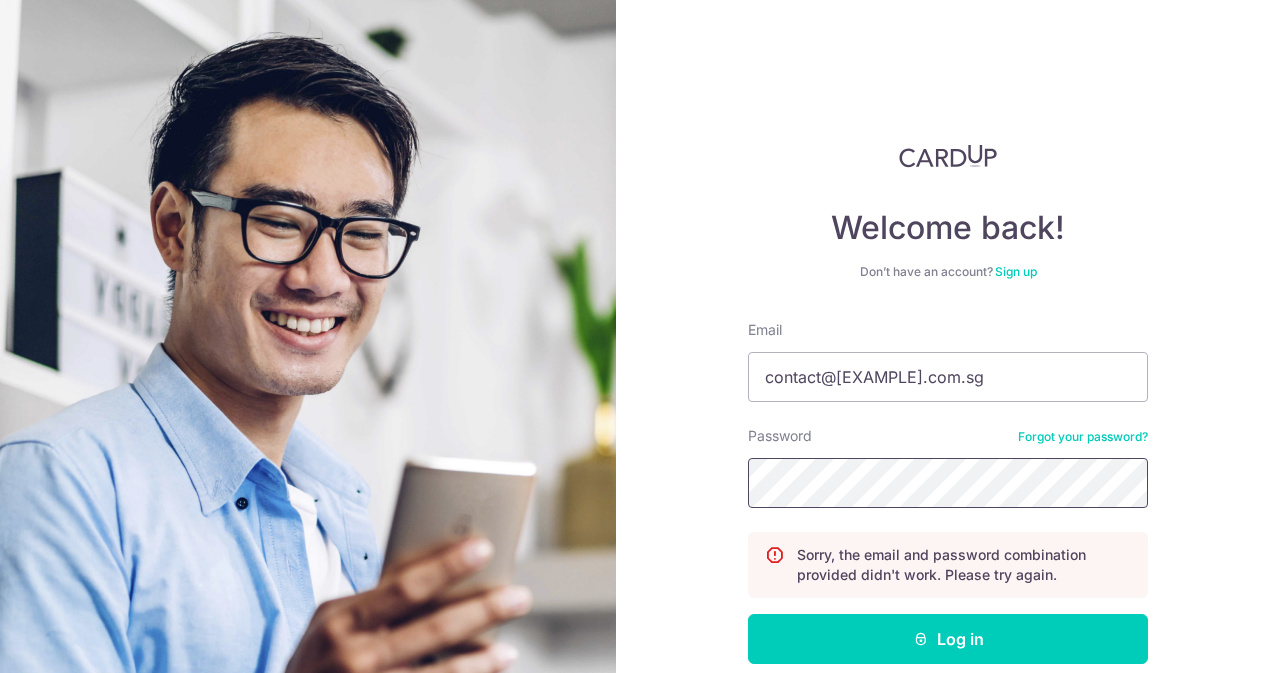 click on "Log in" at bounding box center (948, 639) 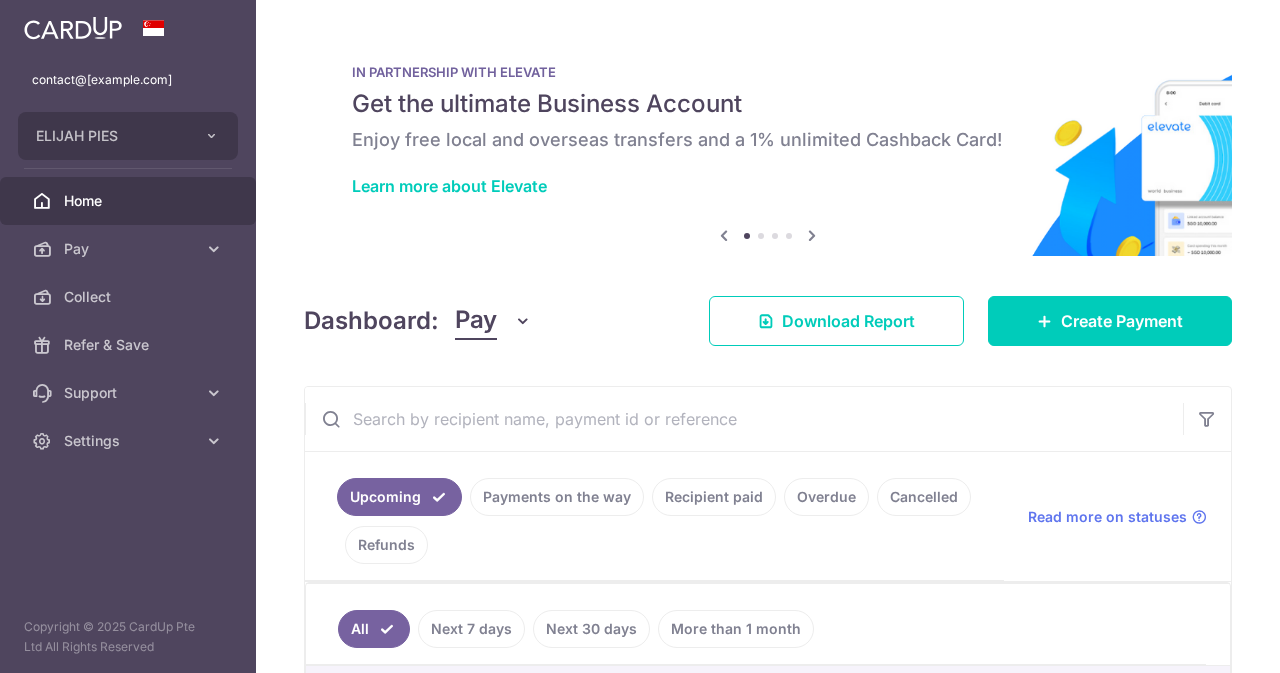 scroll, scrollTop: 0, scrollLeft: 0, axis: both 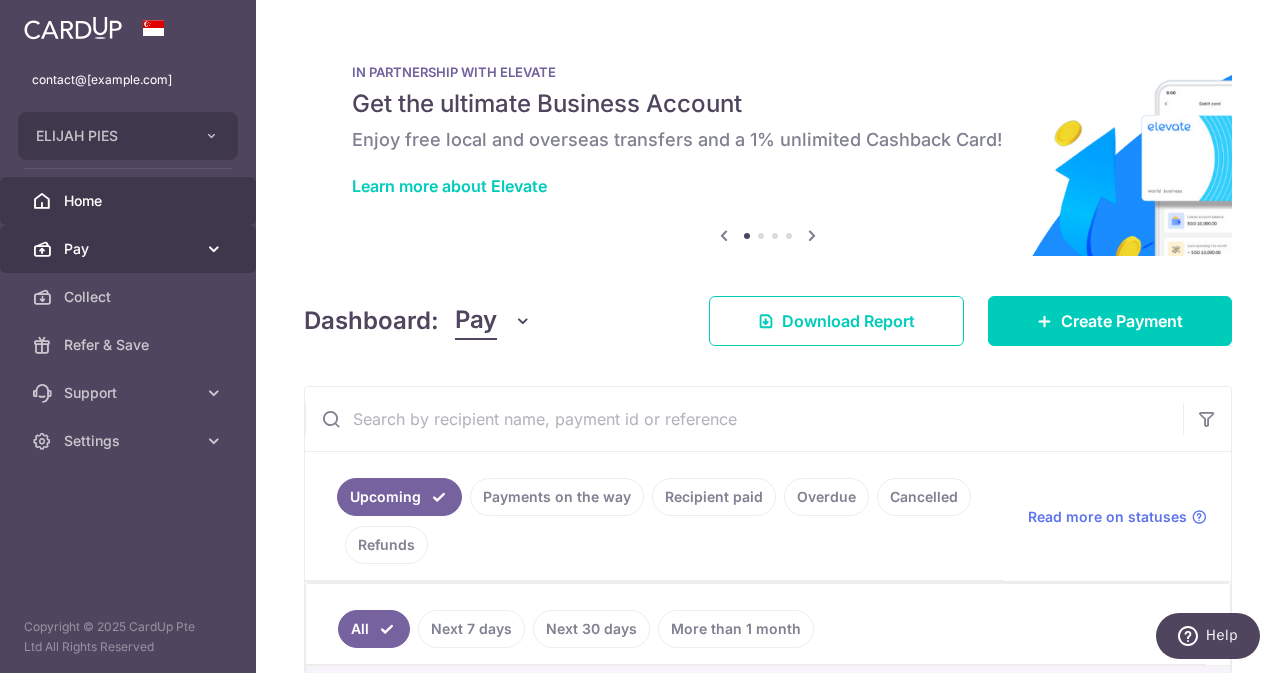 click on "Pay" at bounding box center [128, 249] 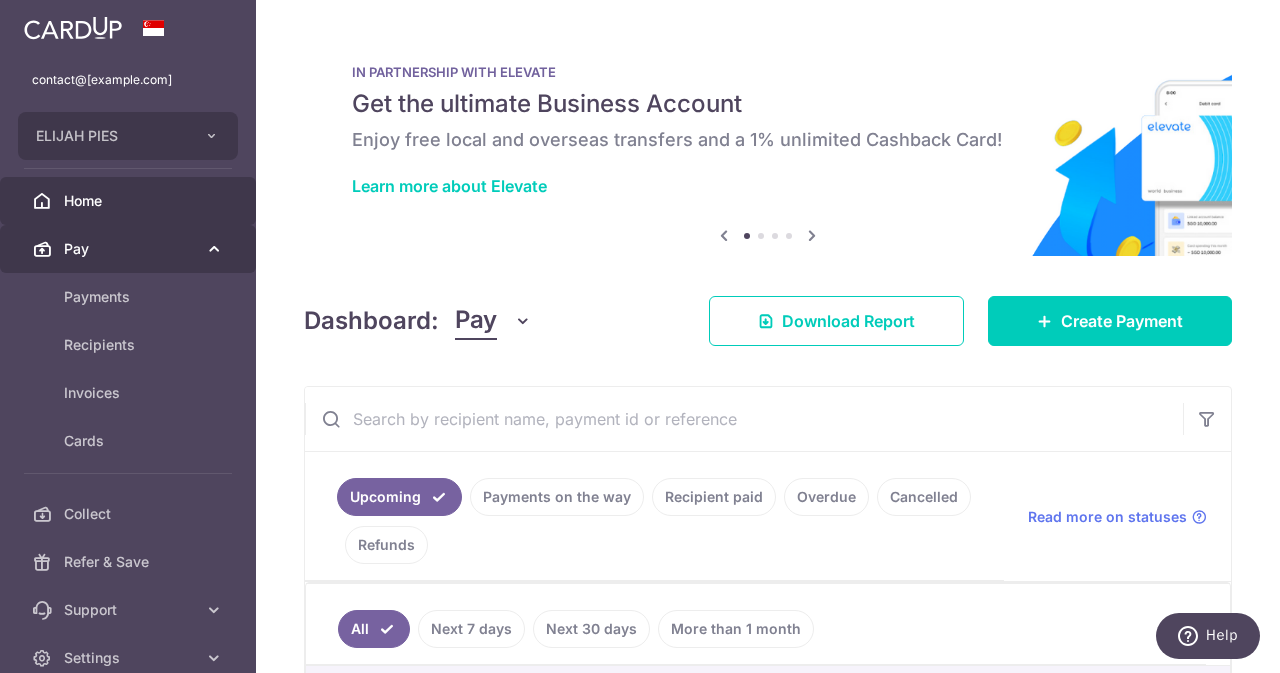 click on "Pay" at bounding box center (130, 249) 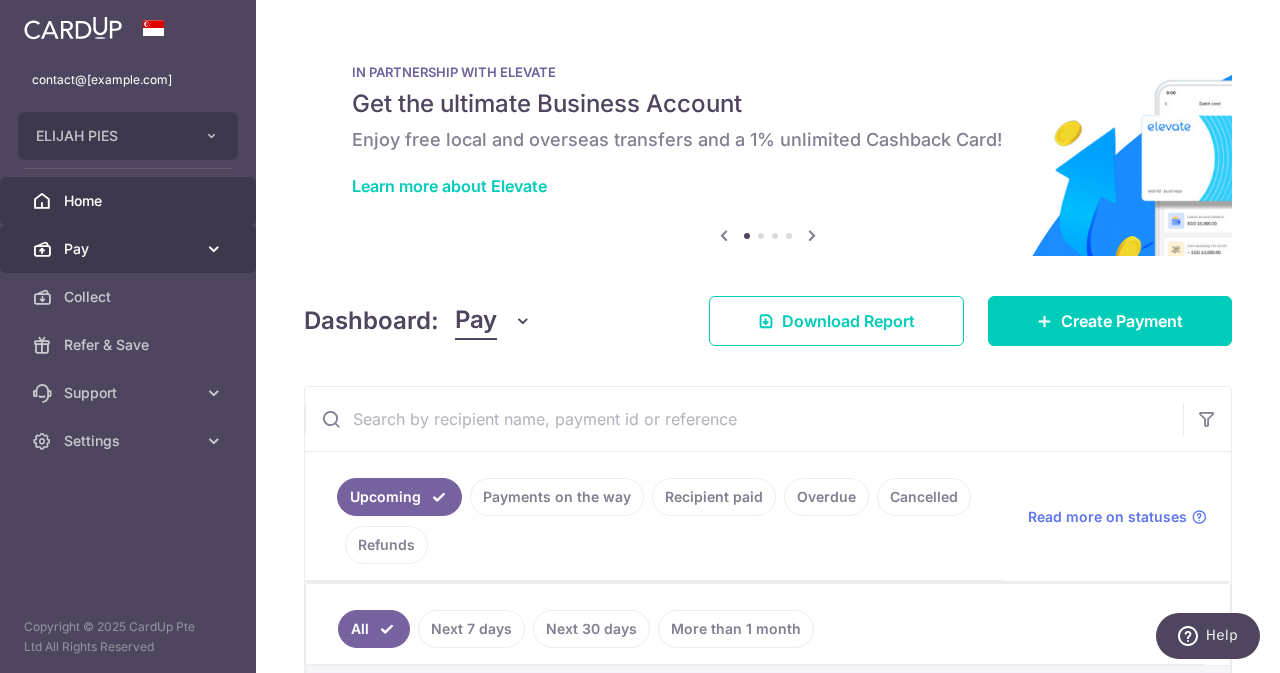click on "Pay" at bounding box center (130, 249) 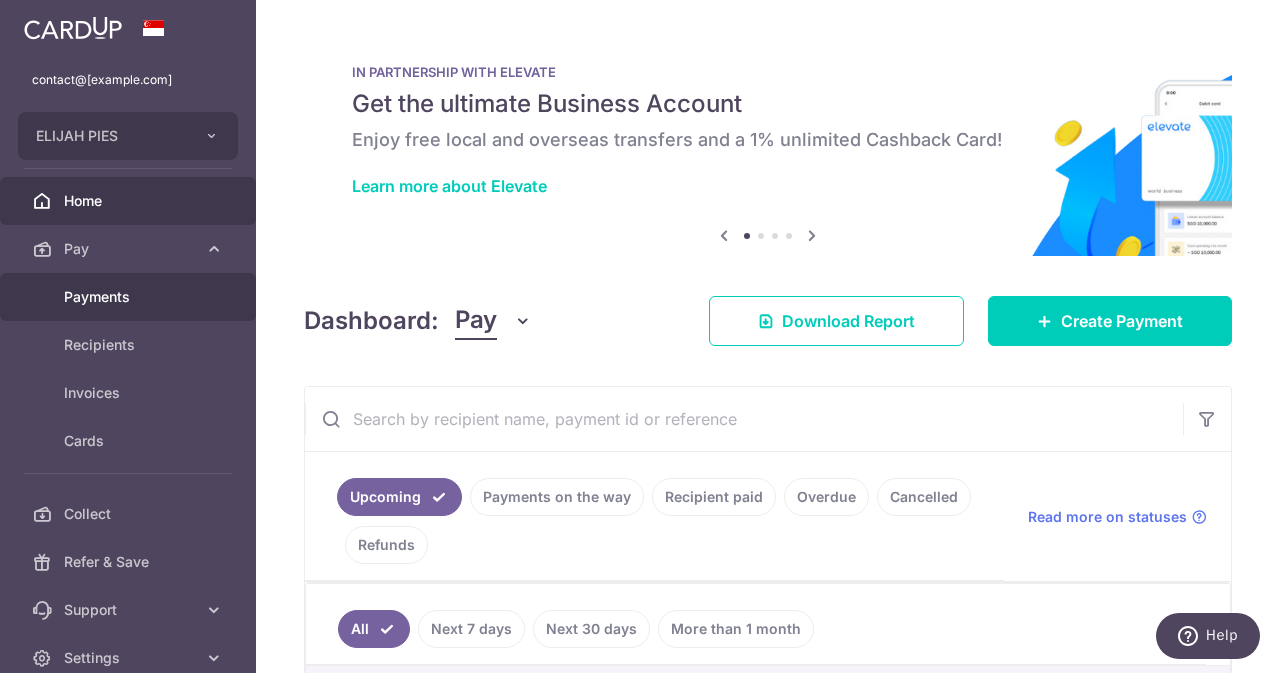 click on "Payments" at bounding box center [130, 297] 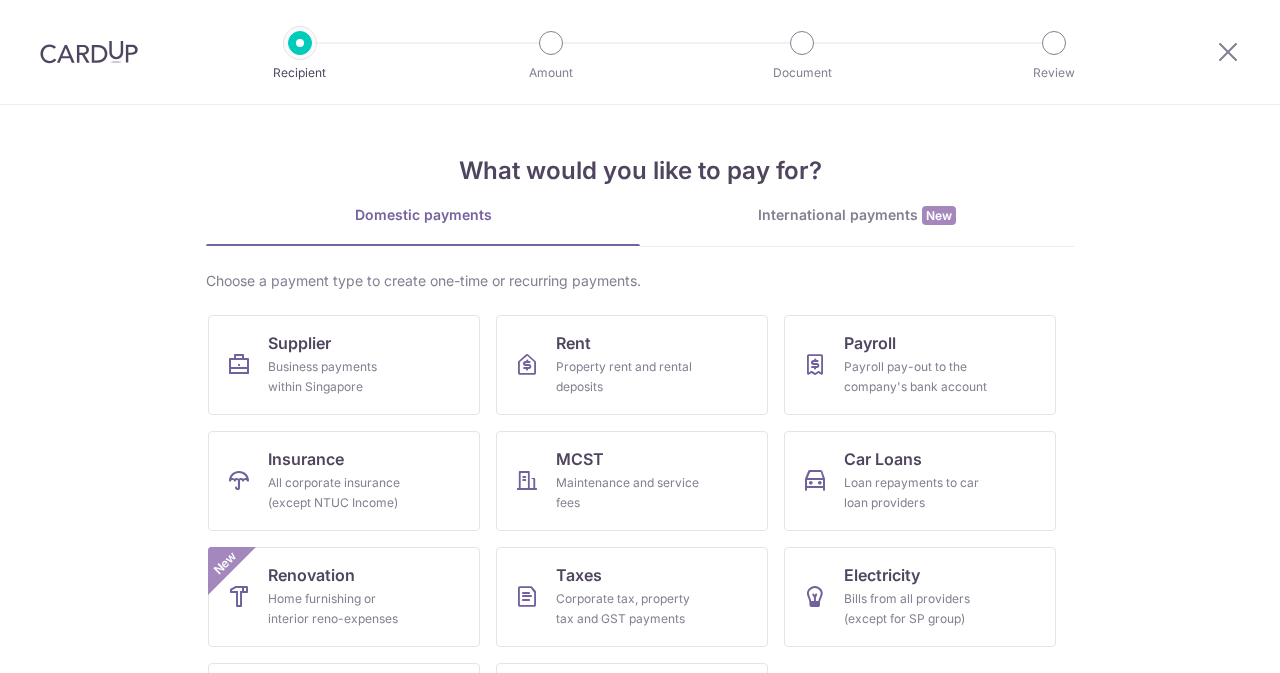 scroll, scrollTop: 0, scrollLeft: 0, axis: both 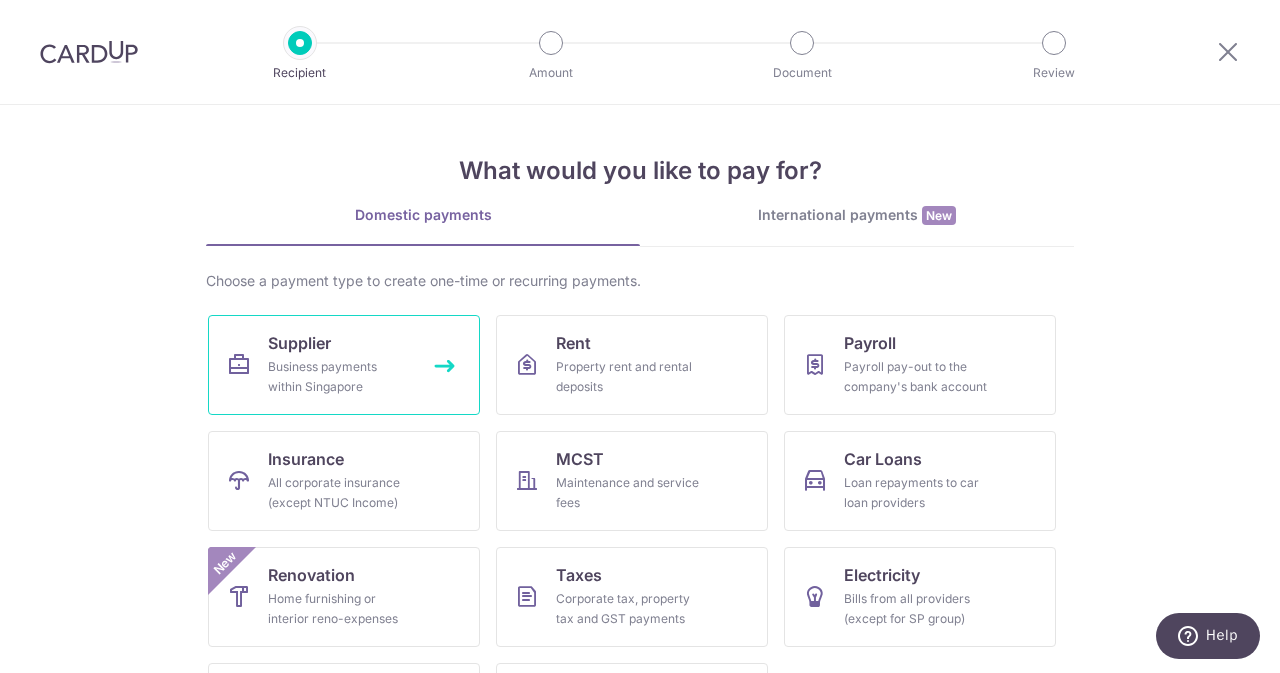 click on "Business payments within Singapore" at bounding box center (340, 377) 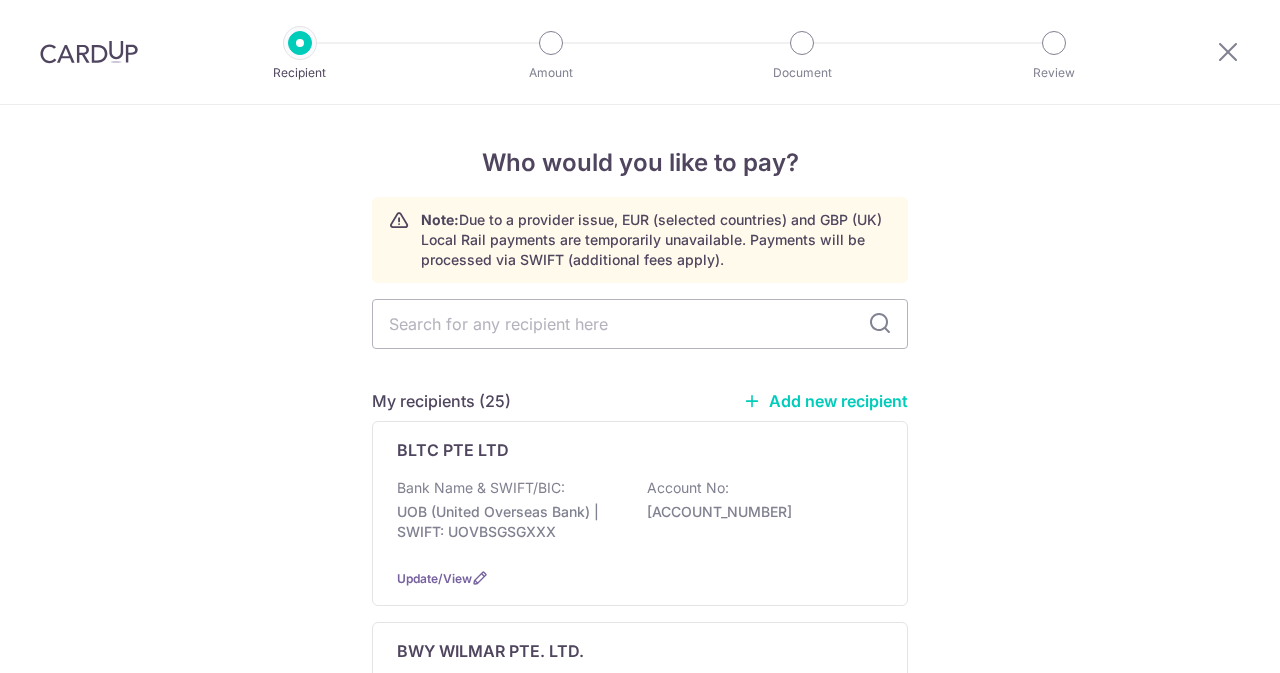 scroll, scrollTop: 0, scrollLeft: 0, axis: both 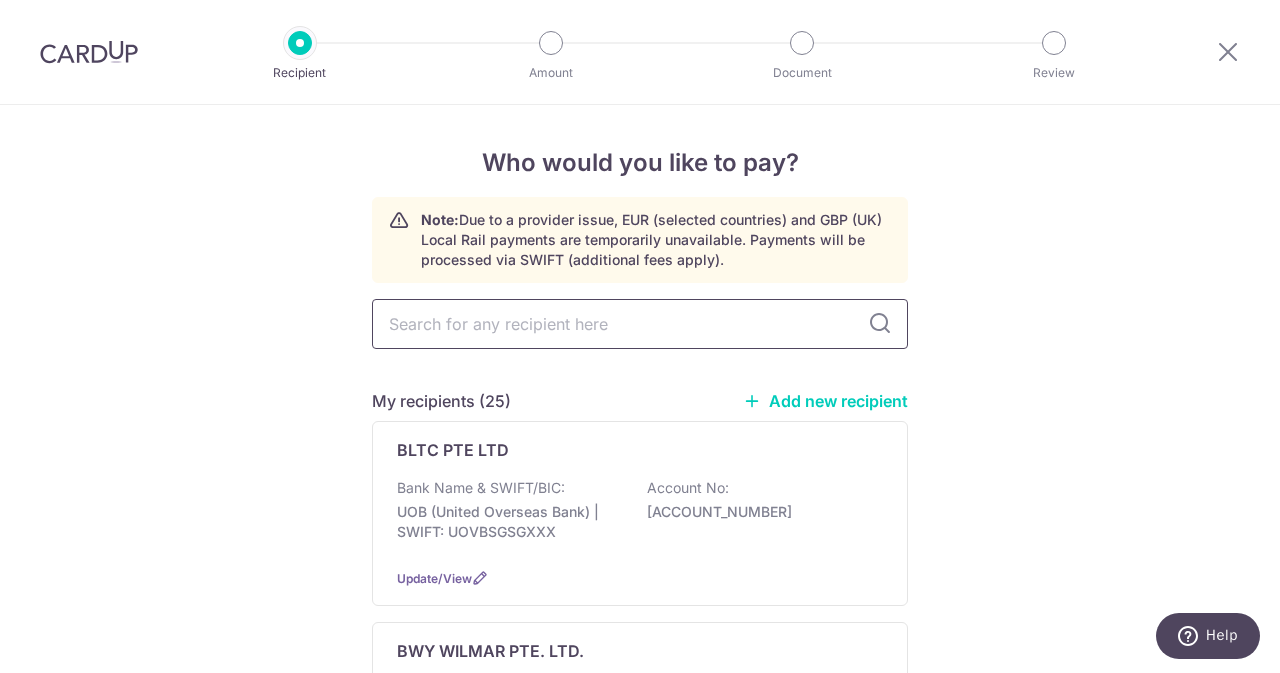 click at bounding box center (640, 324) 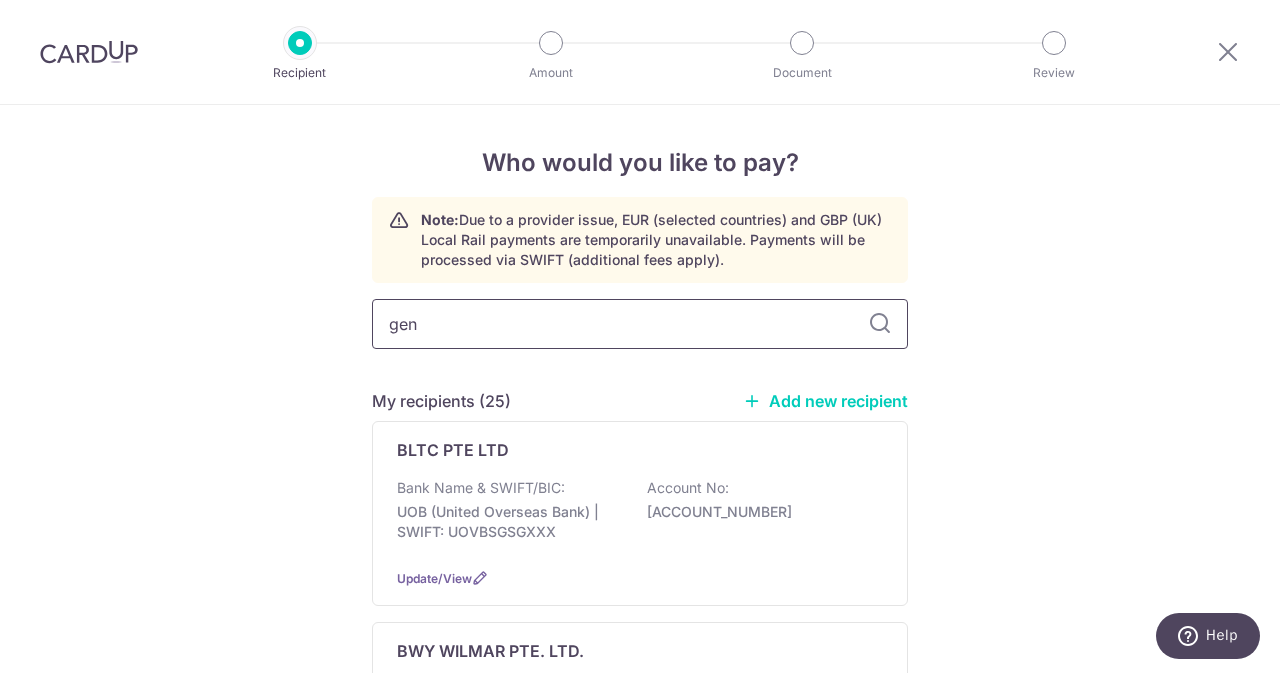 type on "gene" 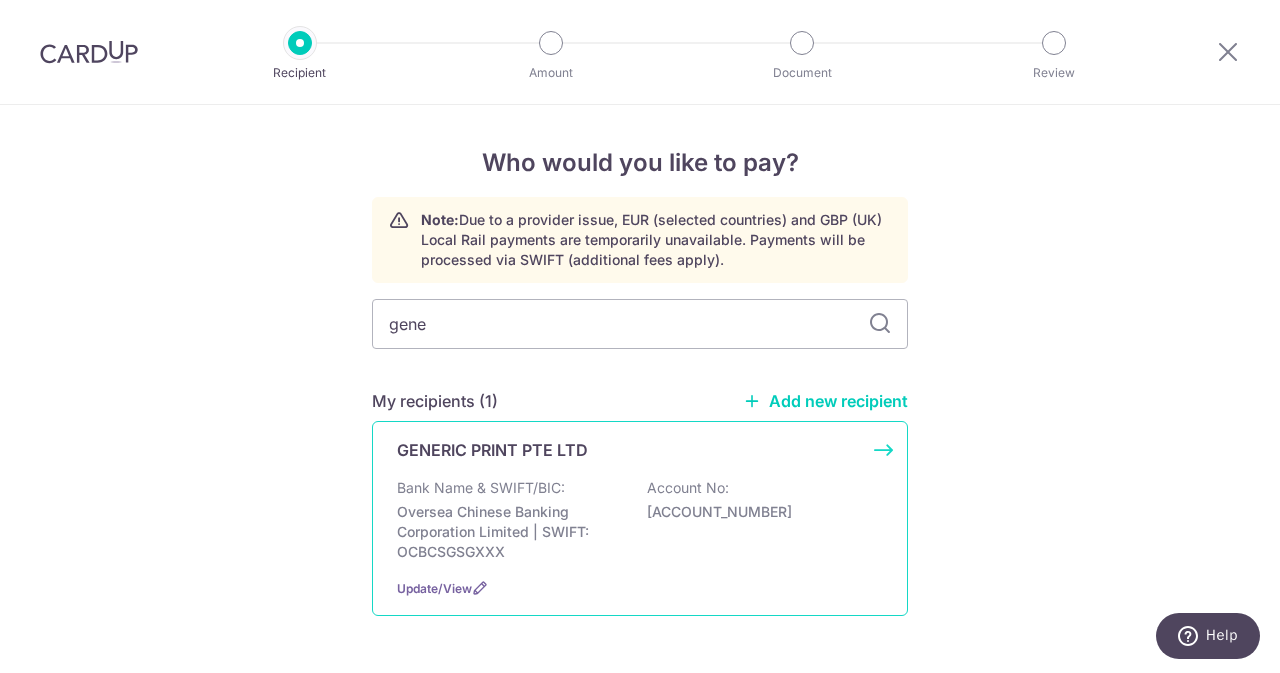 click on "Bank Name & SWIFT/BIC:
Oversea Chinese Banking Corporation Limited | SWIFT: OCBCSGSGXXX
Account No:
508756301001" at bounding box center (640, 520) 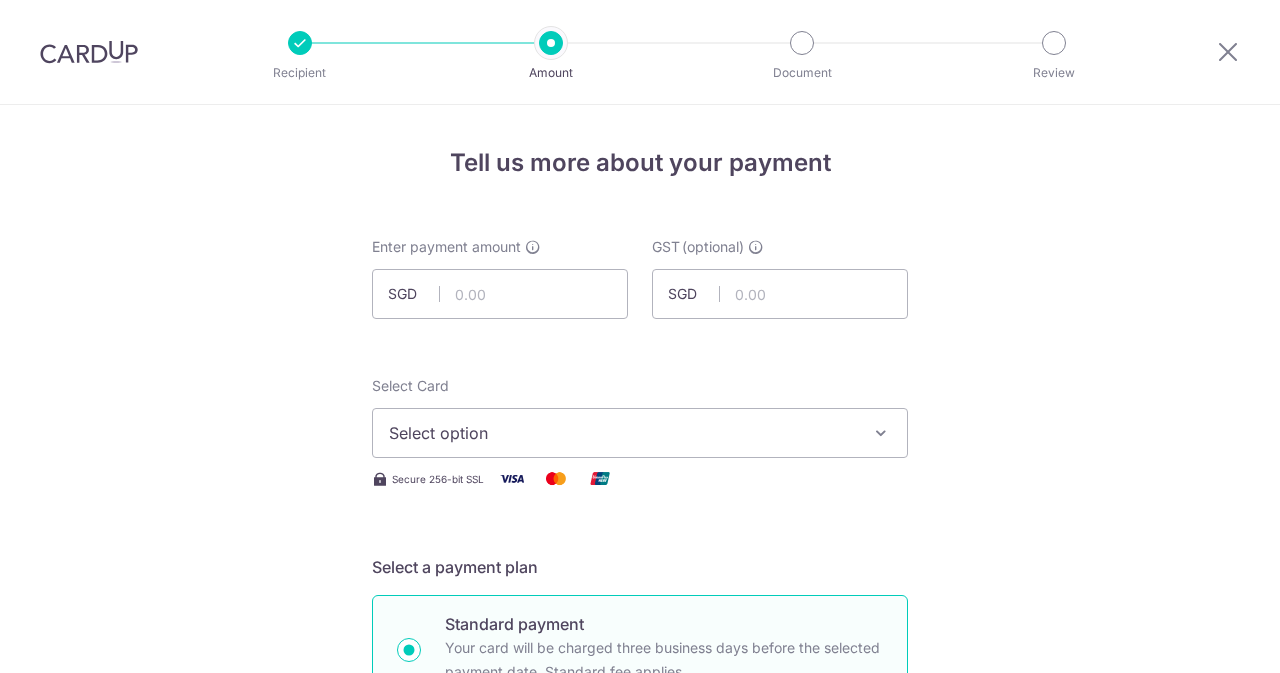 scroll, scrollTop: 0, scrollLeft: 0, axis: both 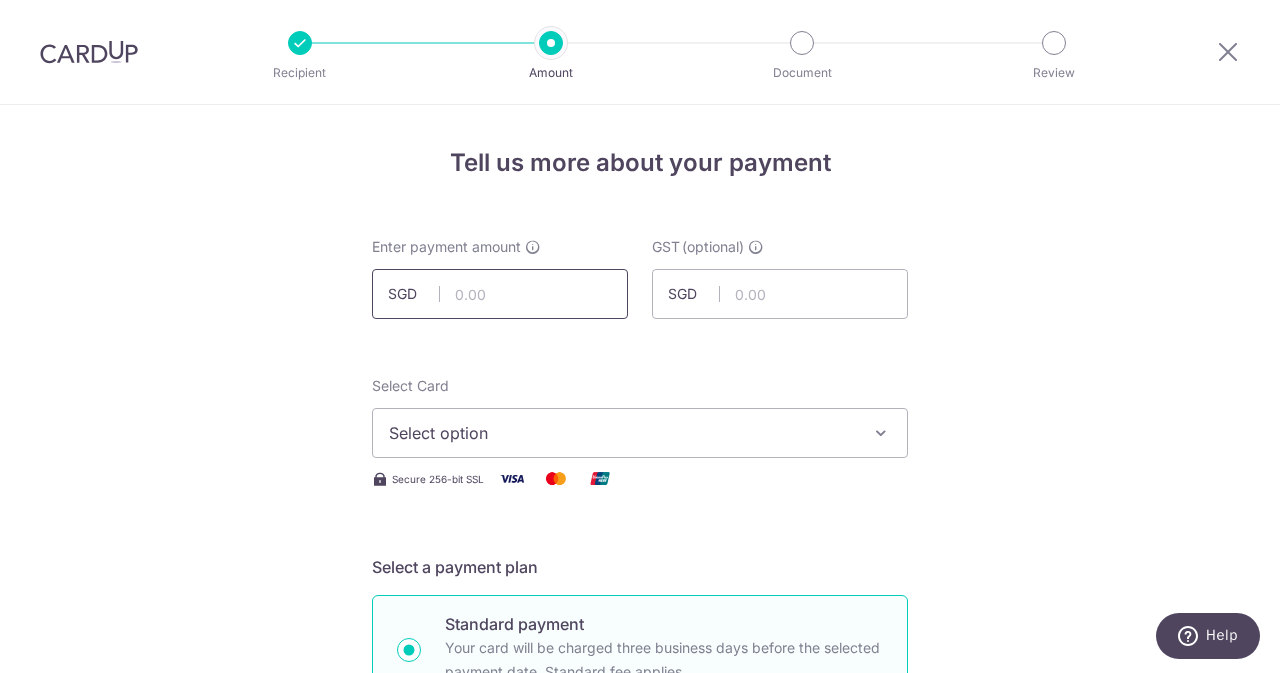 click at bounding box center (500, 294) 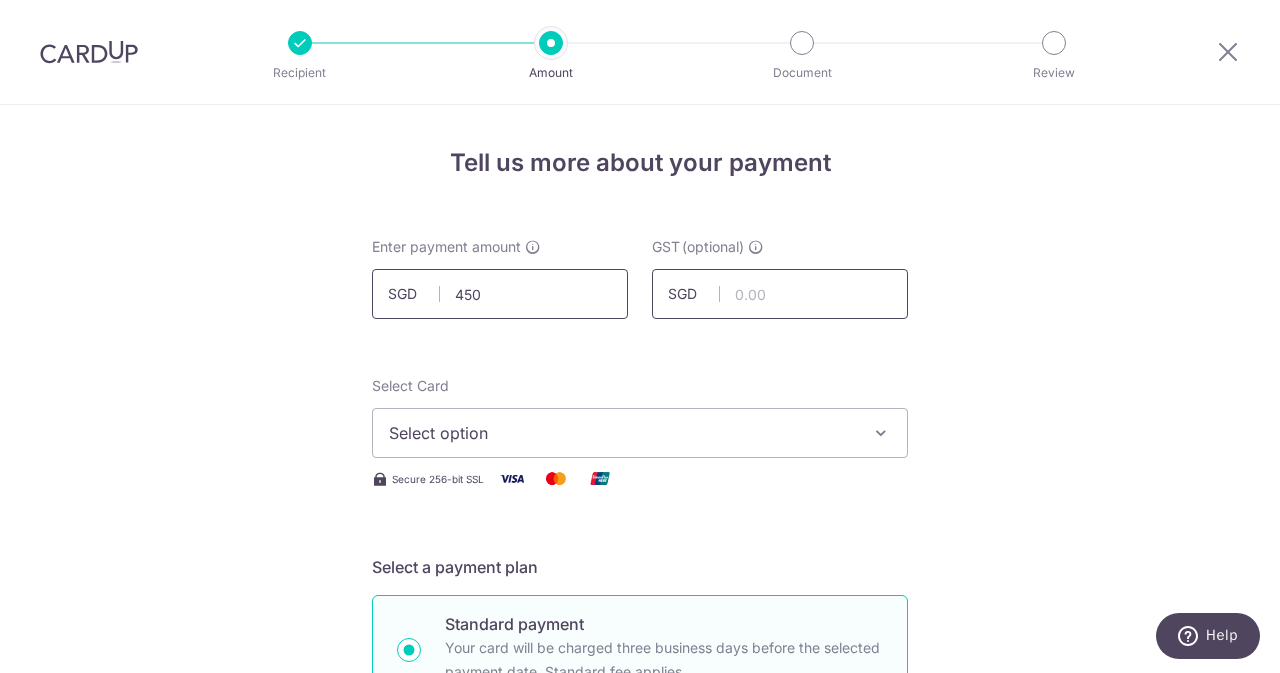 type on "450.00" 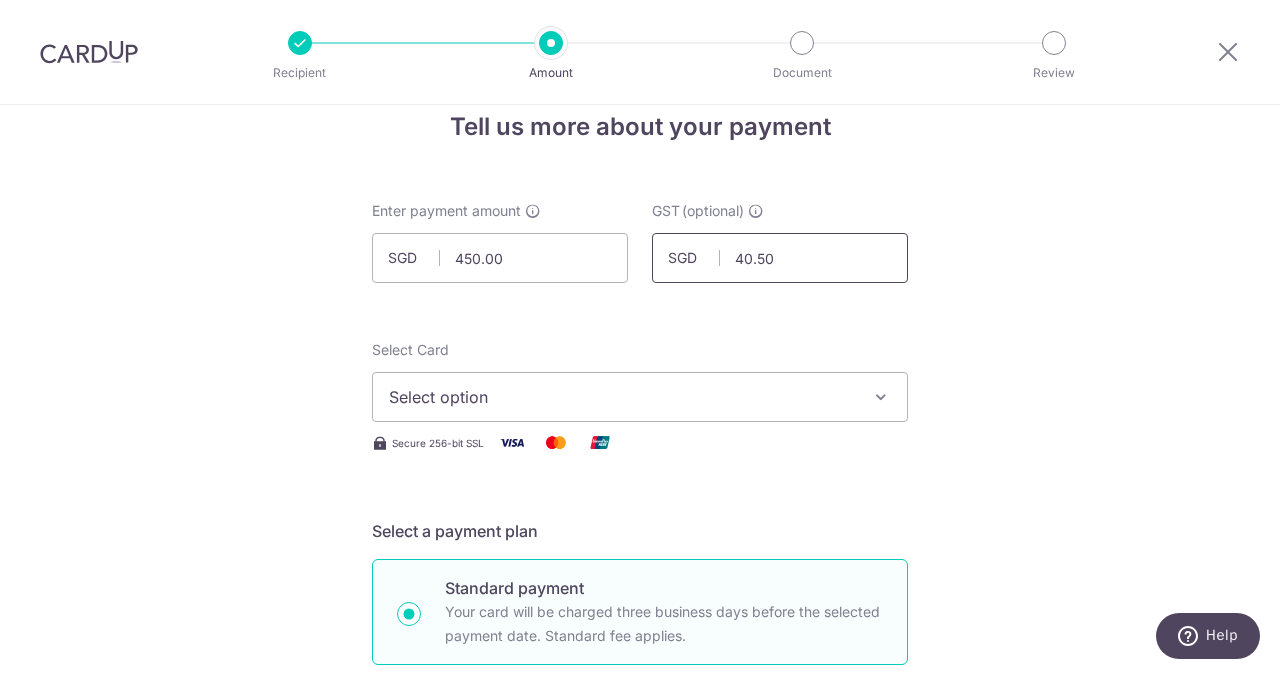 type on "40.50" 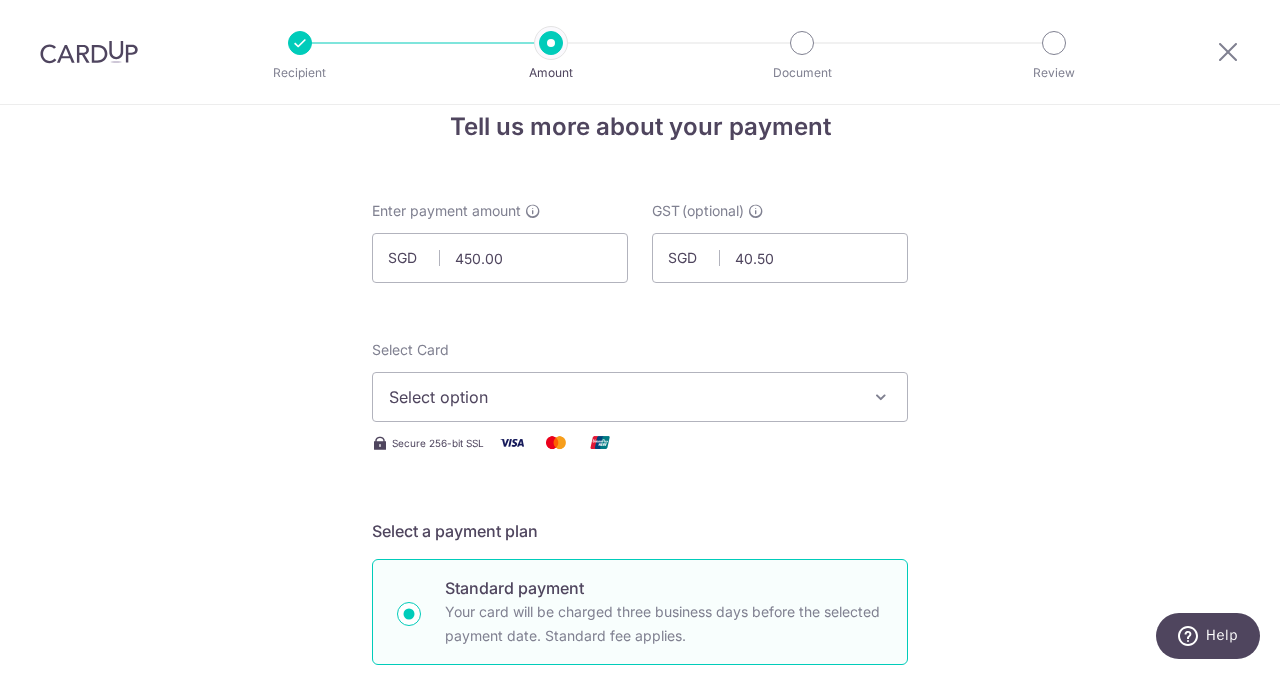 click on "Select option" at bounding box center [622, 397] 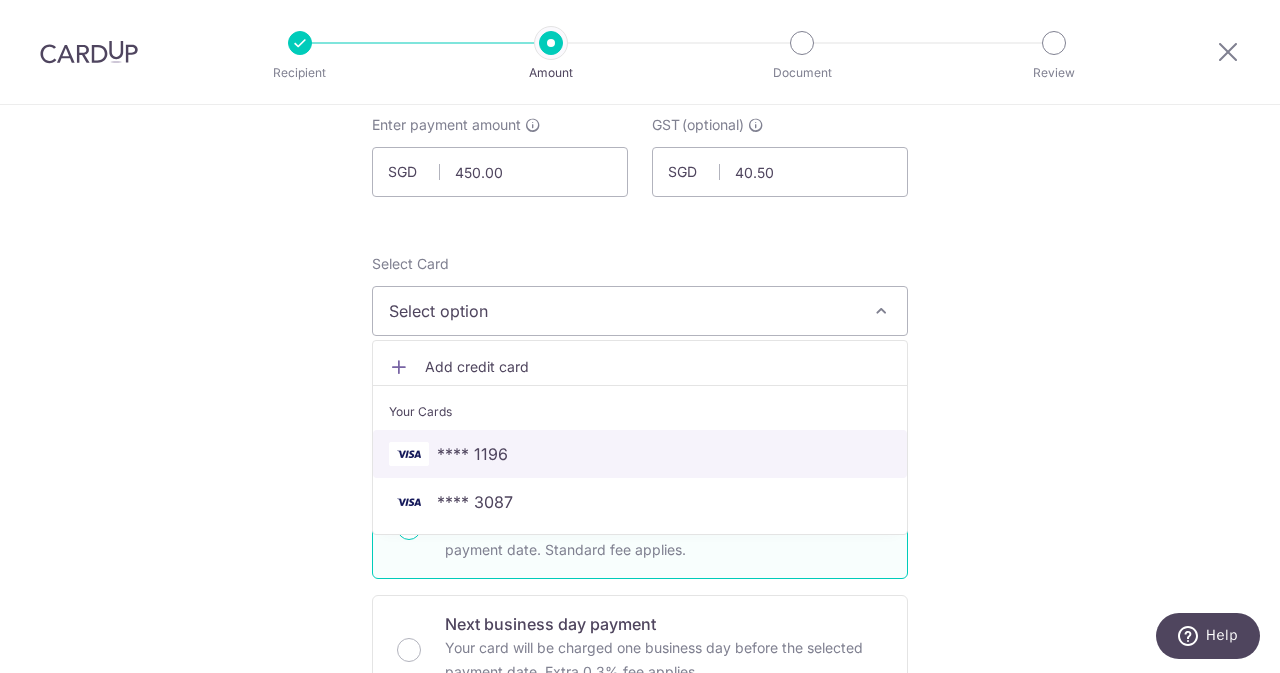 click on "**** 1196" at bounding box center [472, 454] 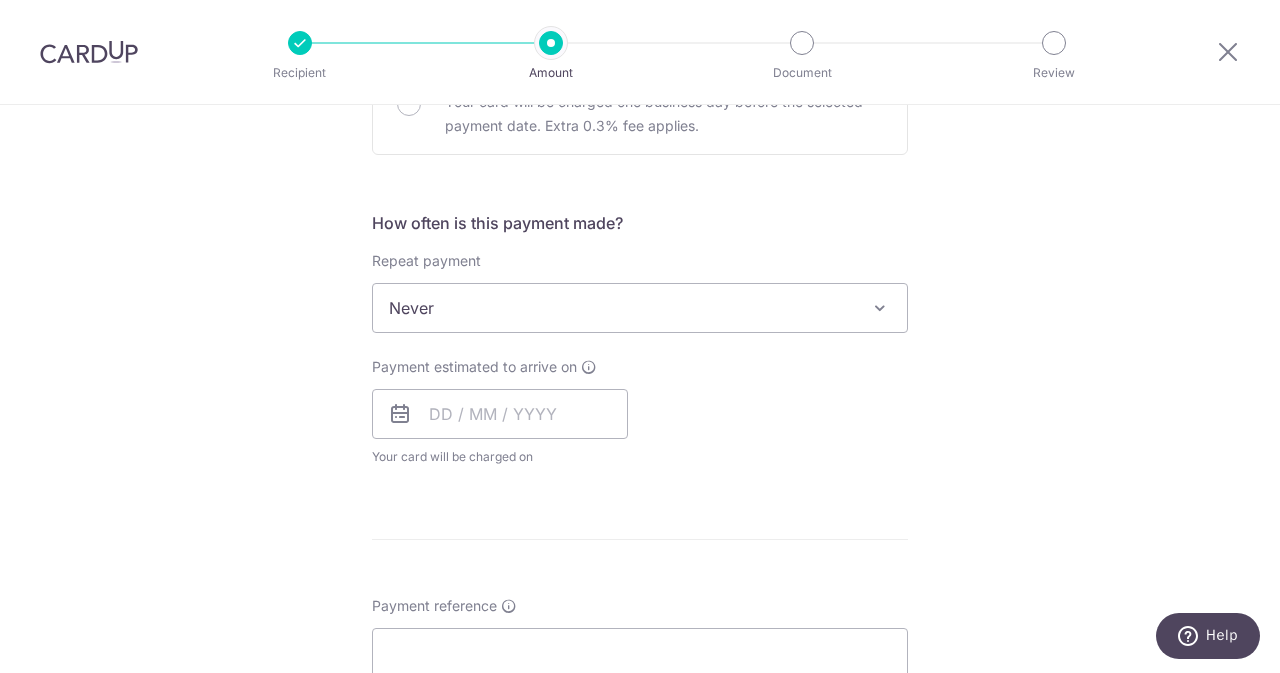scroll, scrollTop: 766, scrollLeft: 0, axis: vertical 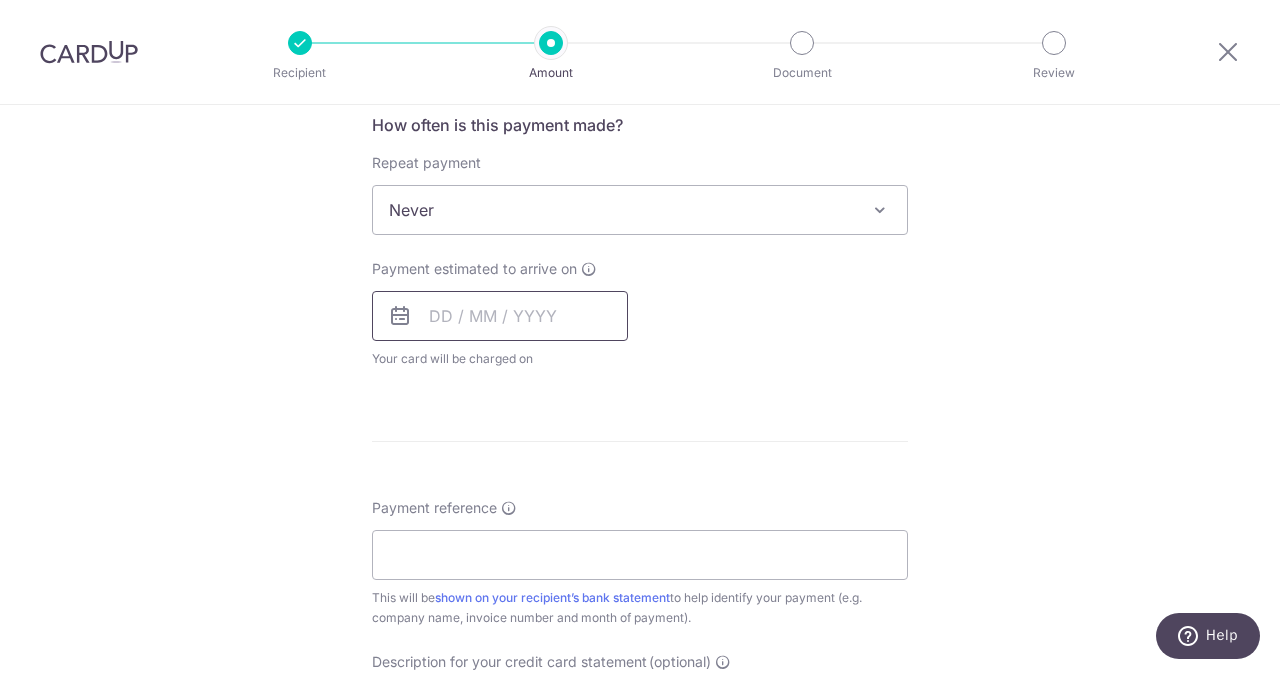 click at bounding box center [500, 316] 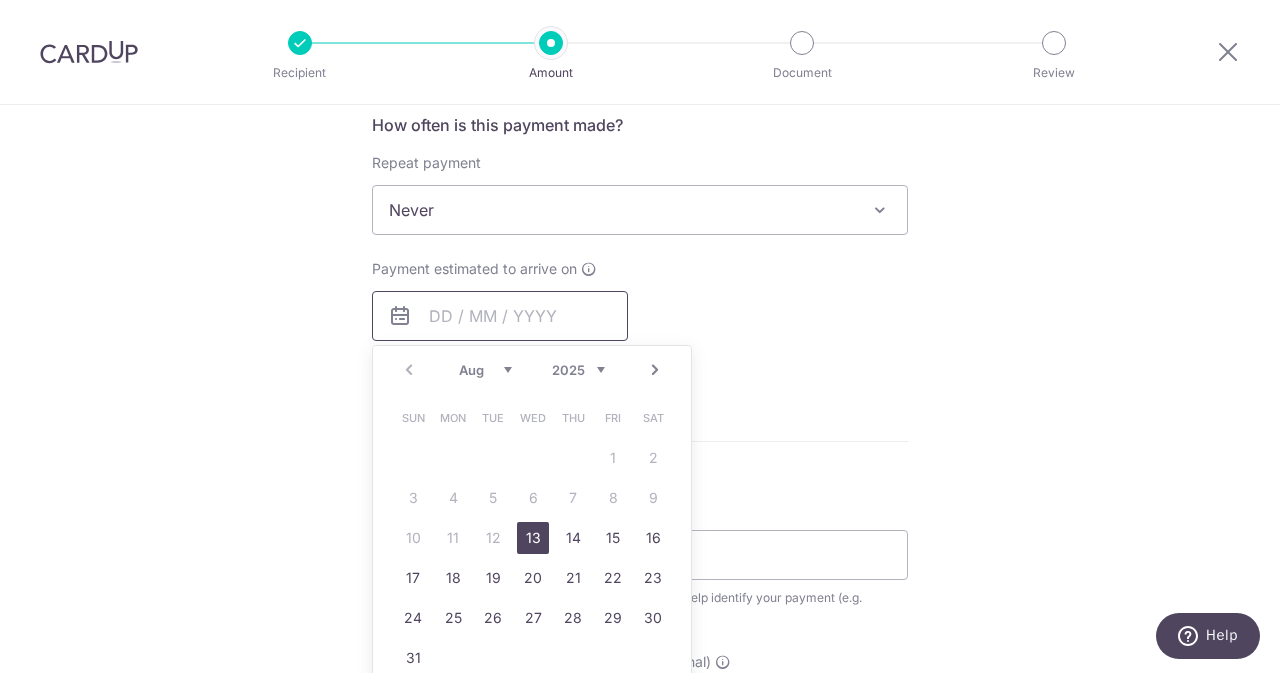 scroll, scrollTop: 795, scrollLeft: 0, axis: vertical 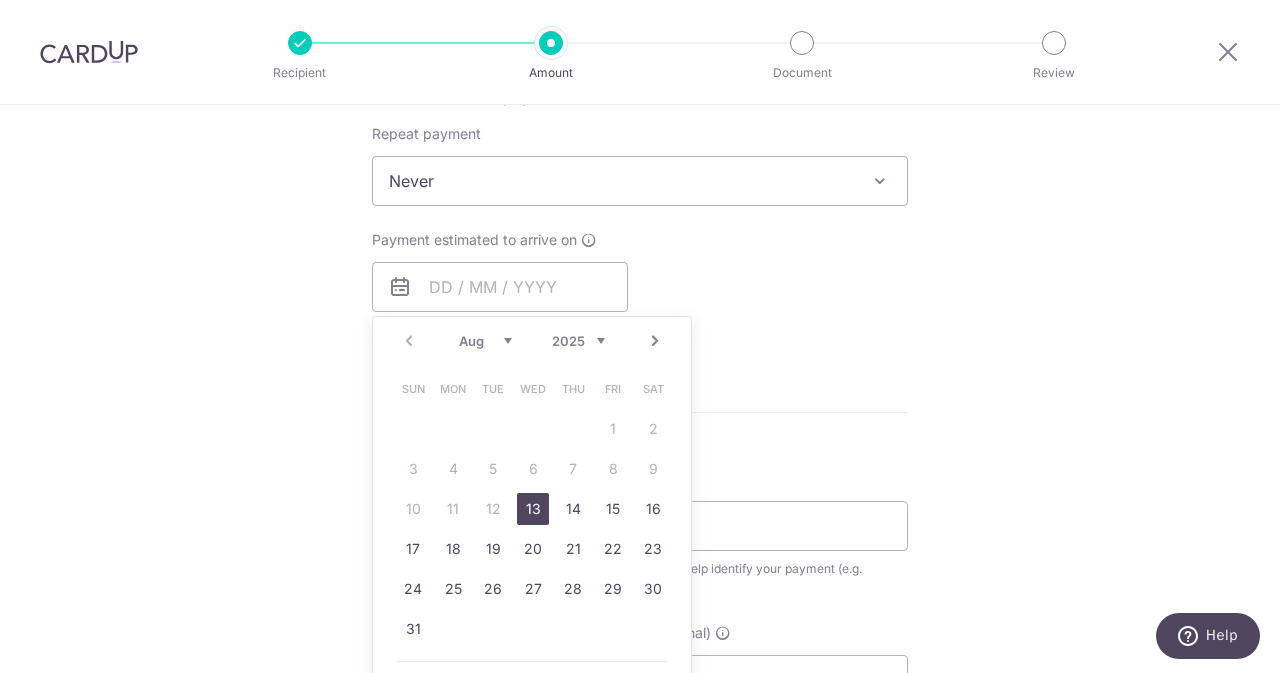 click on "13" at bounding box center (533, 509) 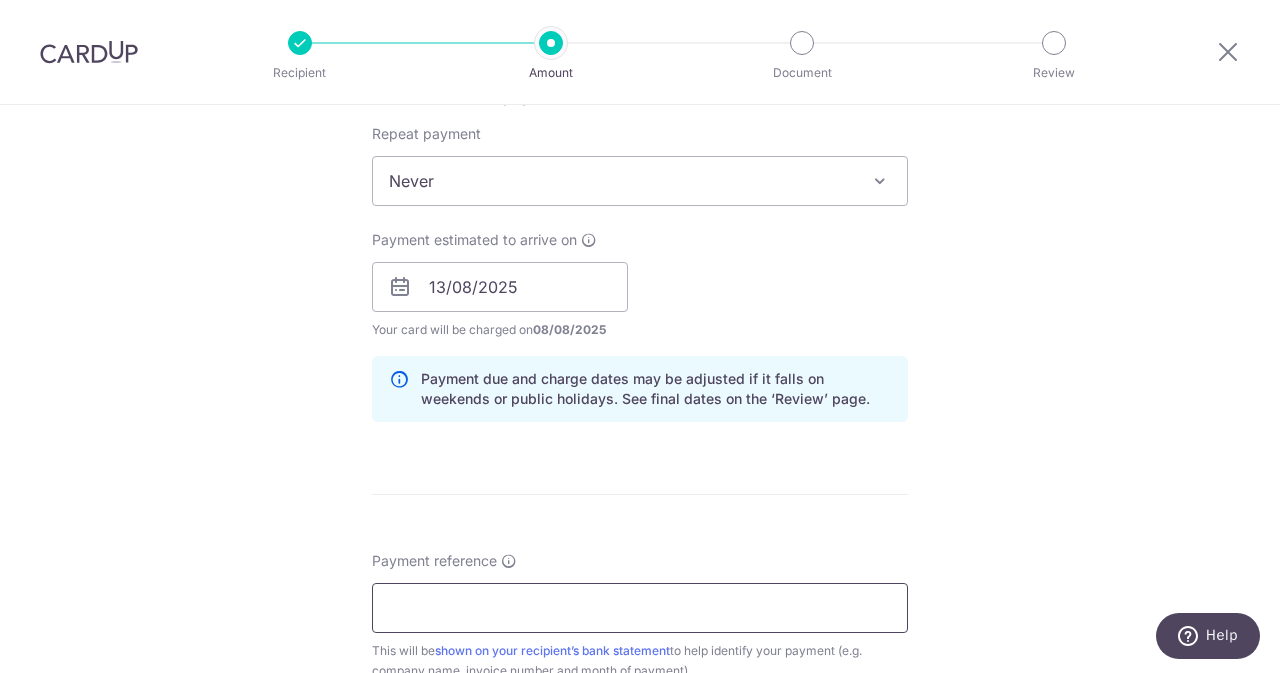 click on "Payment reference" at bounding box center [640, 608] 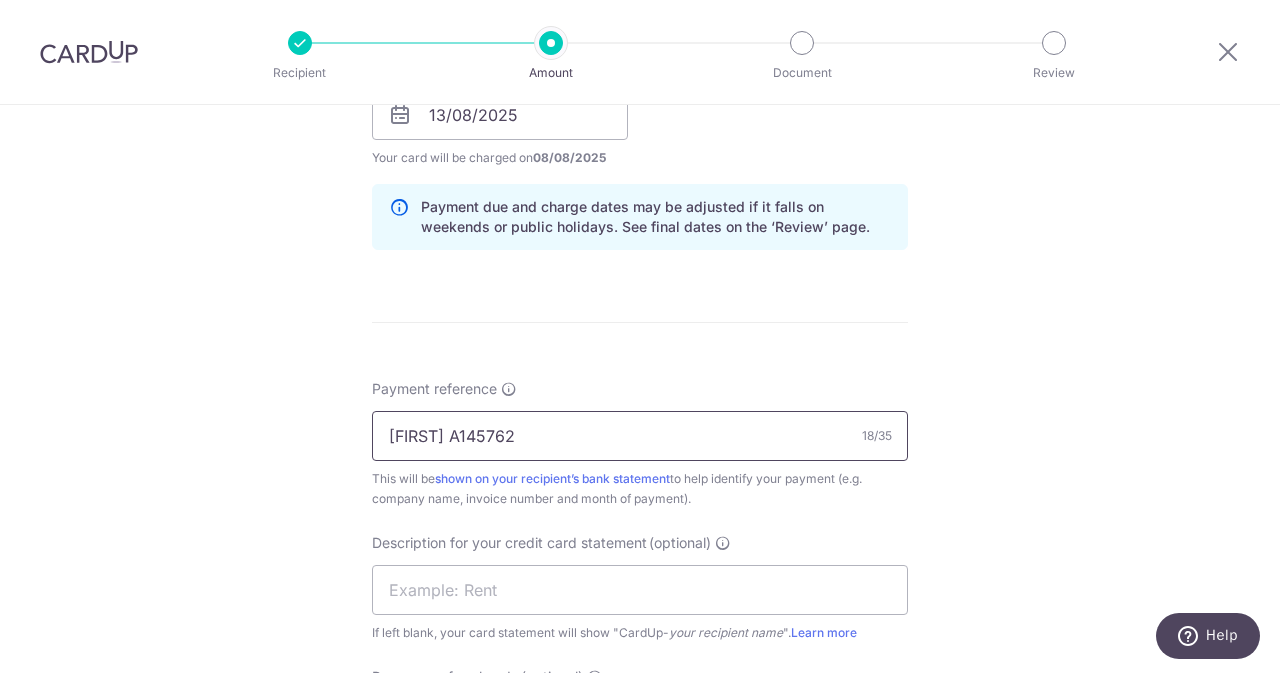 drag, startPoint x: 630, startPoint y: 426, endPoint x: 474, endPoint y: 428, distance: 156.01282 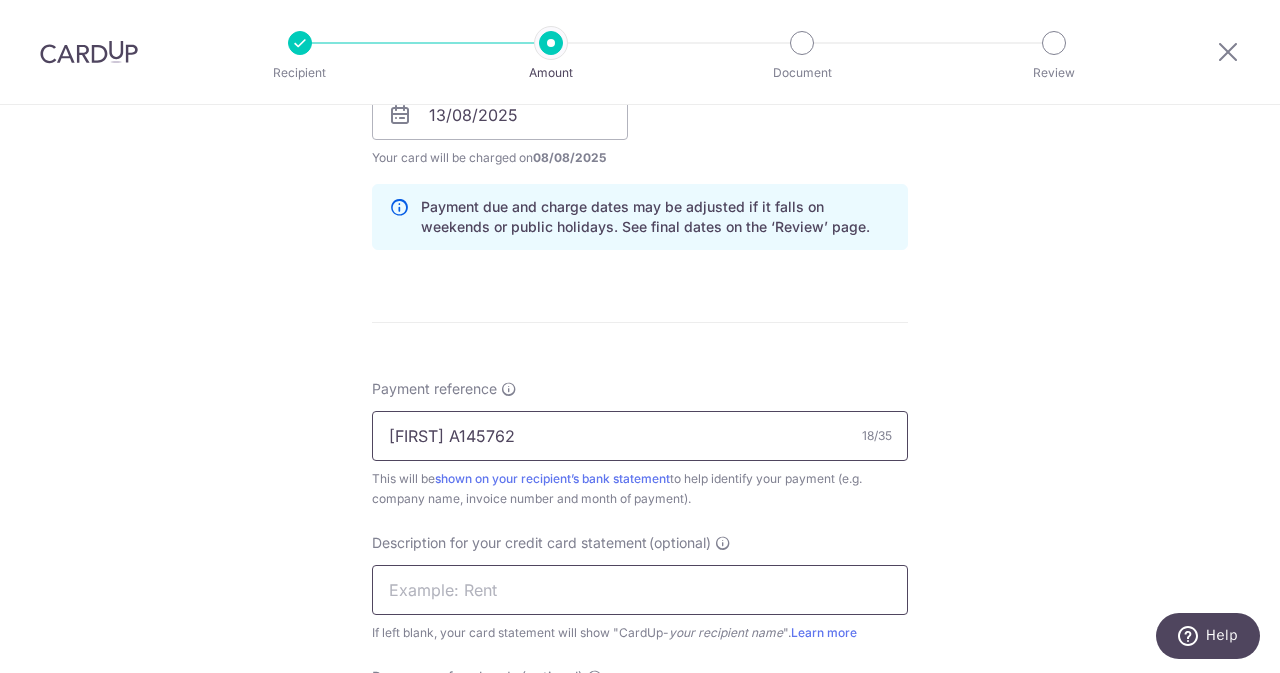 type on "ELIJAHPIES A145762" 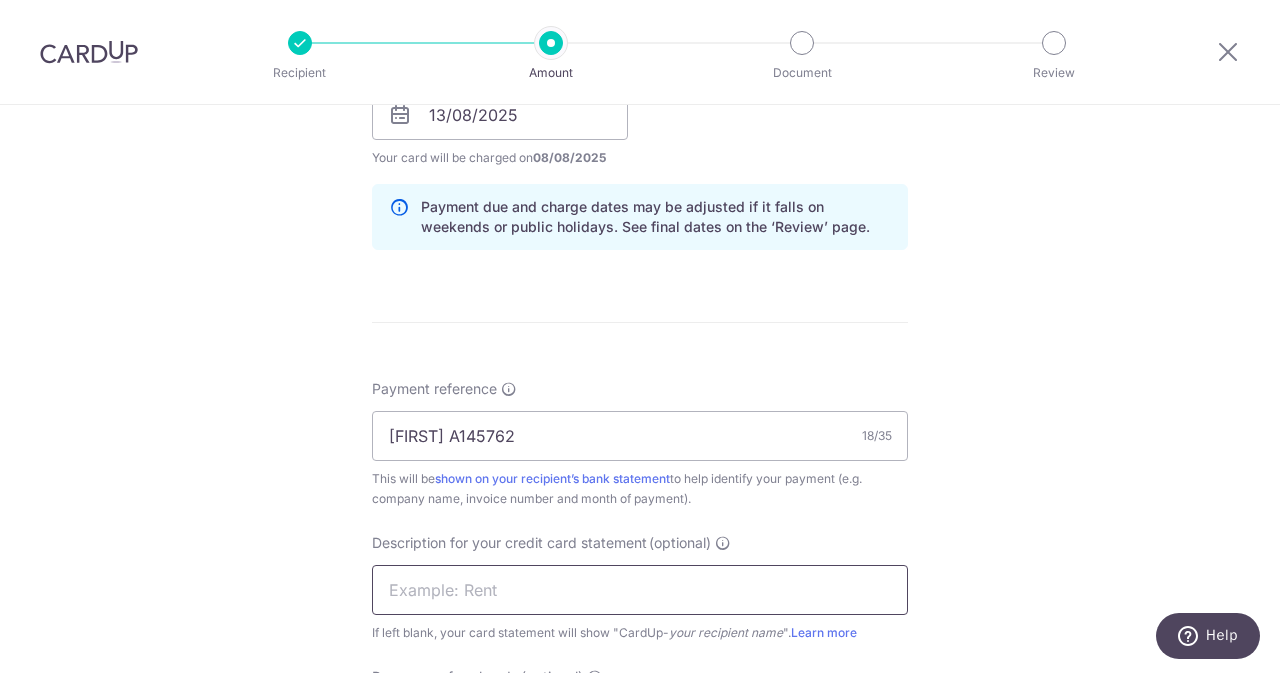 click at bounding box center [640, 590] 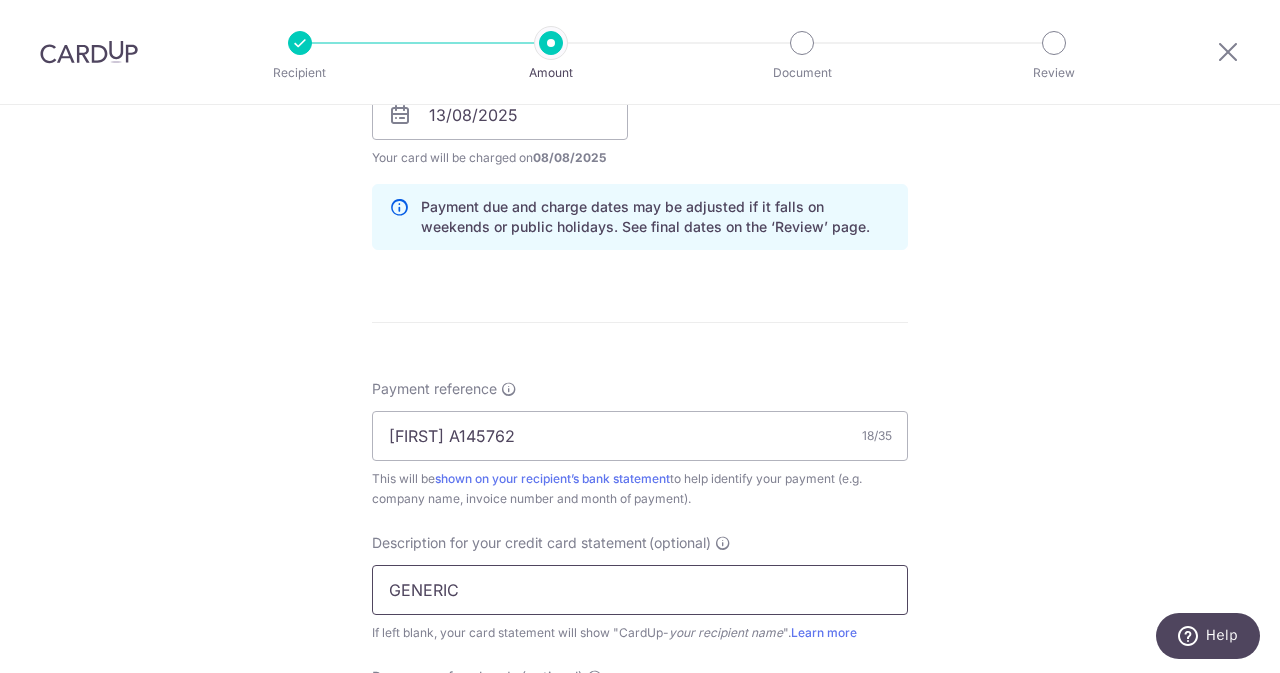 paste on "A14576" 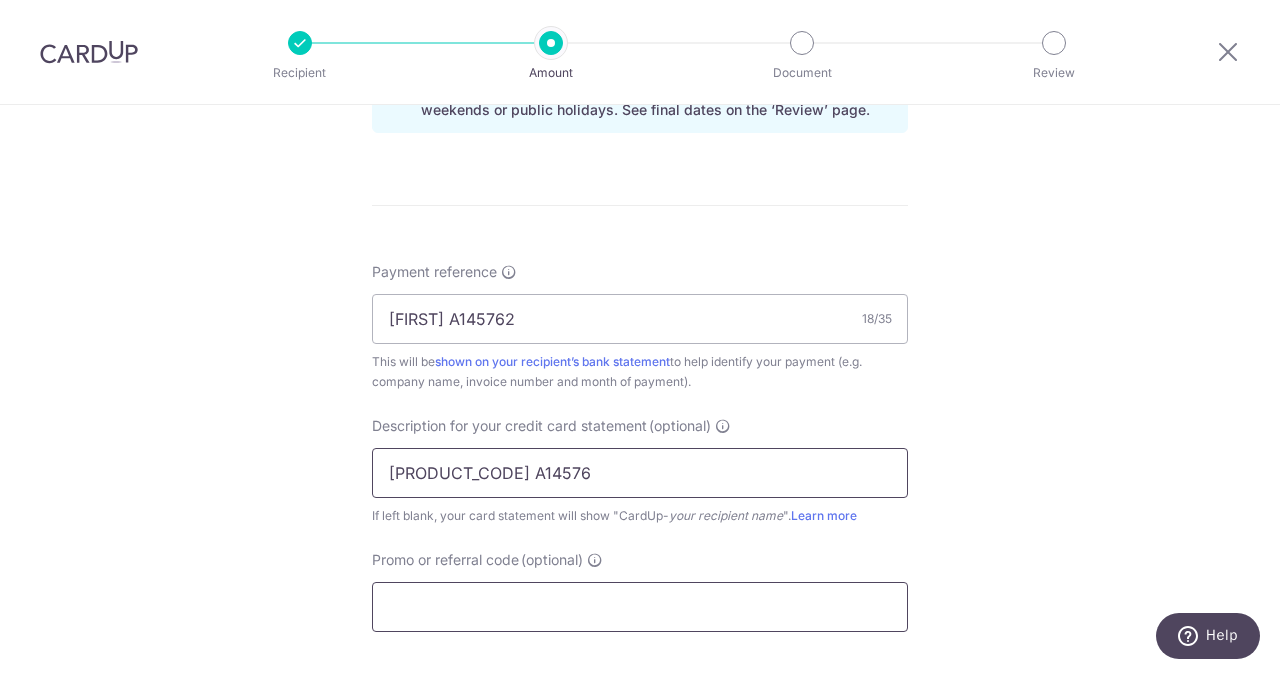 scroll, scrollTop: 1085, scrollLeft: 0, axis: vertical 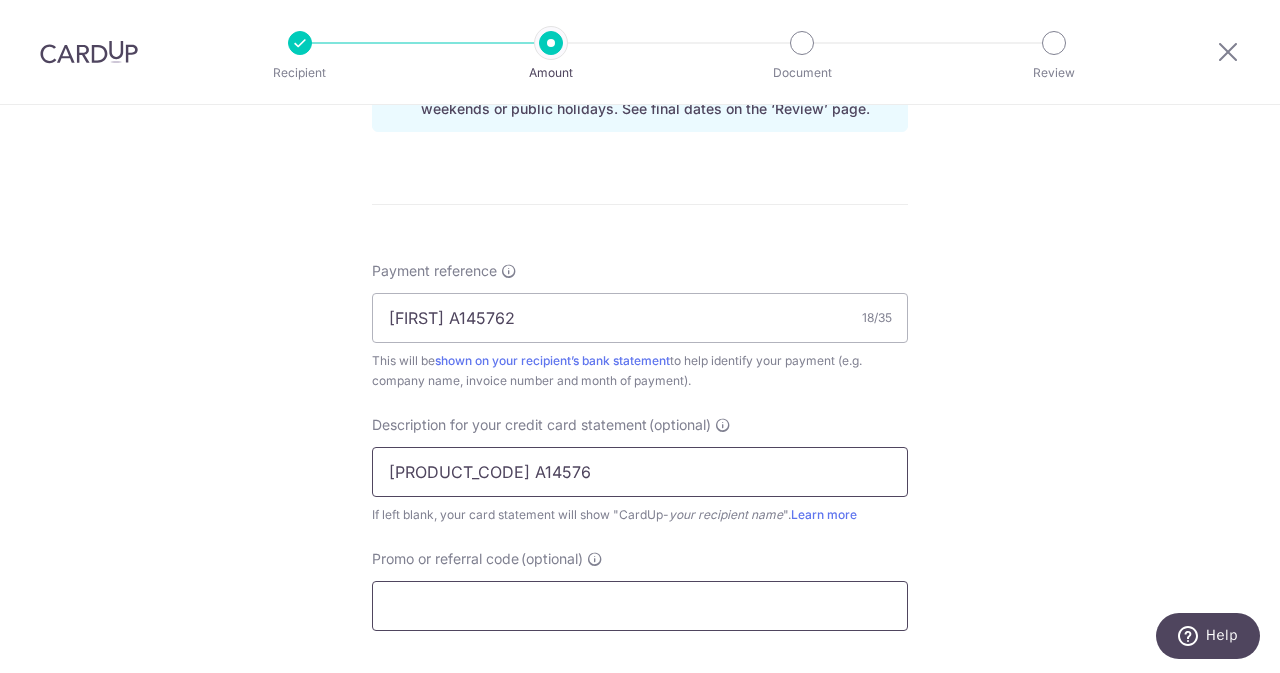 type on "GENERIC  A14576" 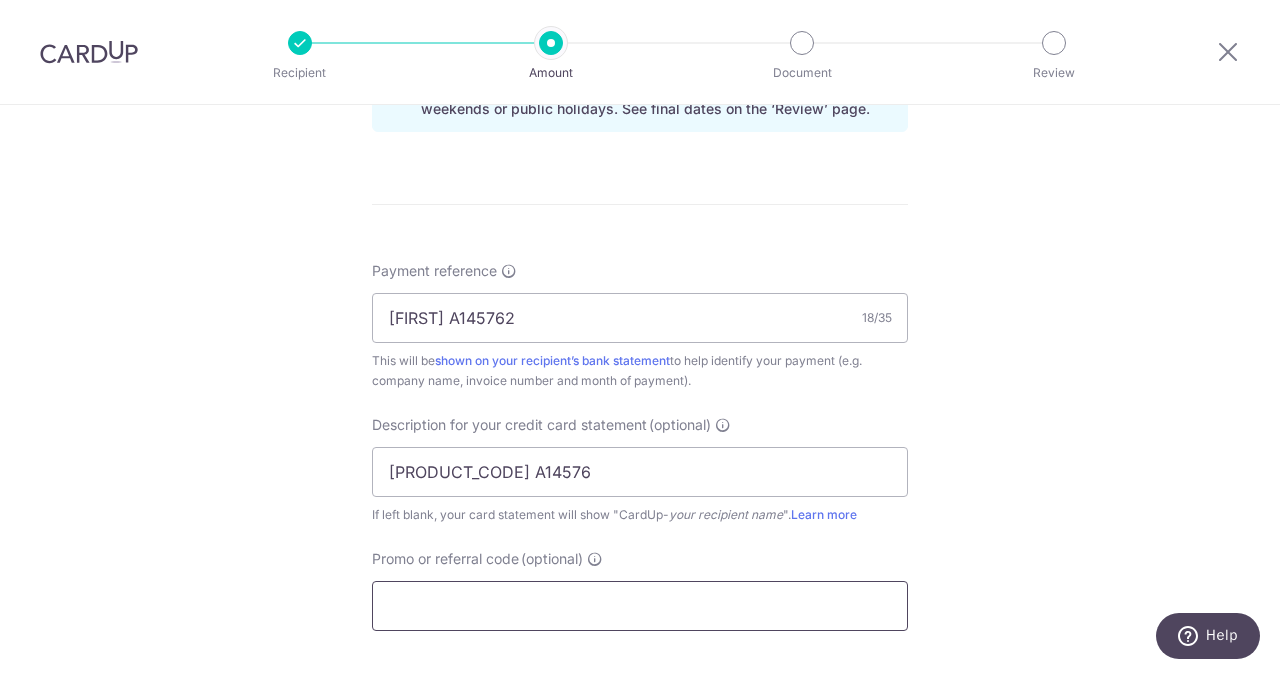 click on "Promo or referral code
(optional)" at bounding box center [640, 606] 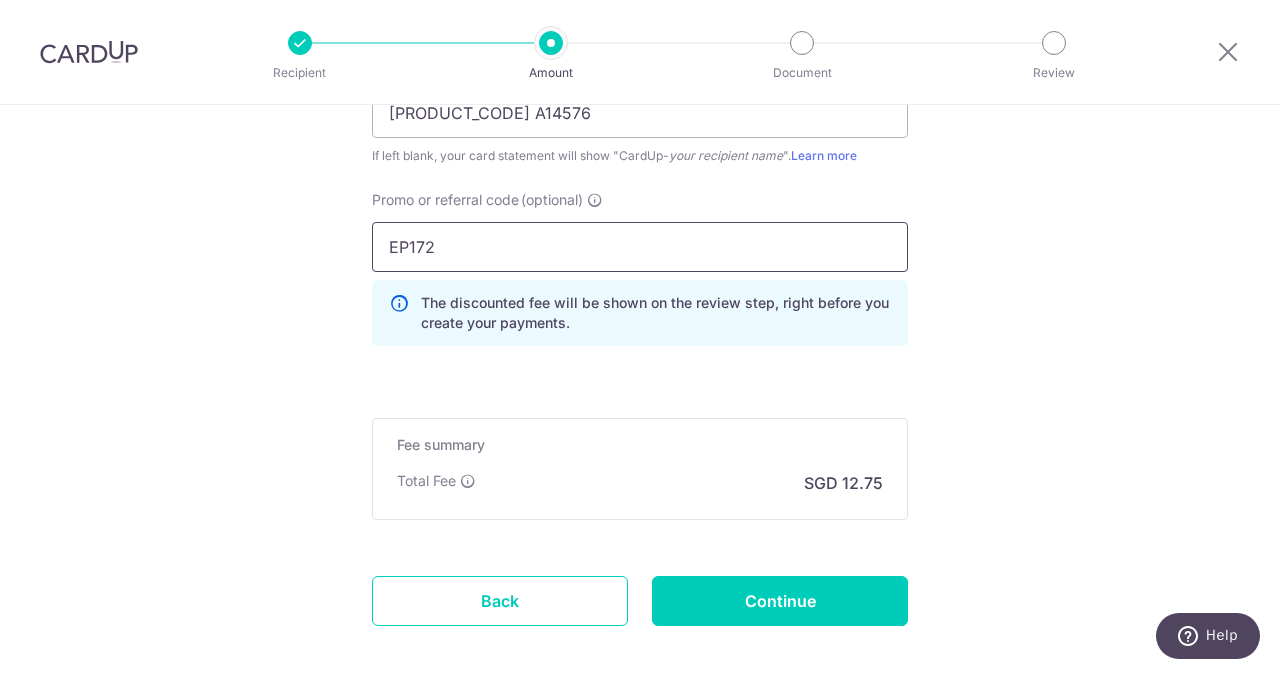 scroll, scrollTop: 1479, scrollLeft: 0, axis: vertical 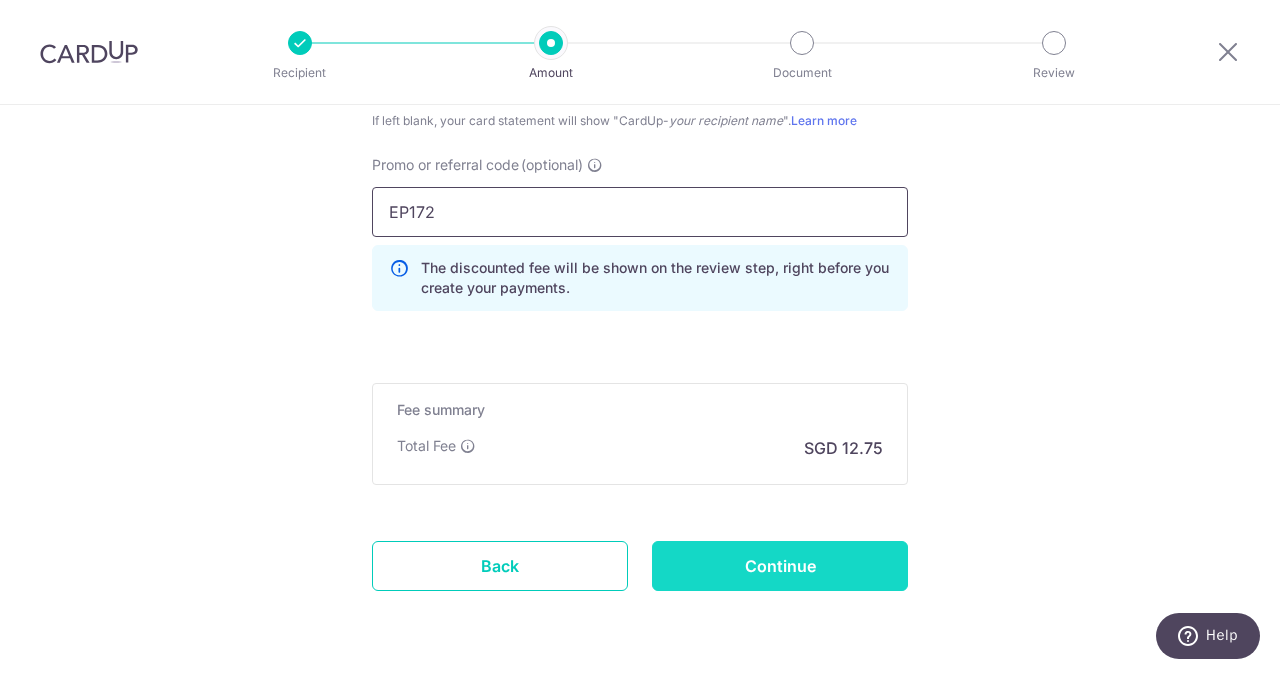 type on "EP172" 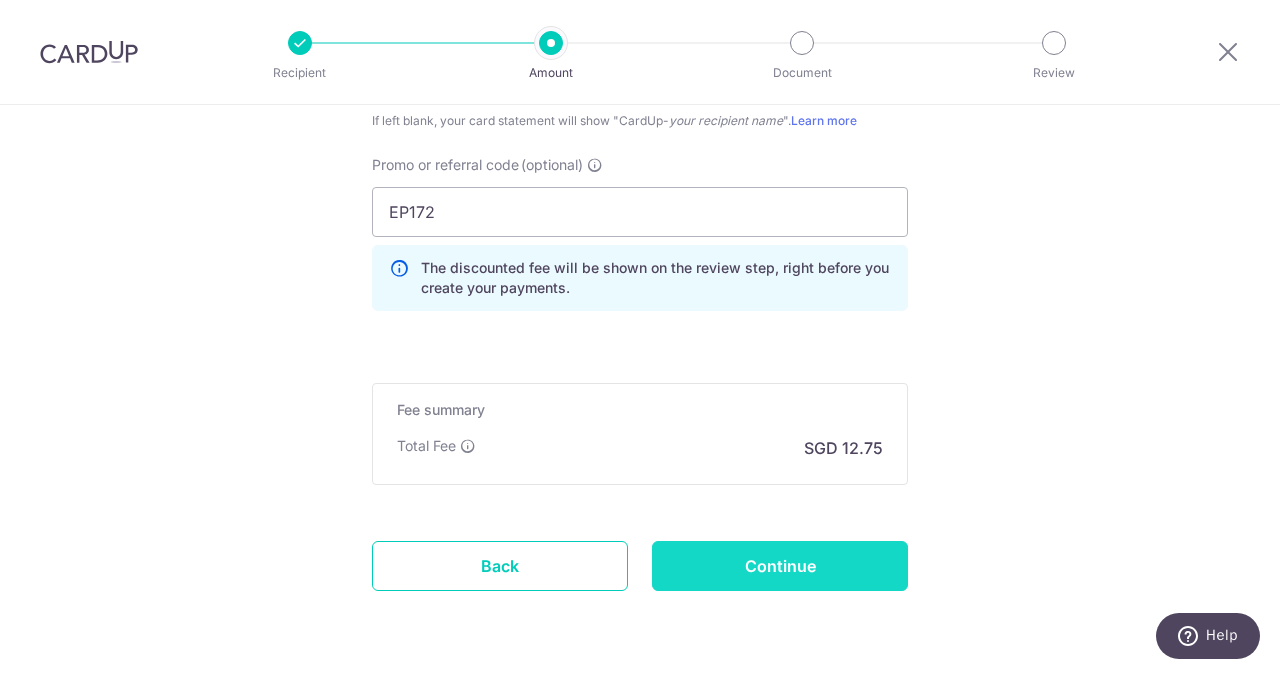 click on "Continue" at bounding box center [780, 566] 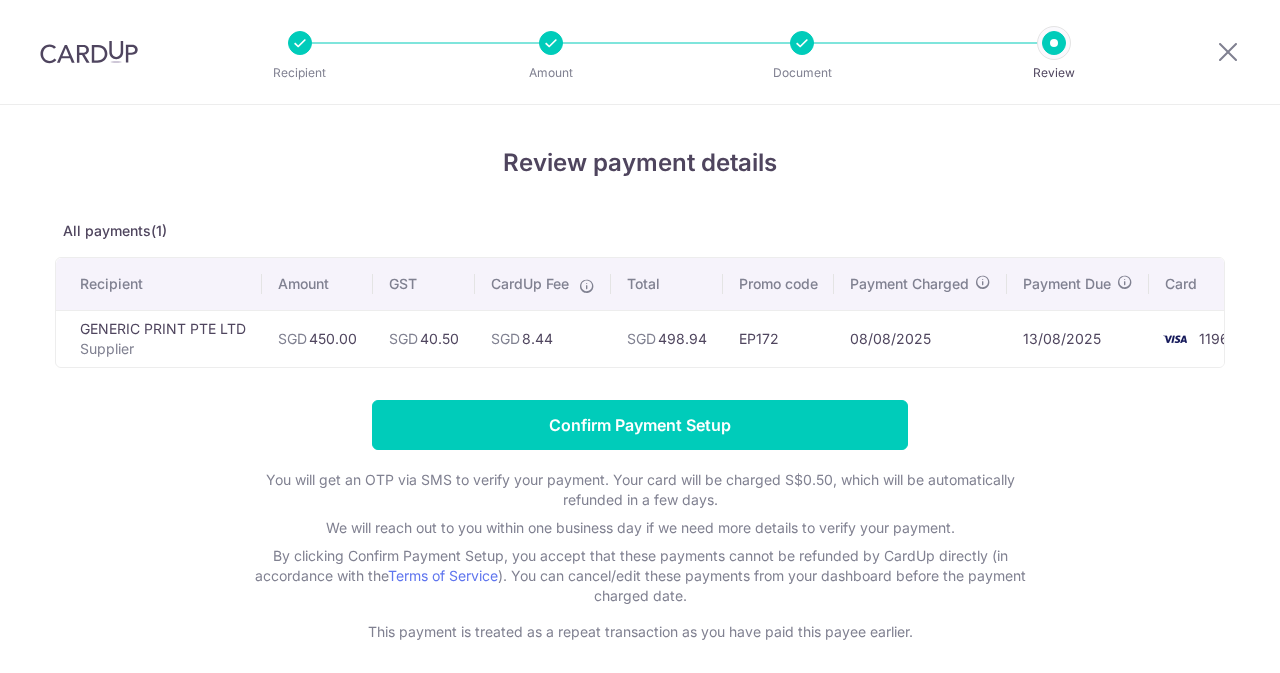 scroll, scrollTop: 0, scrollLeft: 0, axis: both 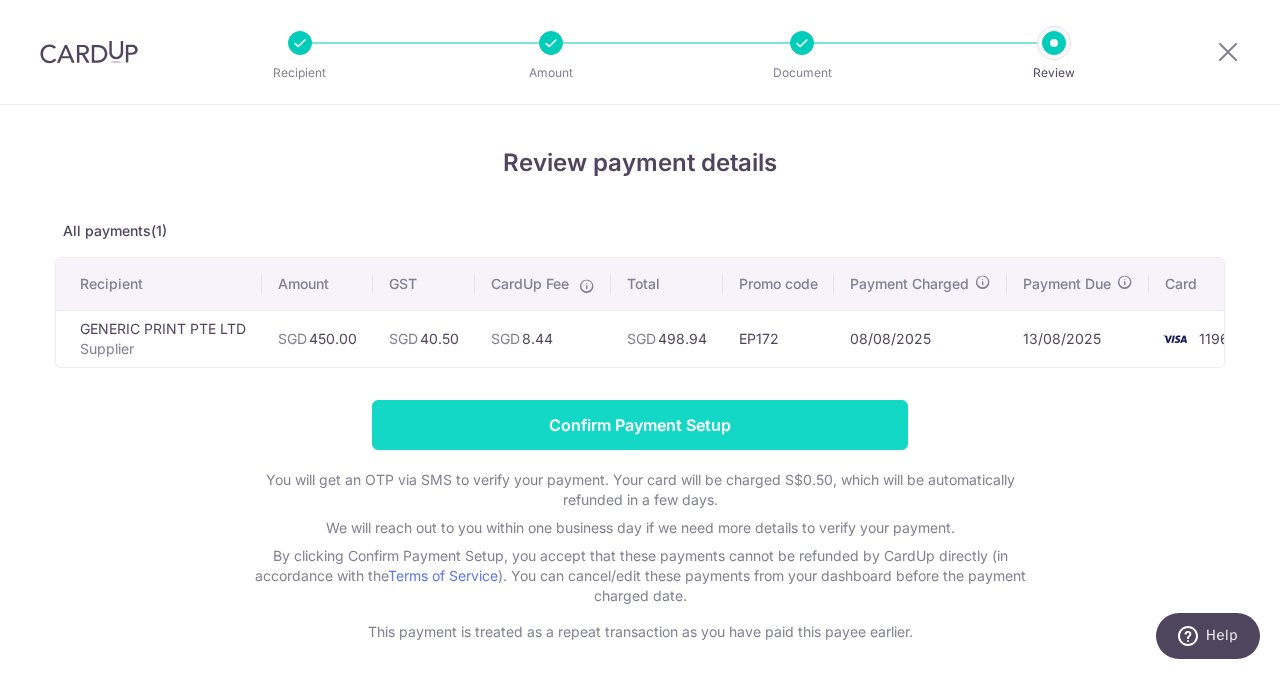 click on "Confirm Payment Setup" at bounding box center (640, 425) 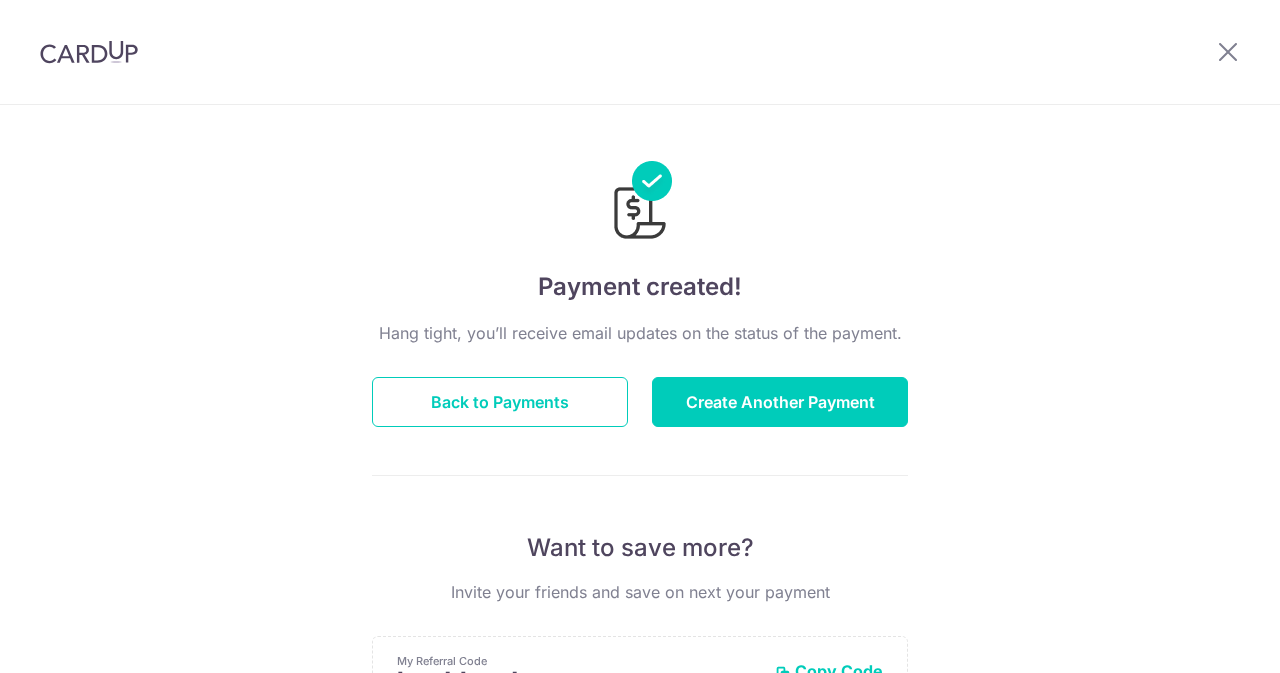 scroll, scrollTop: 0, scrollLeft: 0, axis: both 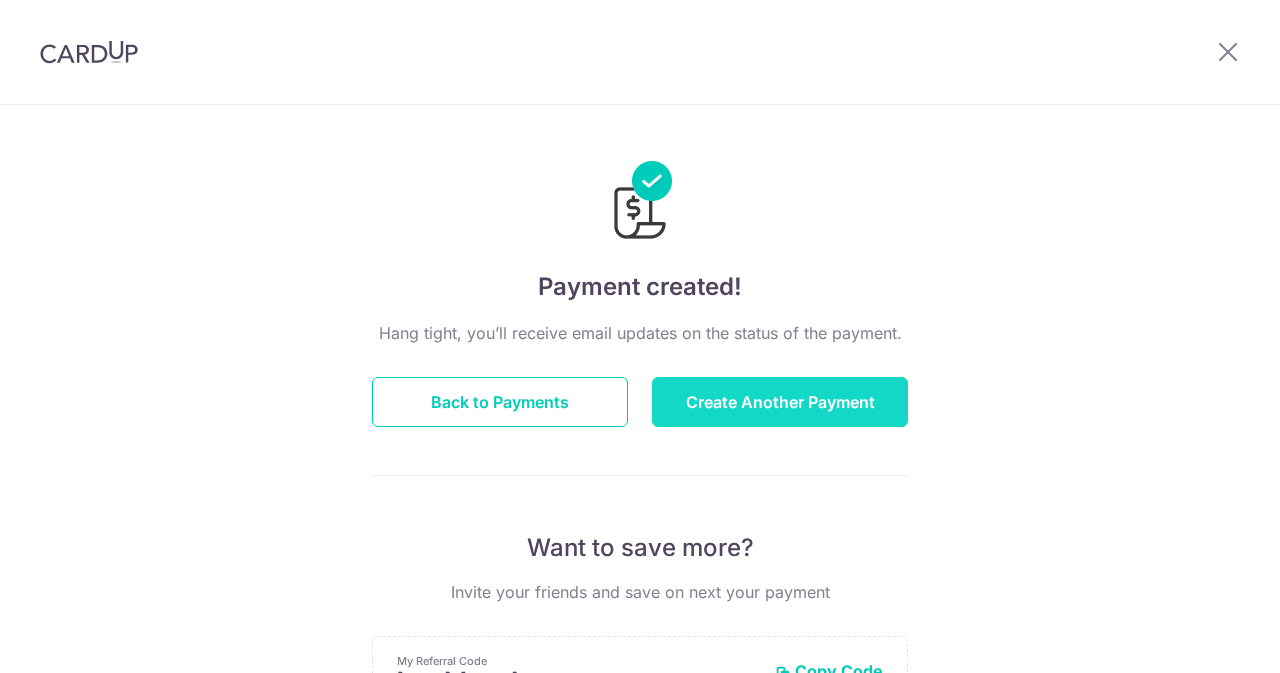 click on "Create Another Payment" at bounding box center (780, 402) 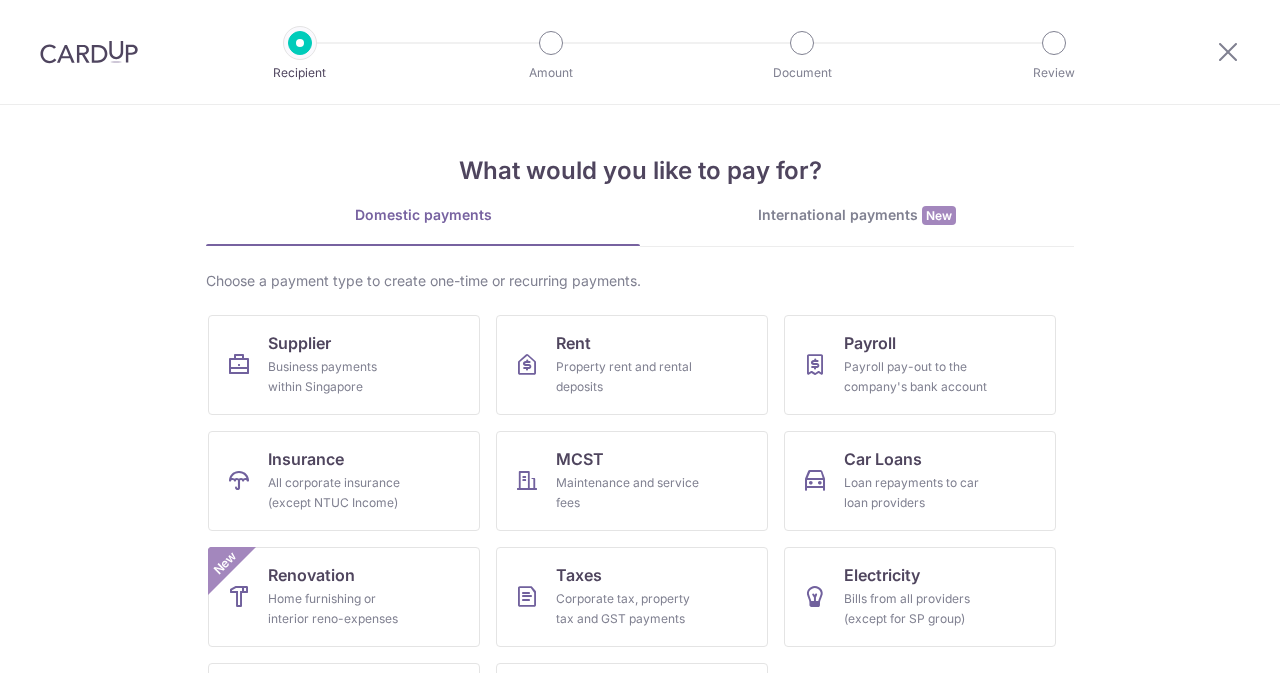 scroll, scrollTop: 0, scrollLeft: 0, axis: both 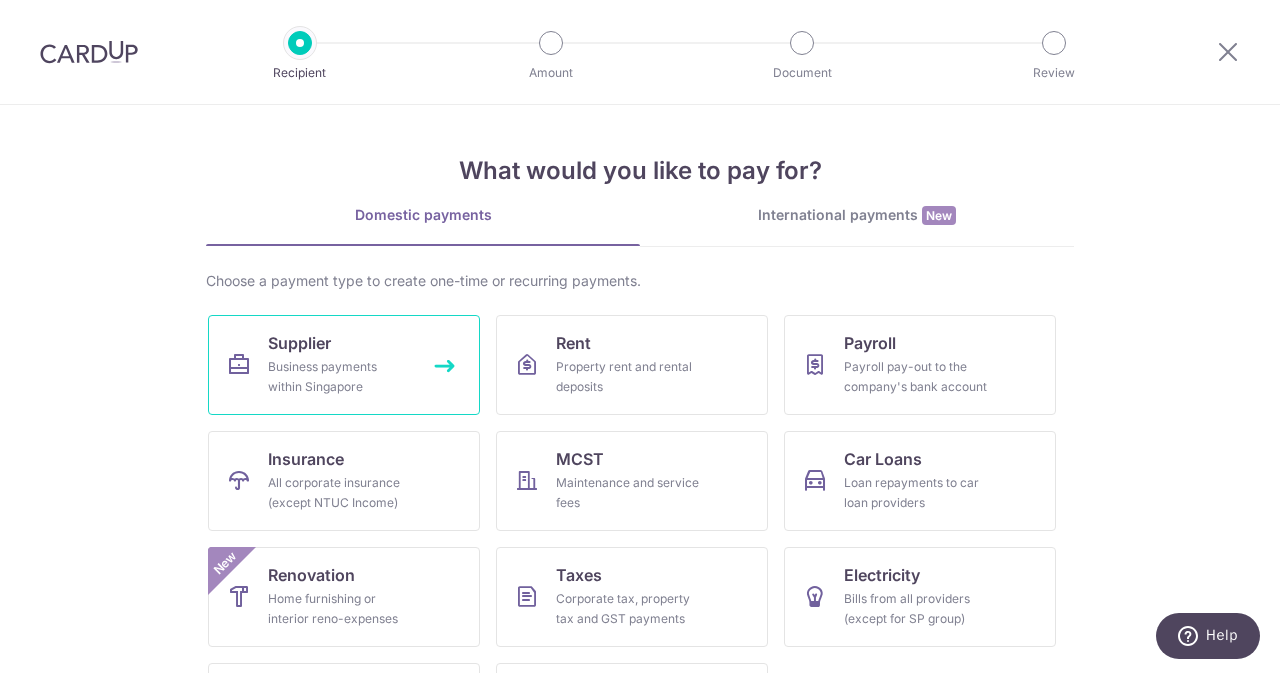 click on "Business payments within Singapore" at bounding box center (340, 377) 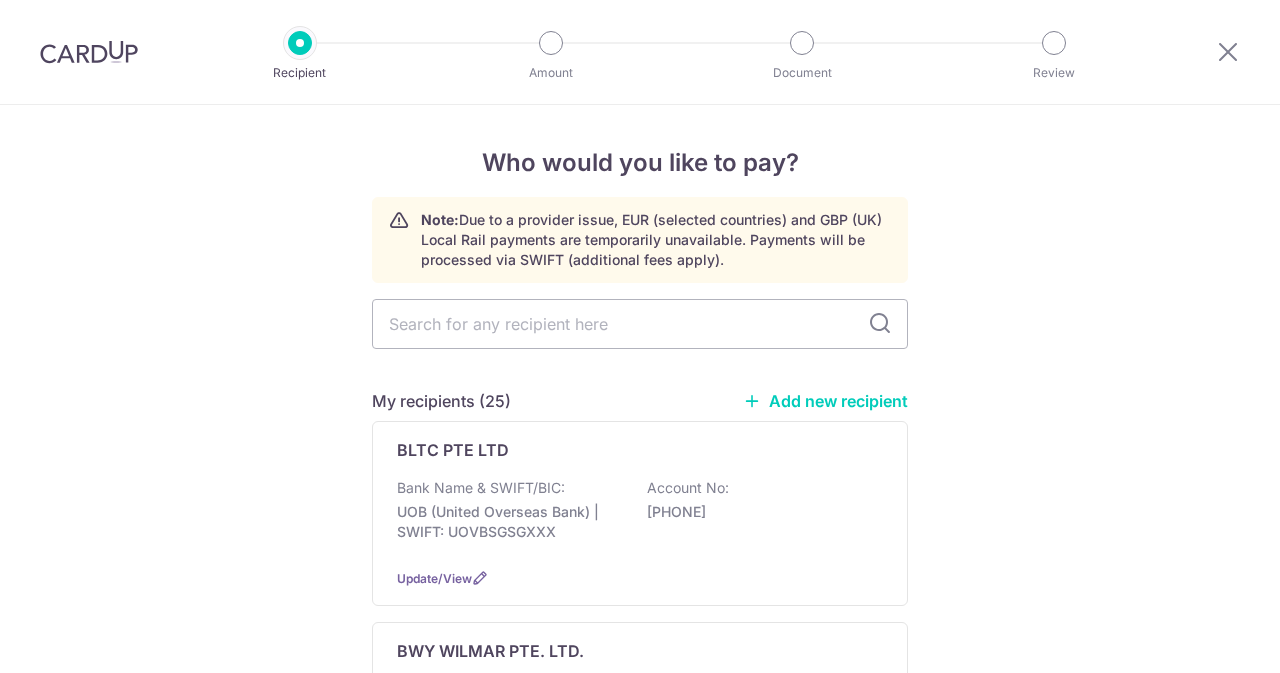 scroll, scrollTop: 0, scrollLeft: 0, axis: both 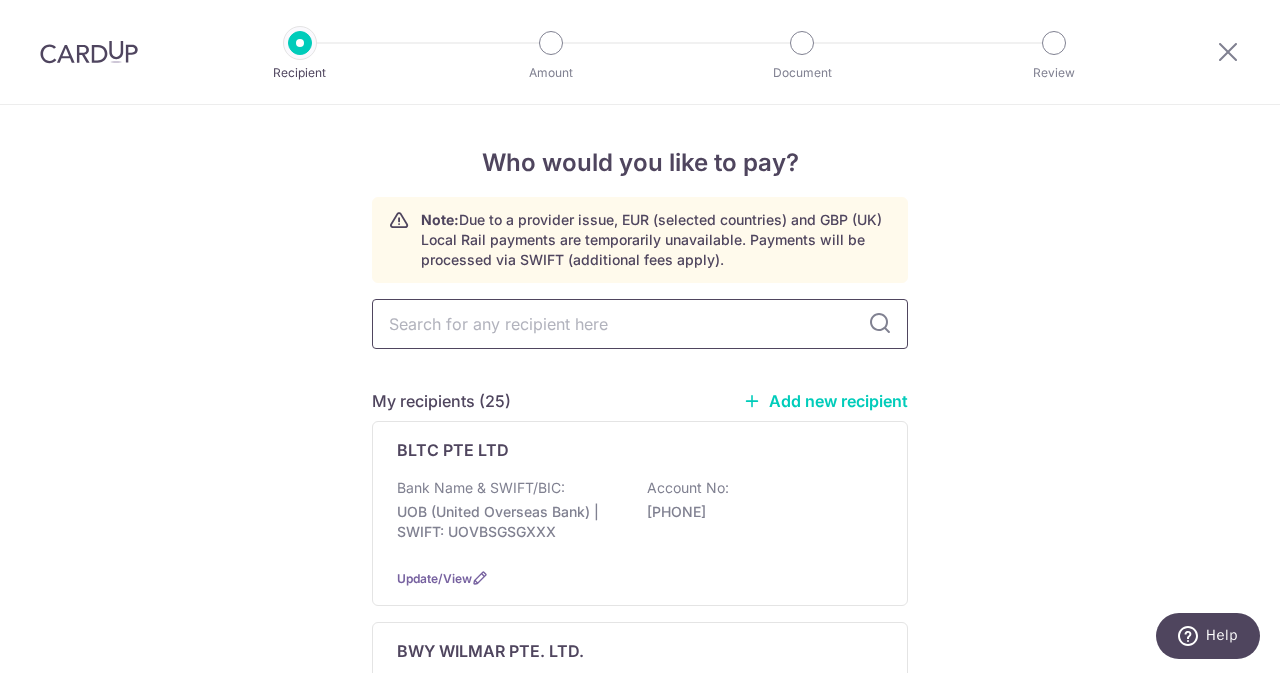 click at bounding box center (640, 324) 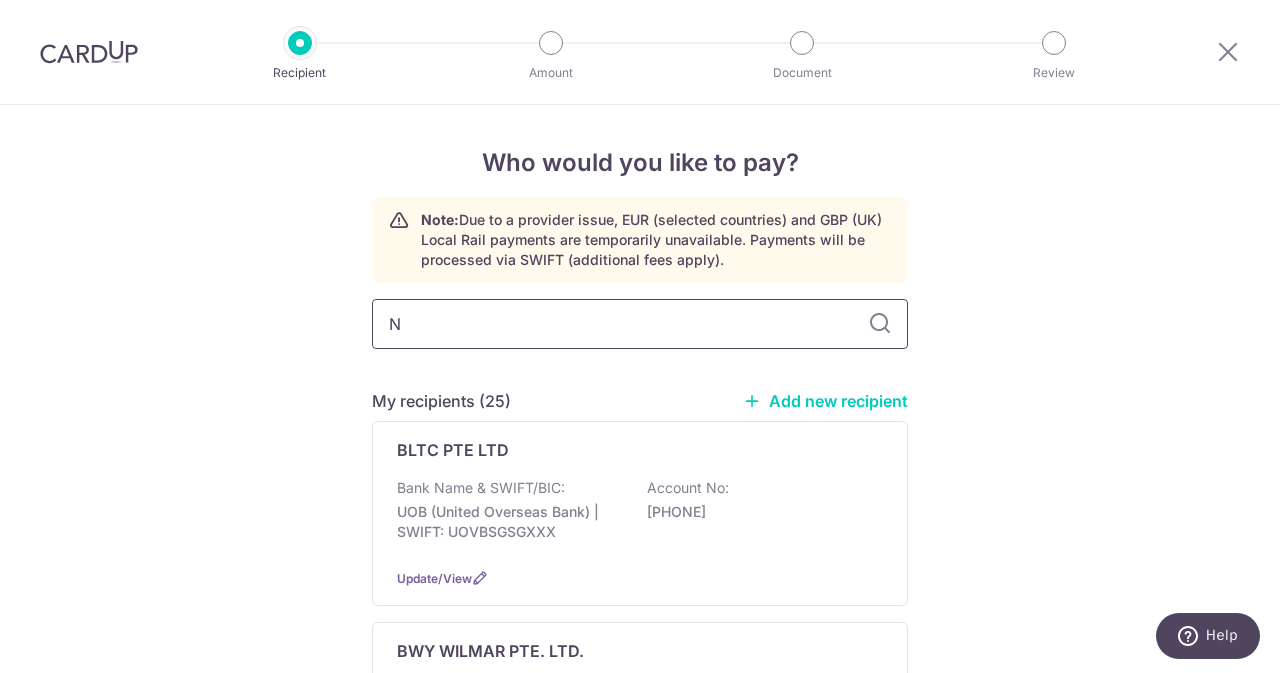 type on "NN" 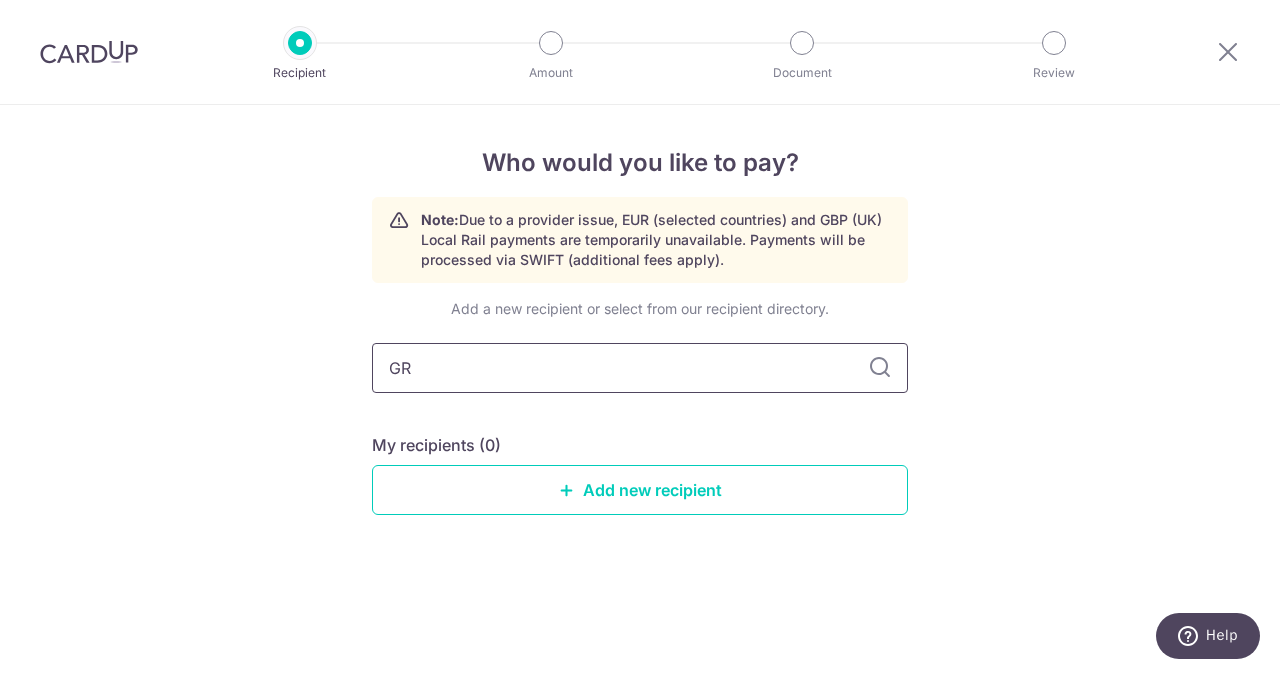 type on "G" 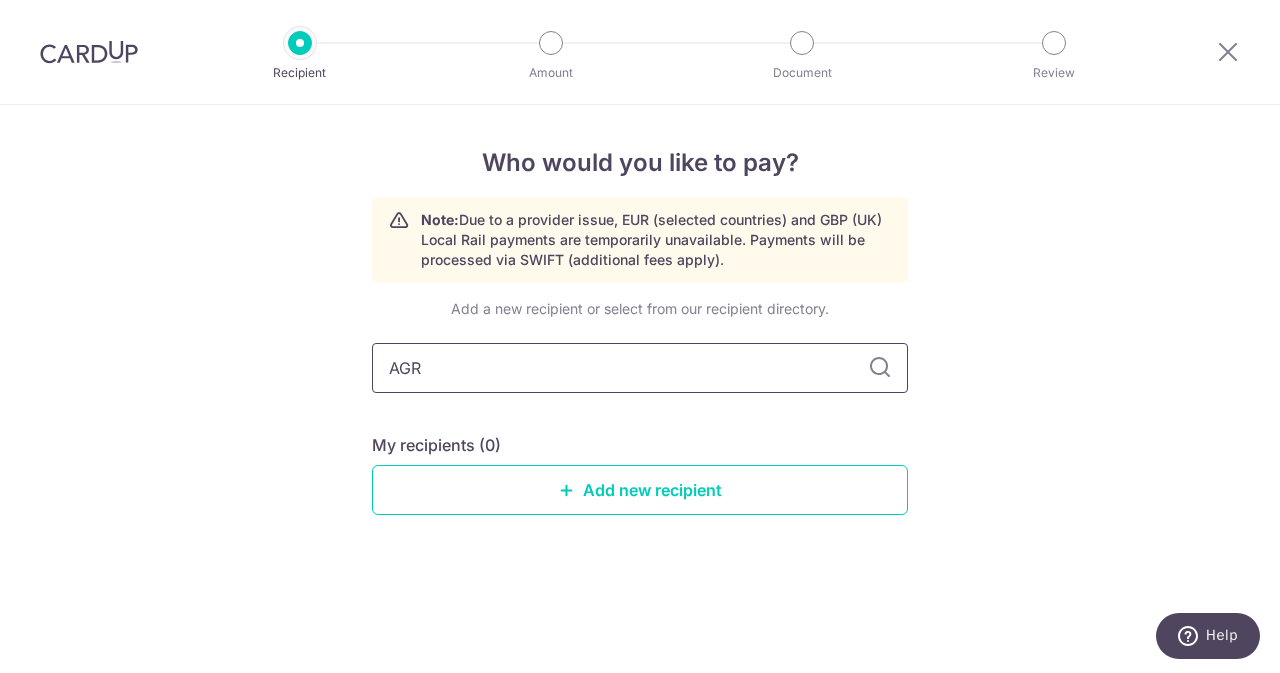 type on "AGRI" 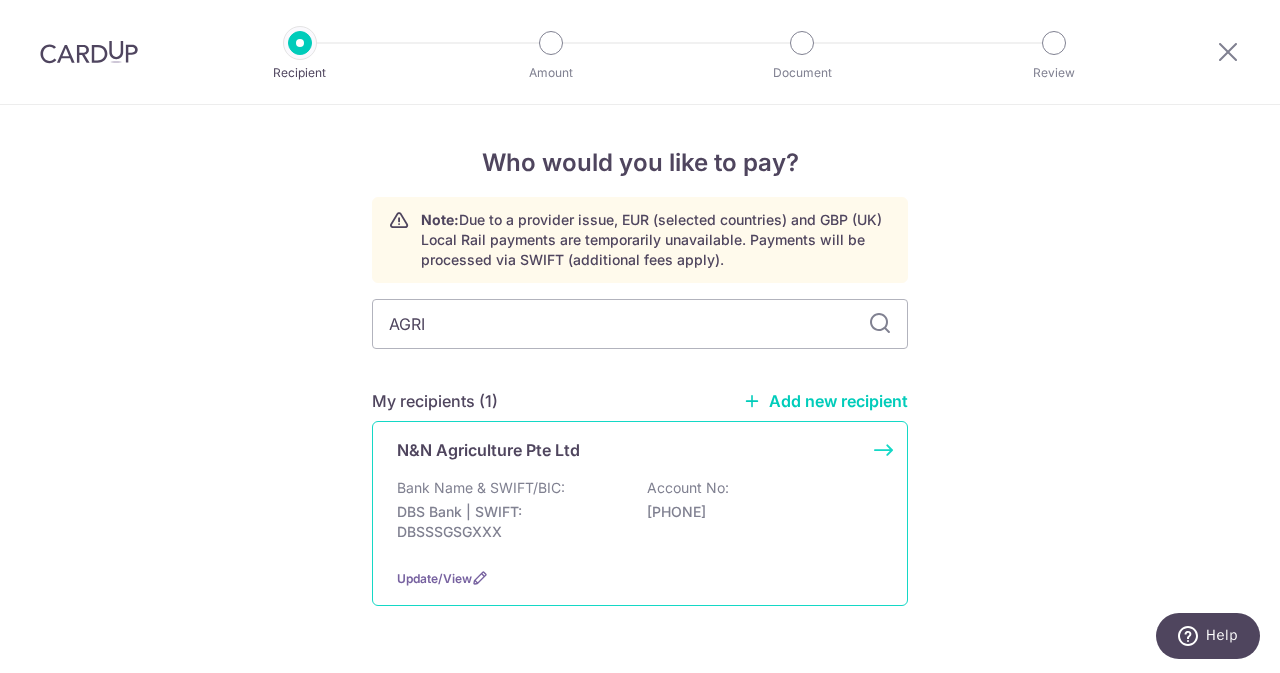 click on "N&N Agriculture Pte Ltd" at bounding box center (628, 450) 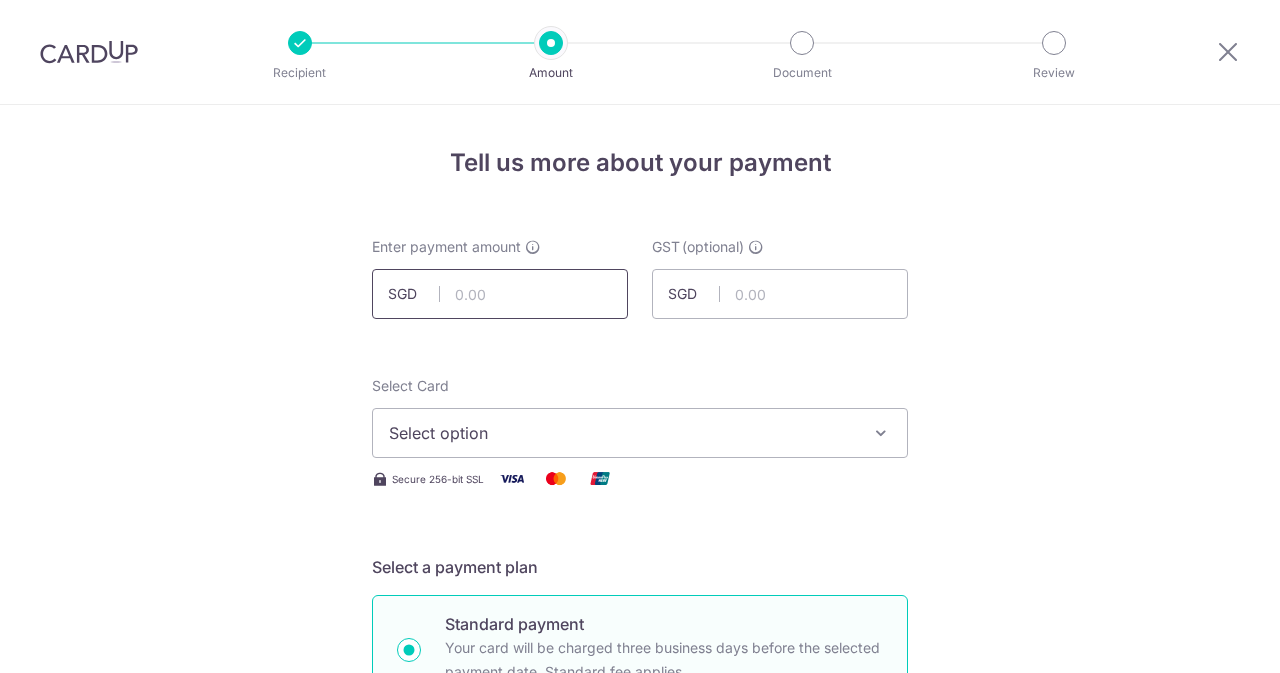 scroll, scrollTop: 0, scrollLeft: 0, axis: both 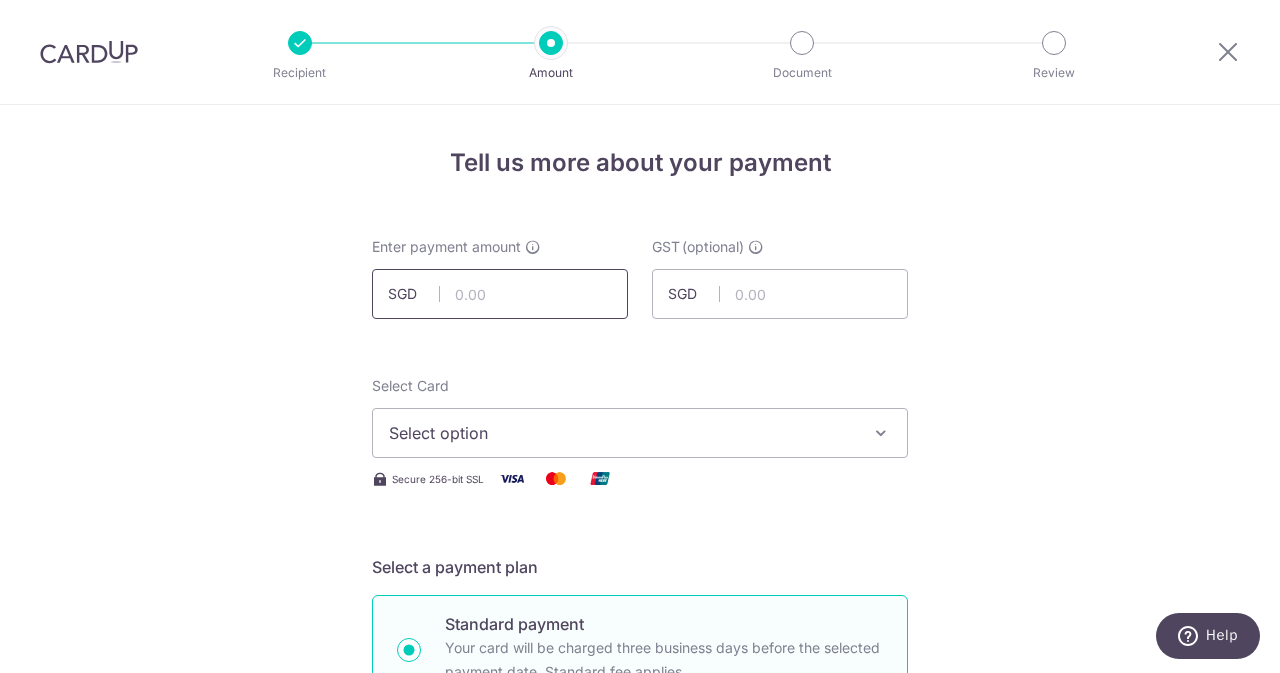 click at bounding box center [500, 294] 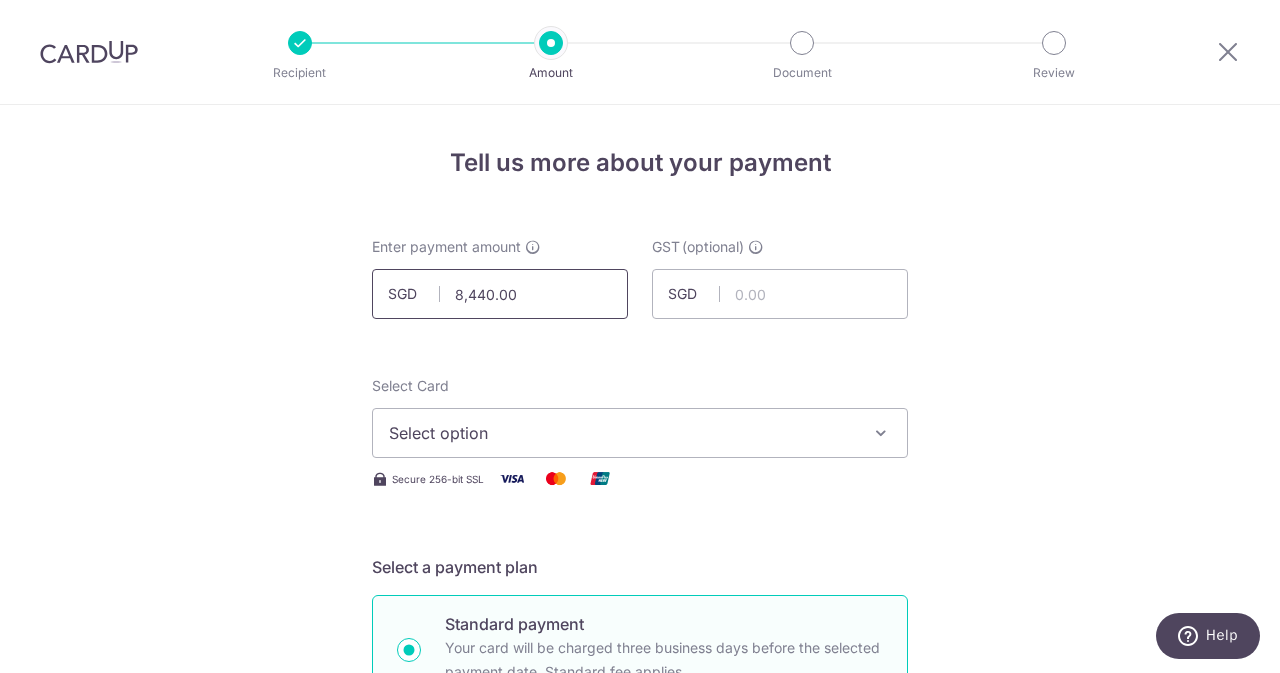 drag, startPoint x: 516, startPoint y: 299, endPoint x: 199, endPoint y: 259, distance: 319.5137 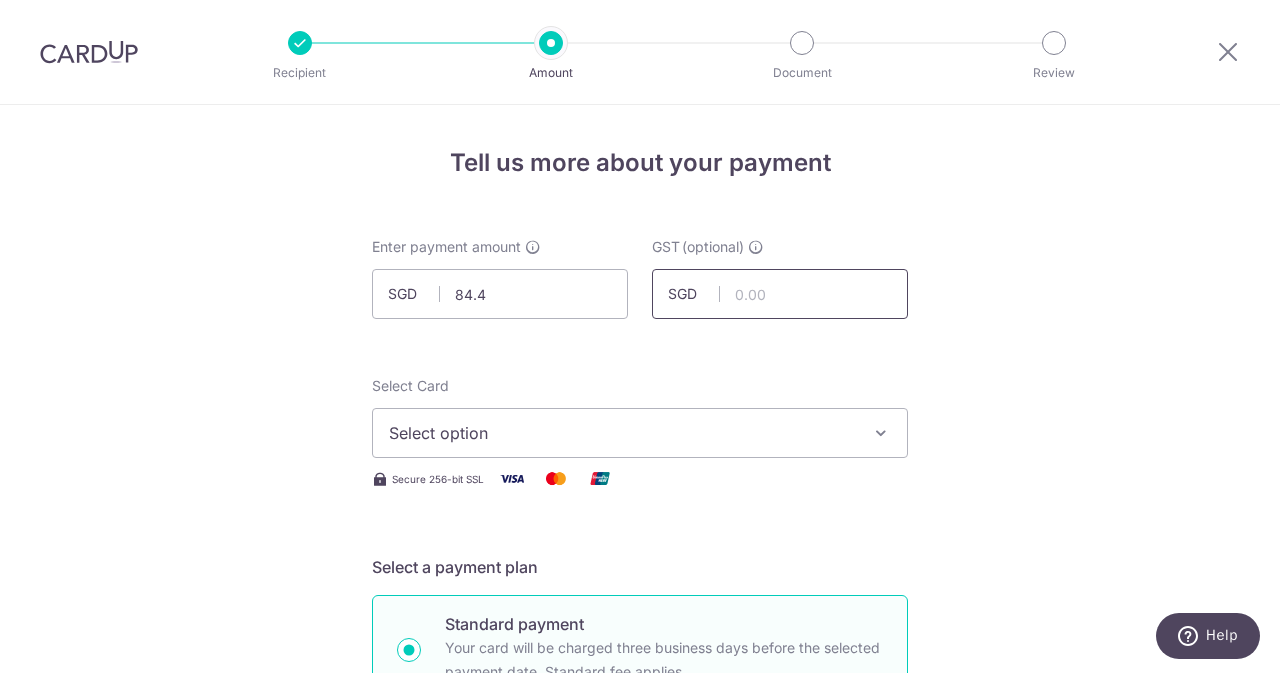 type on "84.40" 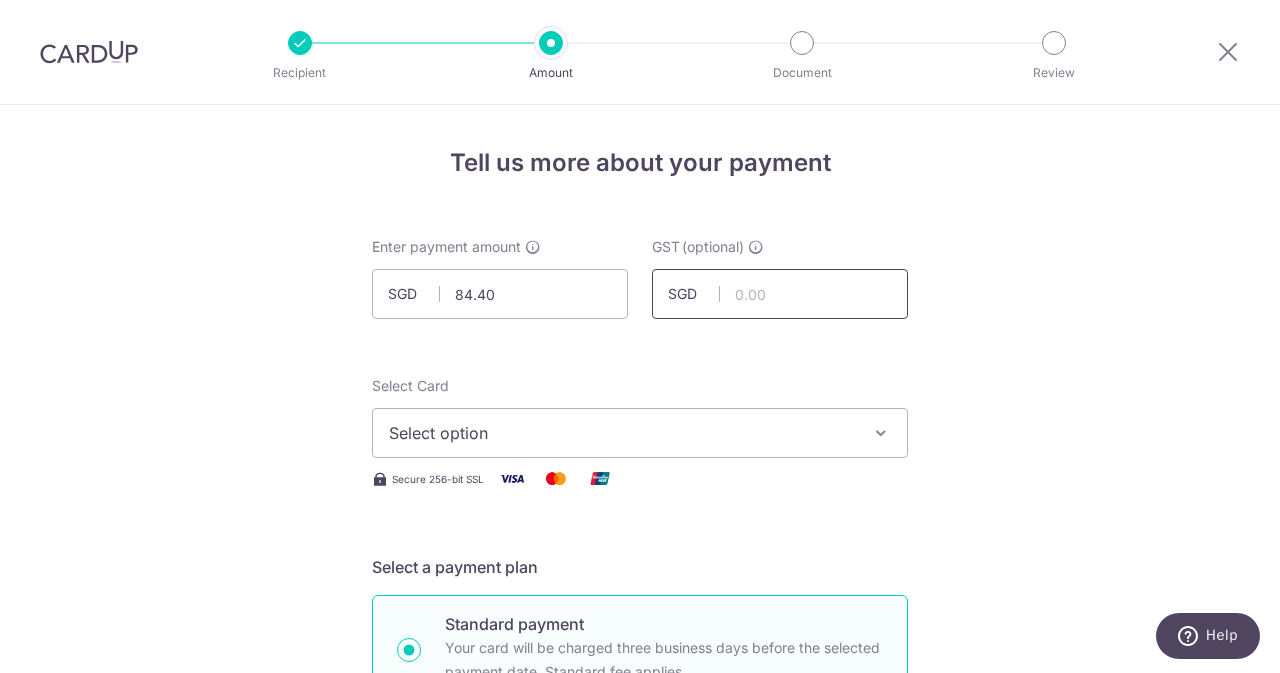 click at bounding box center [780, 294] 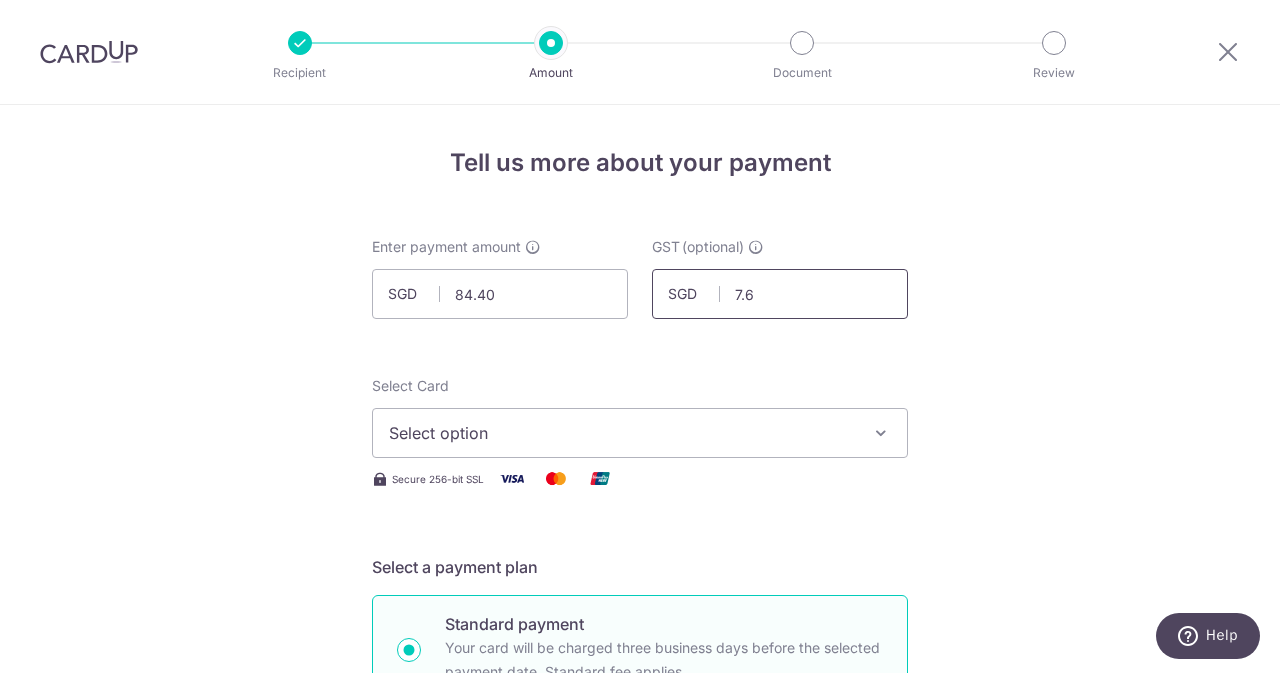 scroll, scrollTop: 67, scrollLeft: 0, axis: vertical 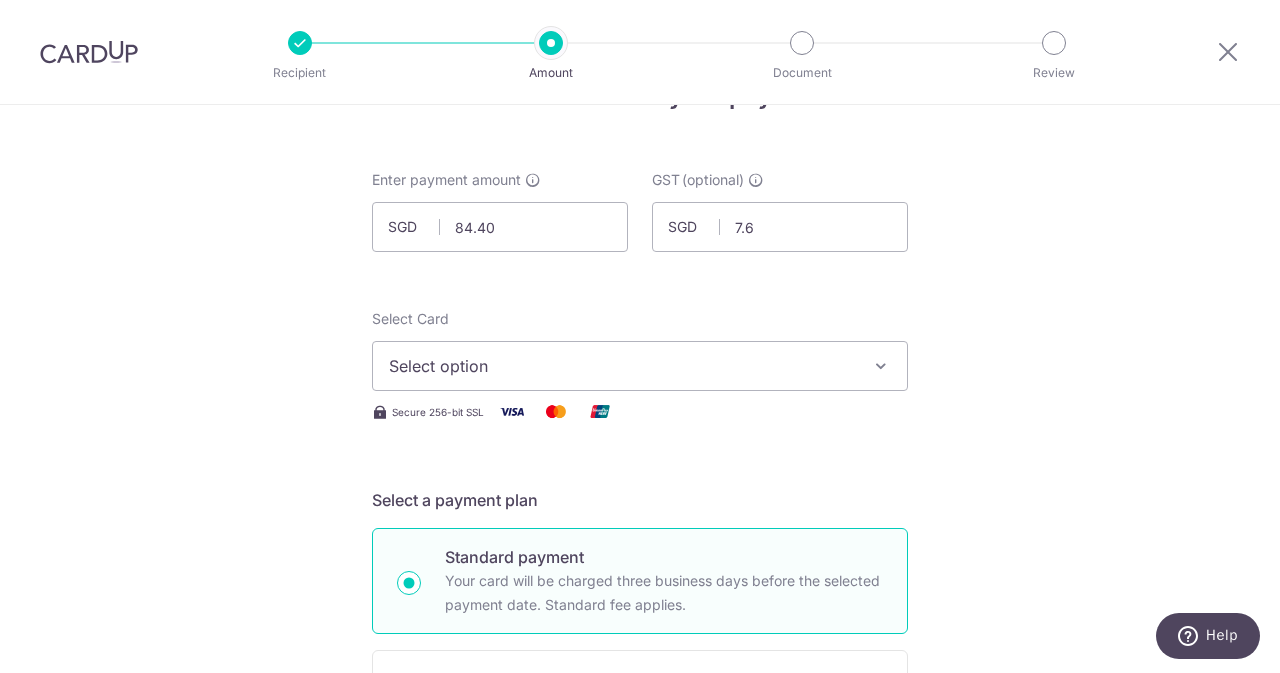 type on "7.60" 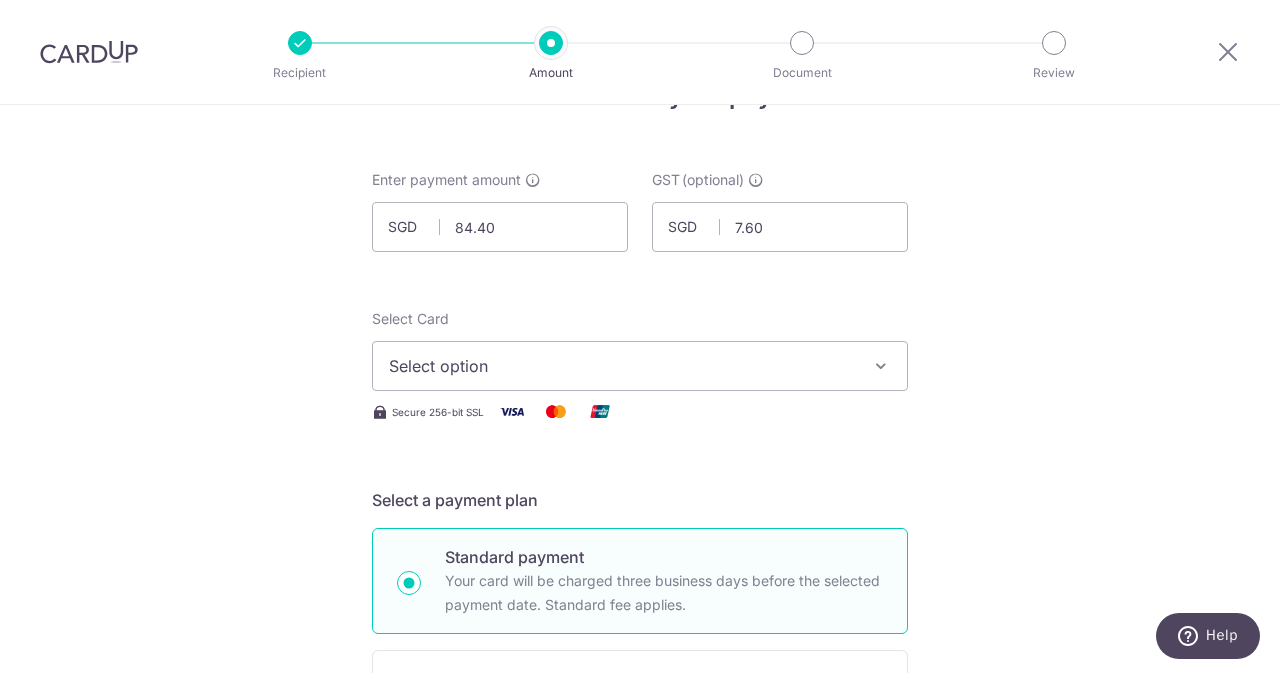 click on "Select Card
Select option
Add credit card
Your Cards
**** 1196
**** 3087
Secure 256-bit SSL" at bounding box center [640, 366] 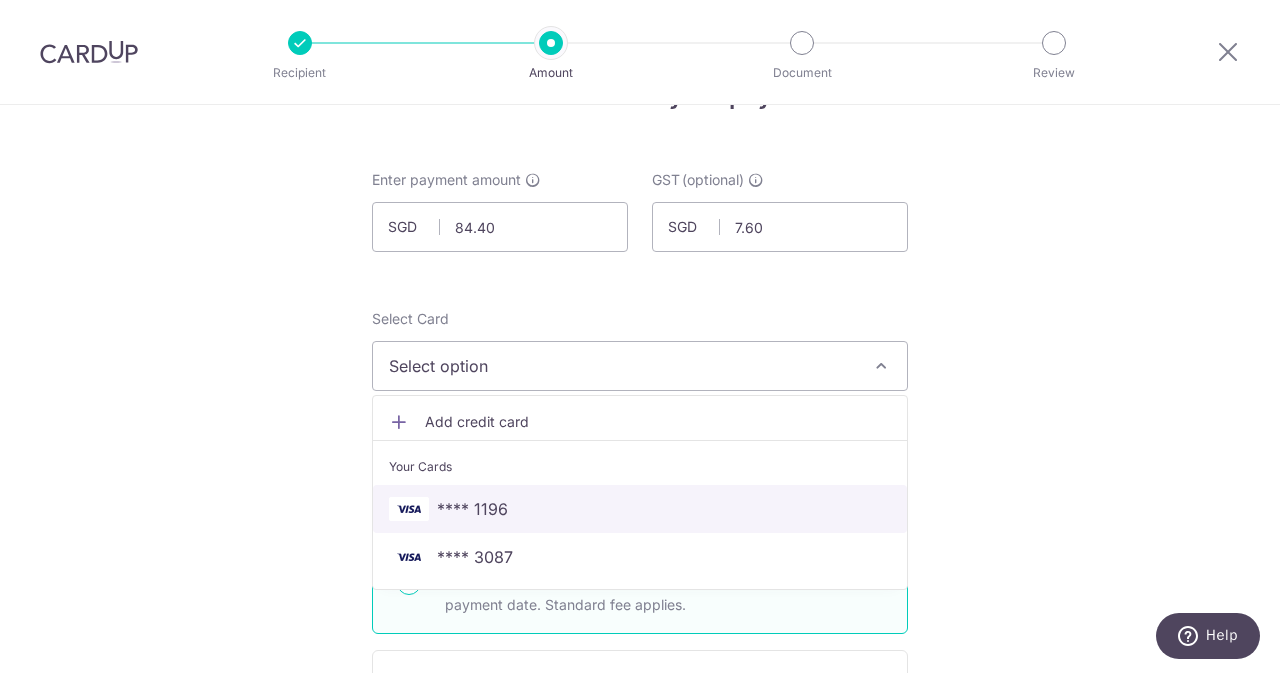click on "**** 1196" at bounding box center [472, 509] 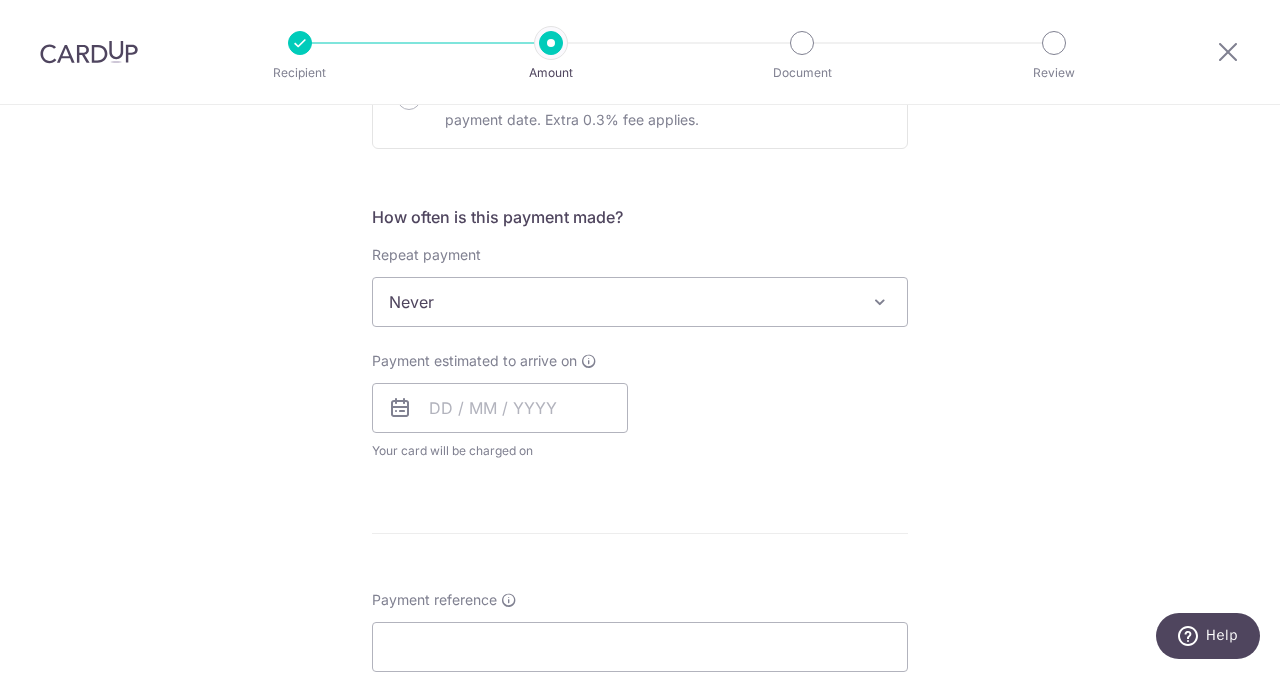 scroll, scrollTop: 683, scrollLeft: 0, axis: vertical 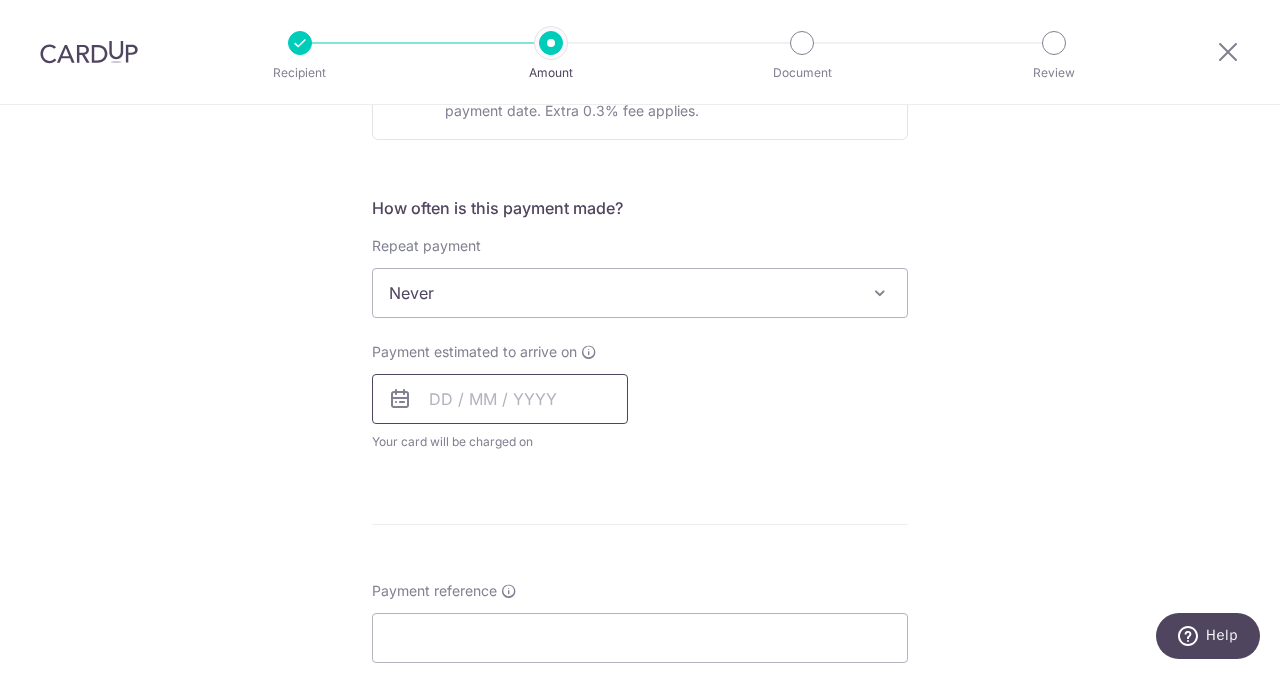 click at bounding box center [500, 399] 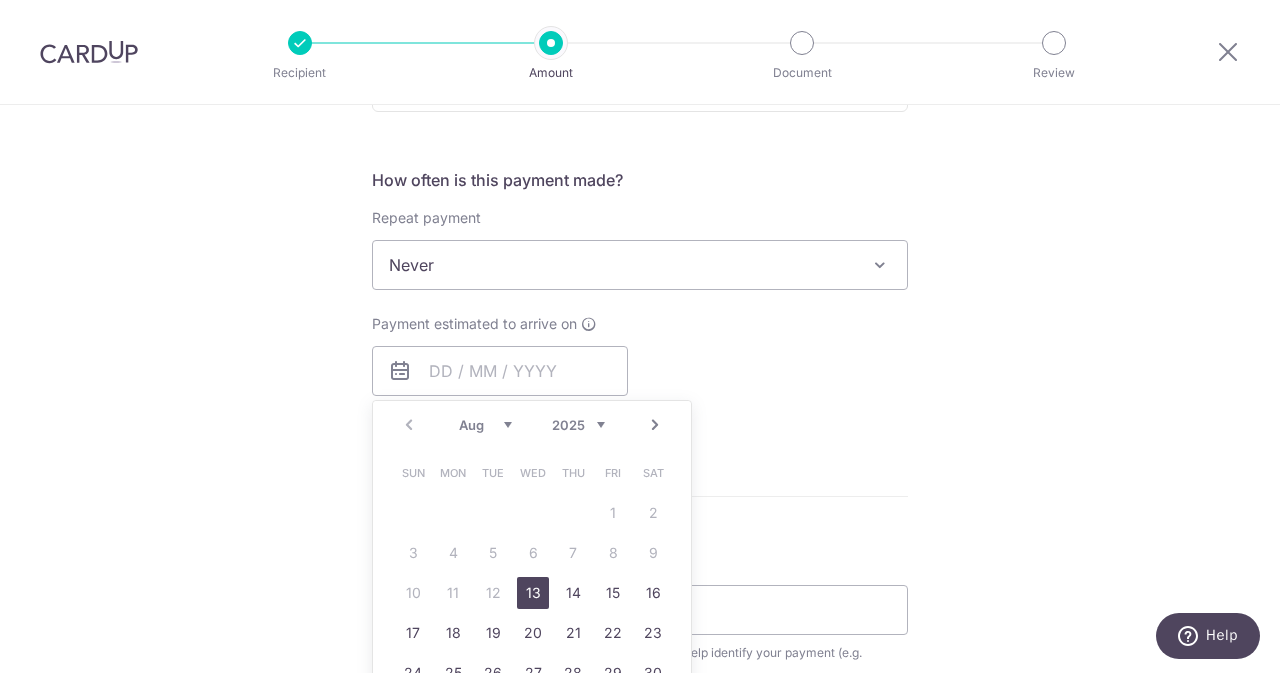 click on "13" at bounding box center [533, 593] 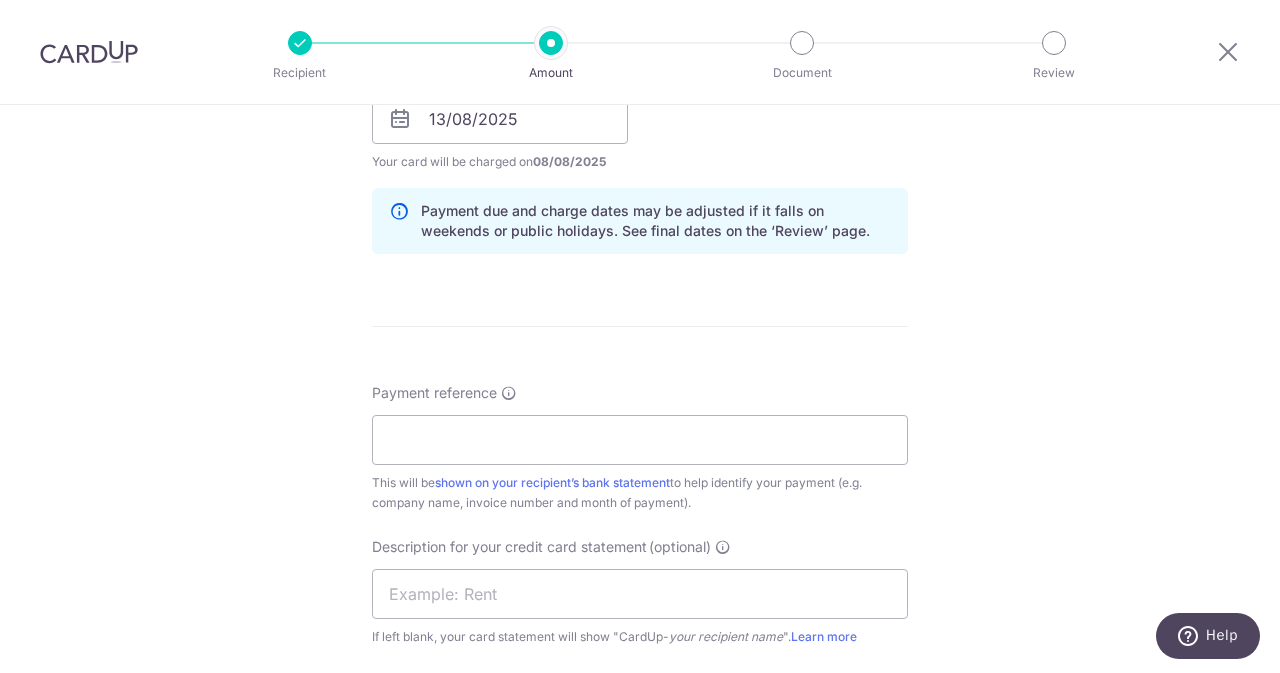 scroll, scrollTop: 995, scrollLeft: 0, axis: vertical 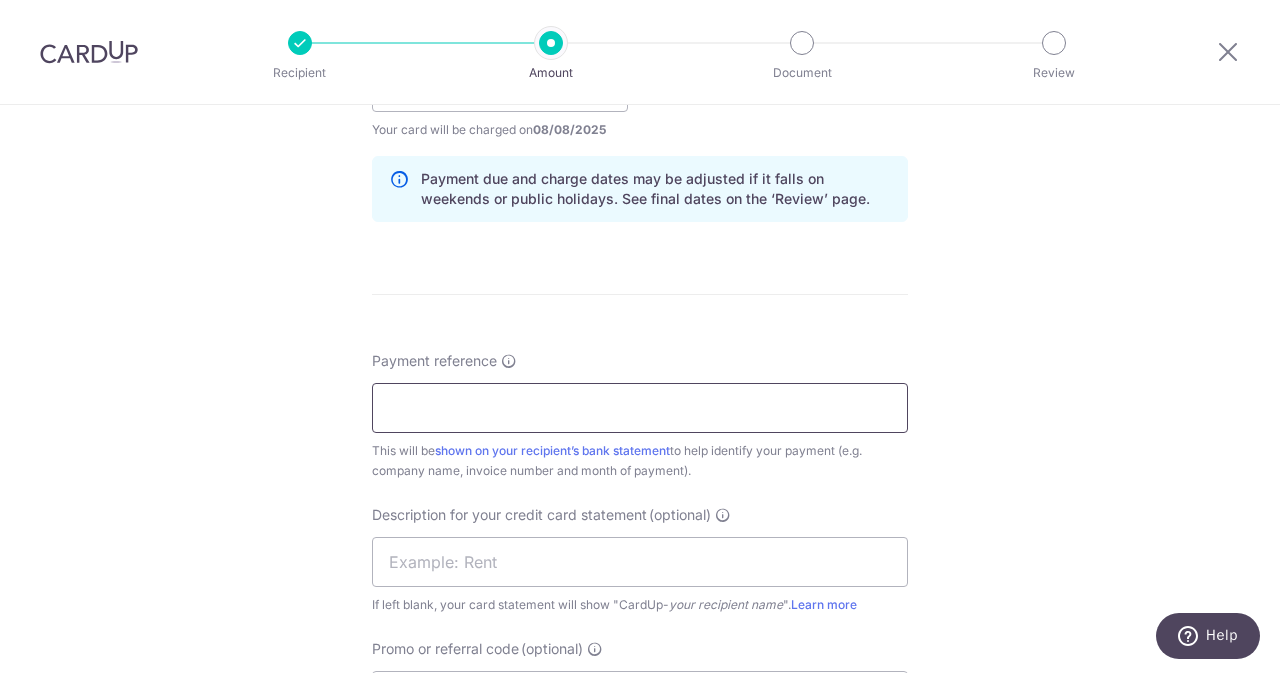 click on "Payment reference" at bounding box center [640, 408] 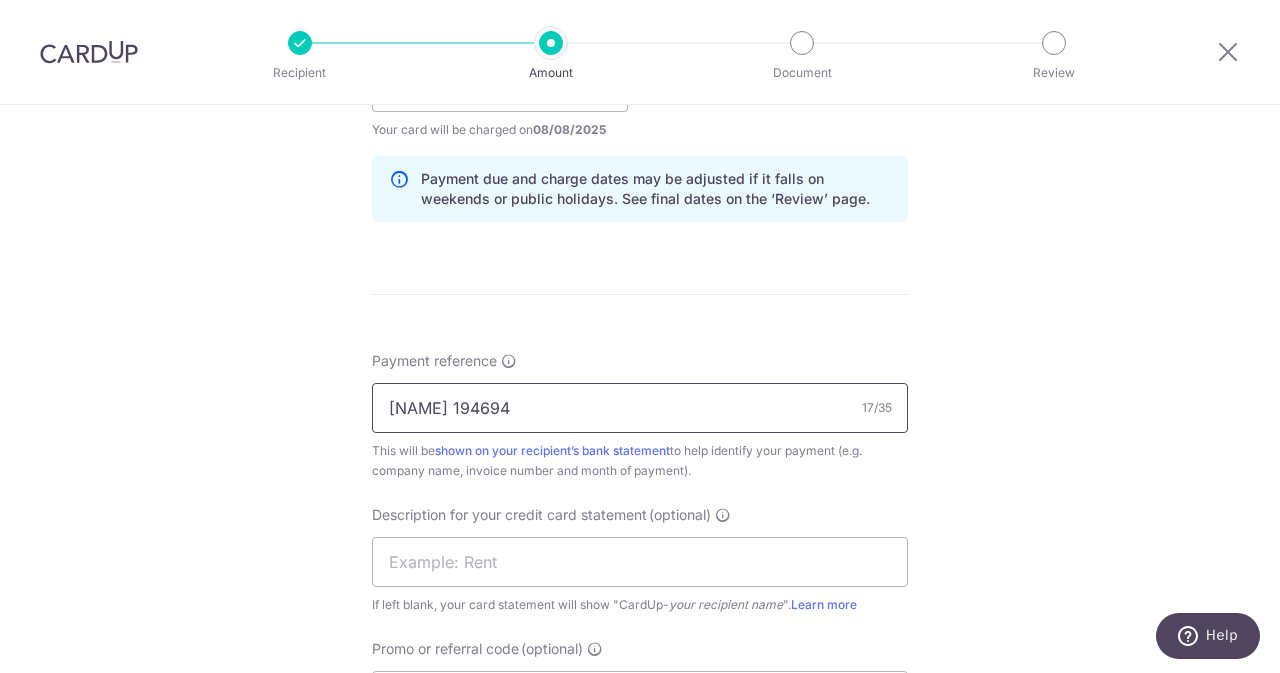scroll, scrollTop: 1019, scrollLeft: 0, axis: vertical 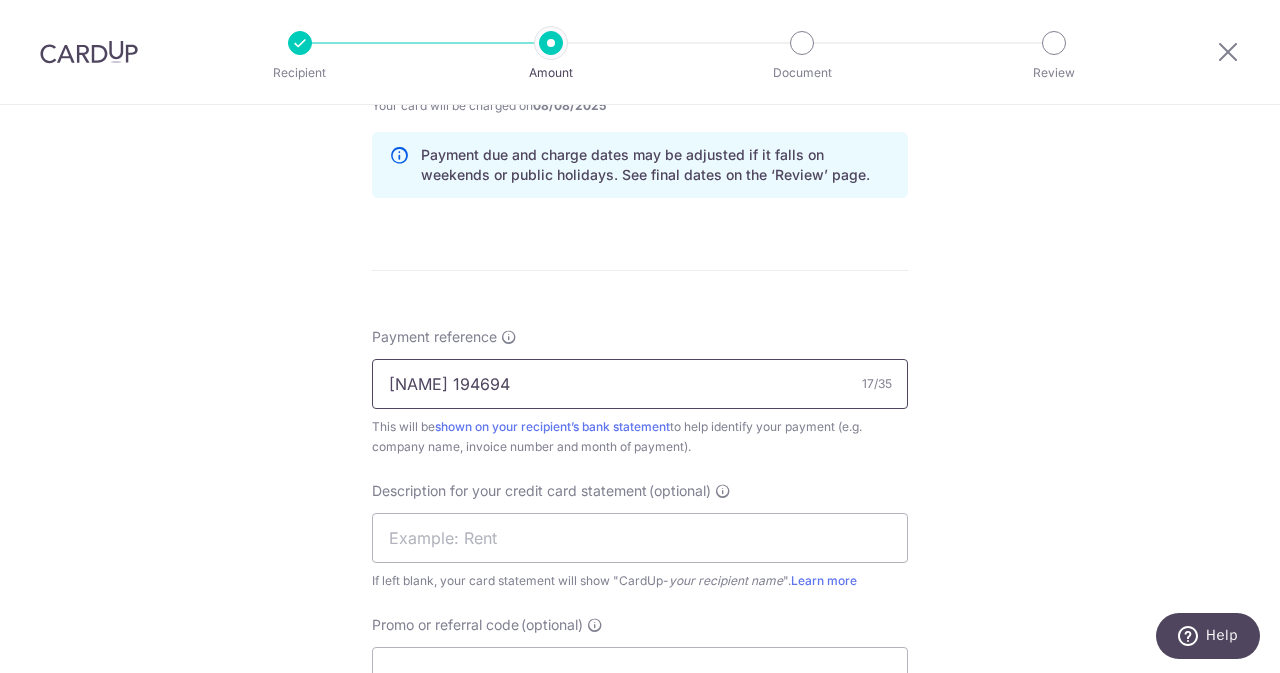 drag, startPoint x: 540, startPoint y: 378, endPoint x: 482, endPoint y: 379, distance: 58.00862 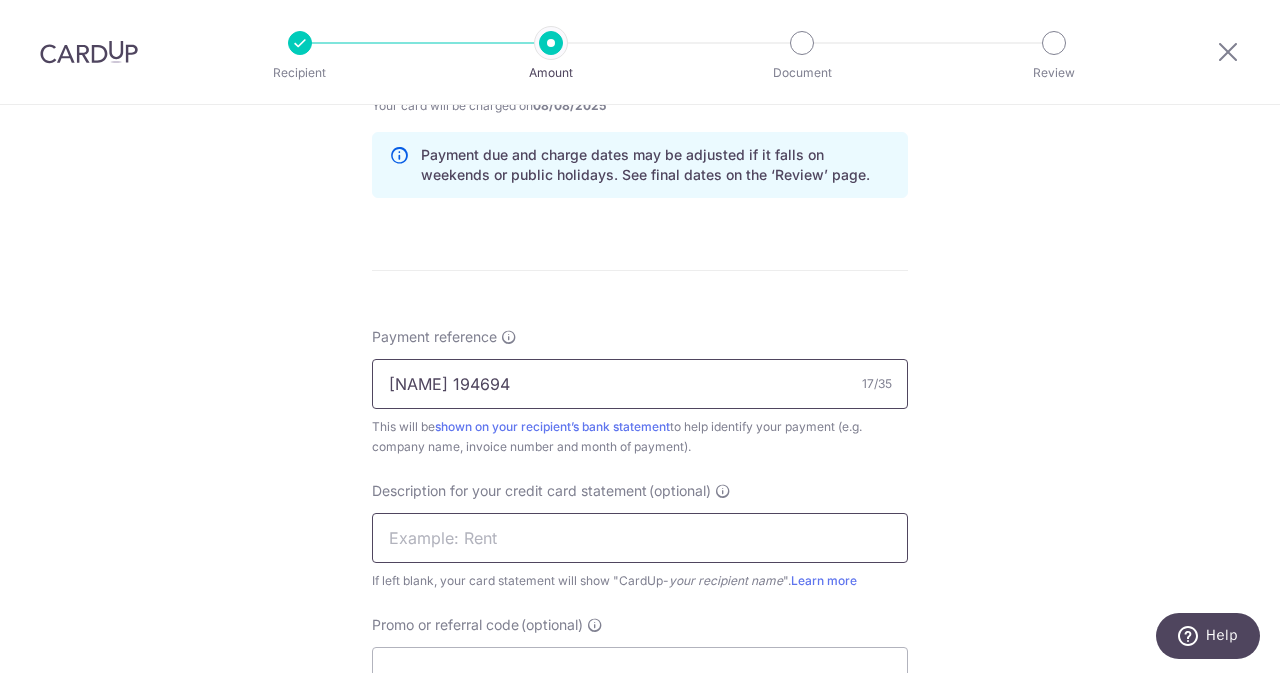 type on "ELIJAHPIES 194694" 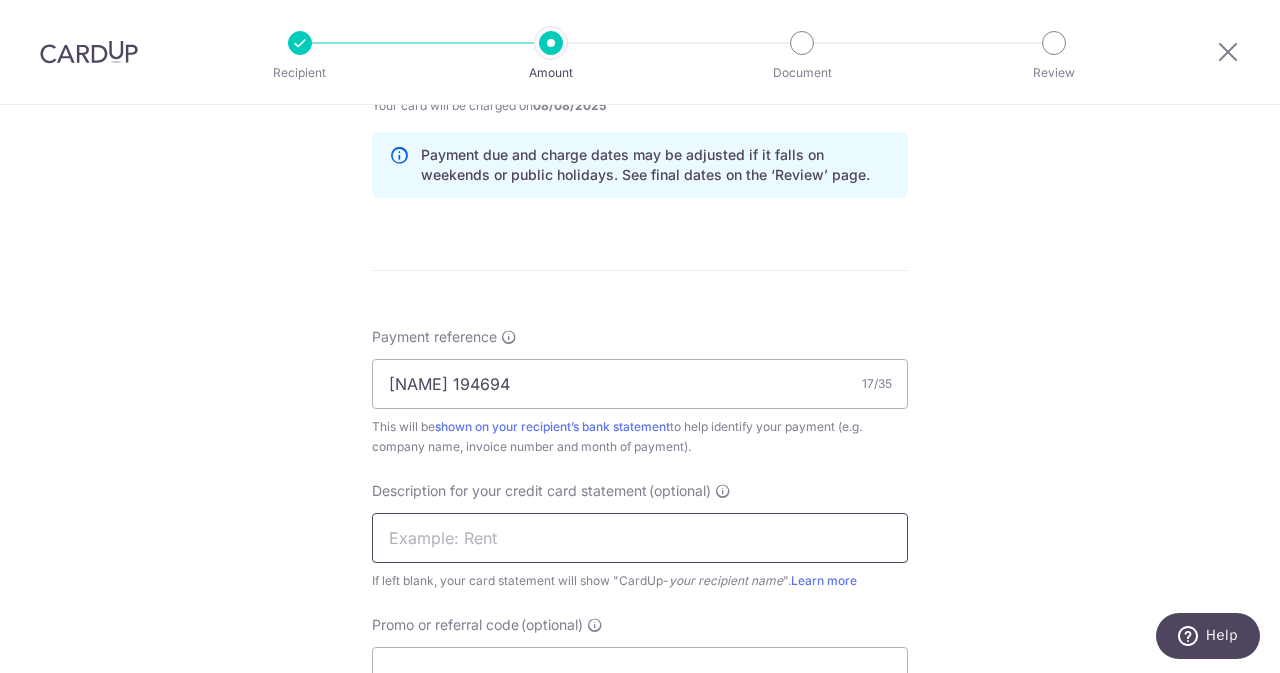 click at bounding box center (640, 538) 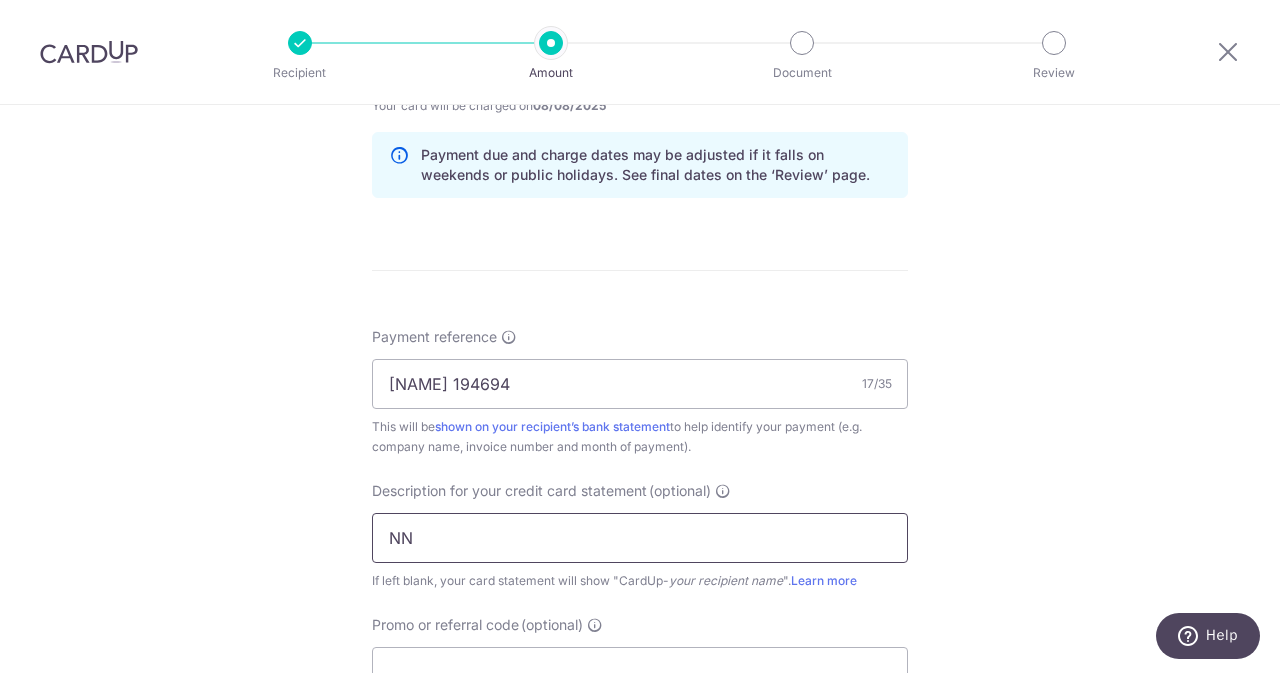 paste on "194694" 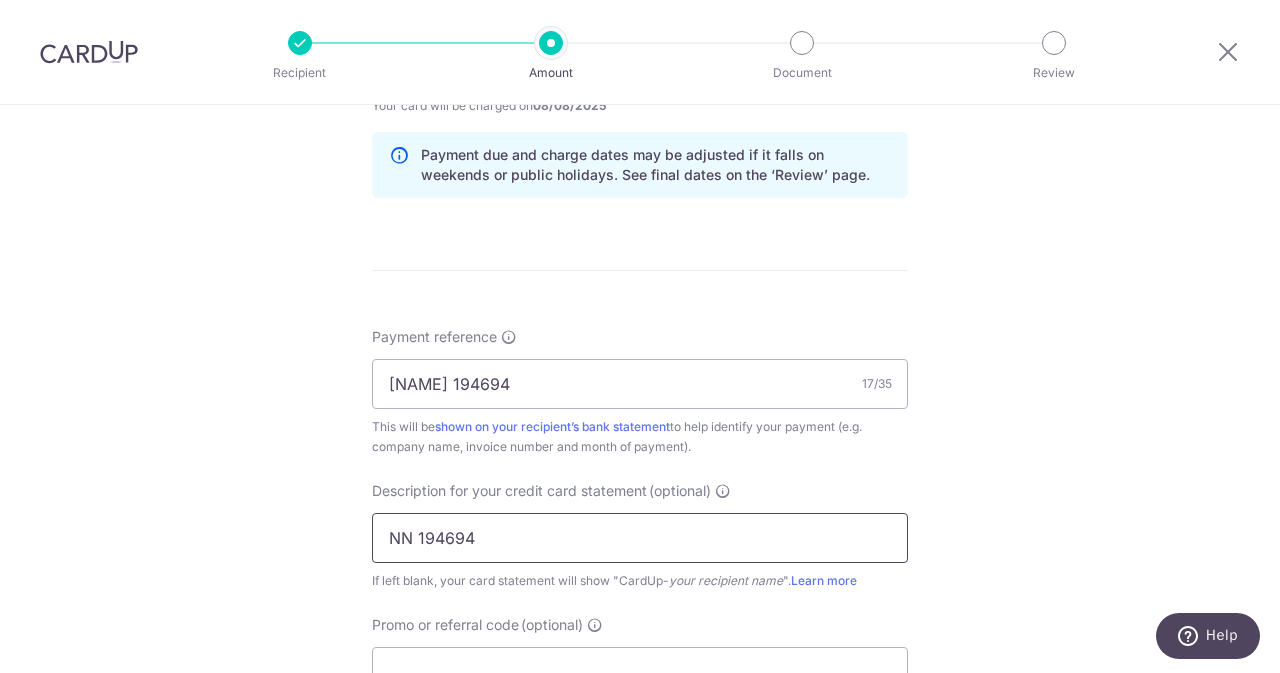 scroll, scrollTop: 1179, scrollLeft: 0, axis: vertical 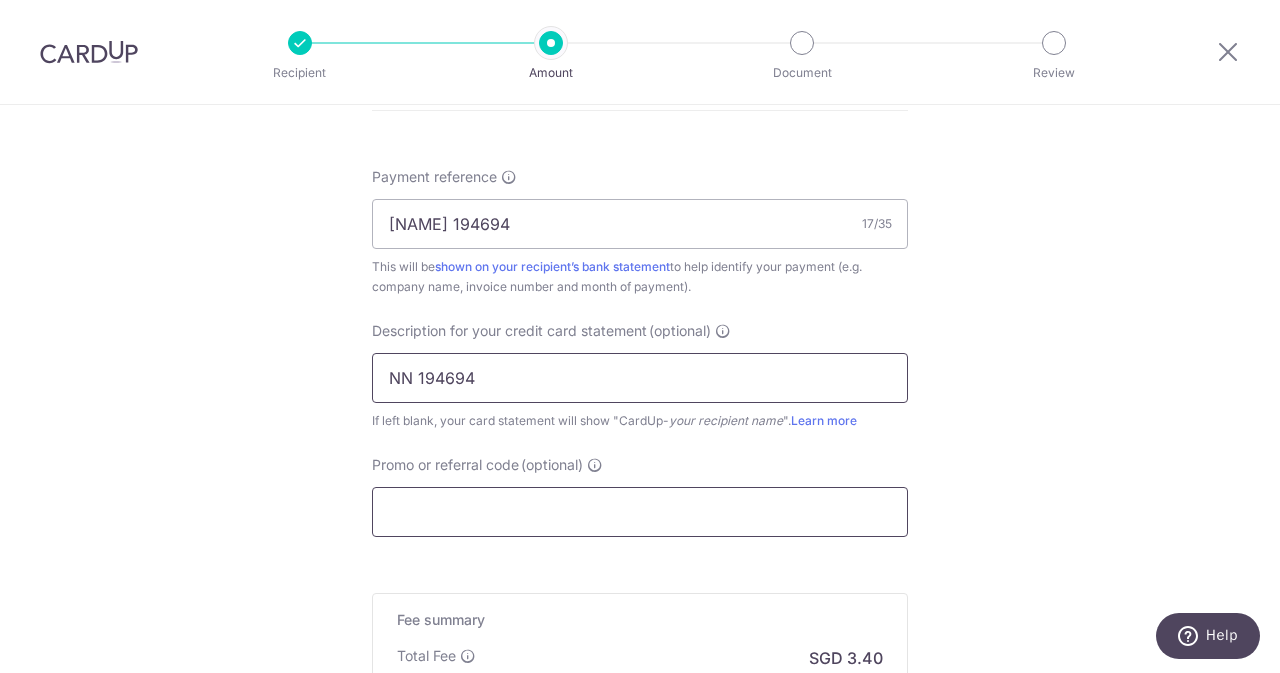 type on "NN 194694" 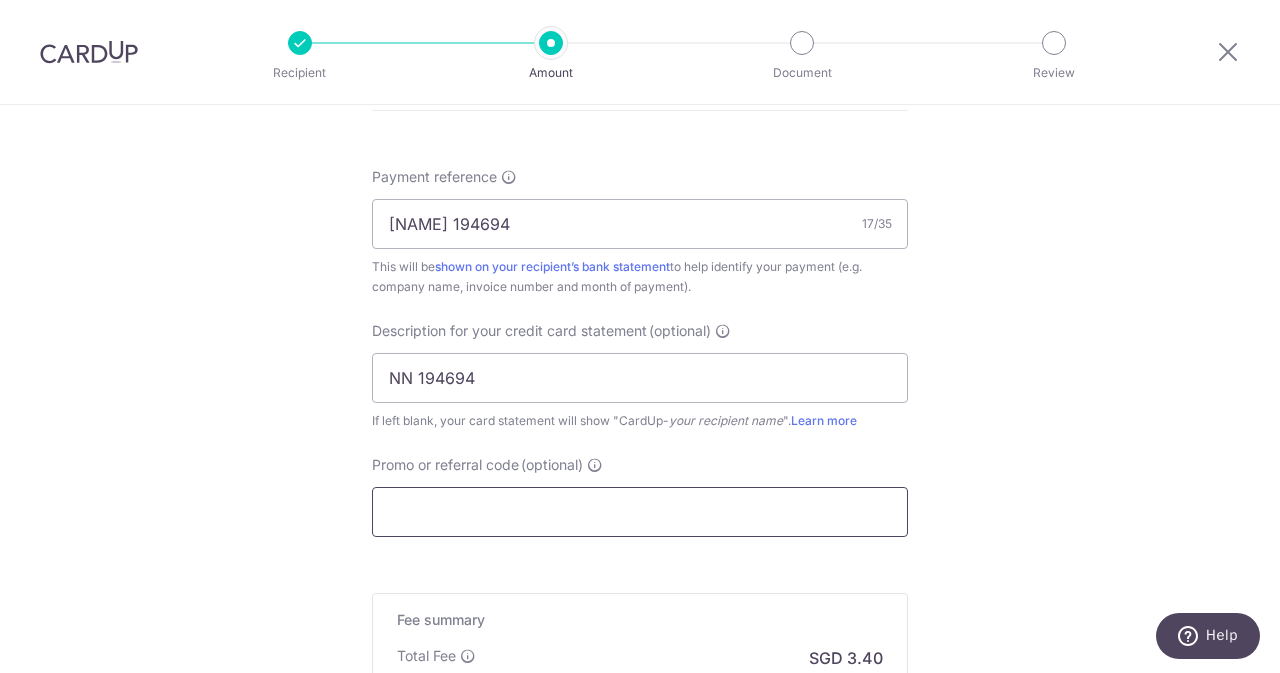 click on "Promo or referral code
(optional)" at bounding box center [640, 512] 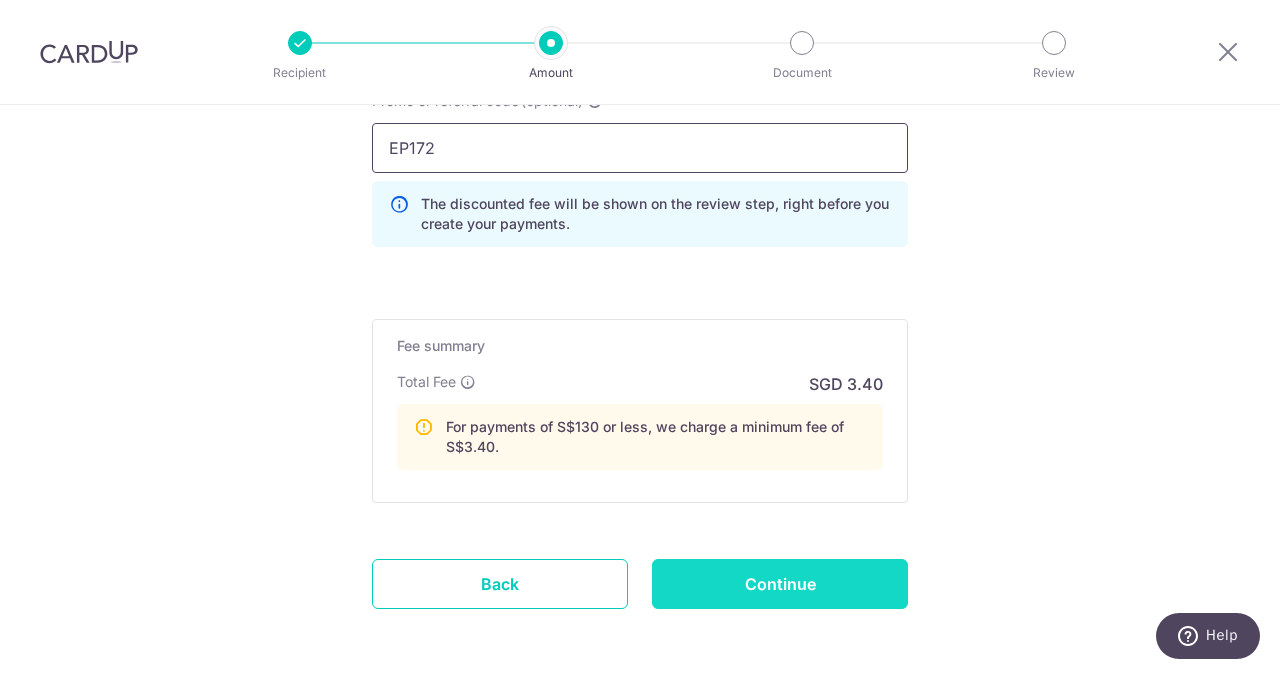 scroll, scrollTop: 1548, scrollLeft: 0, axis: vertical 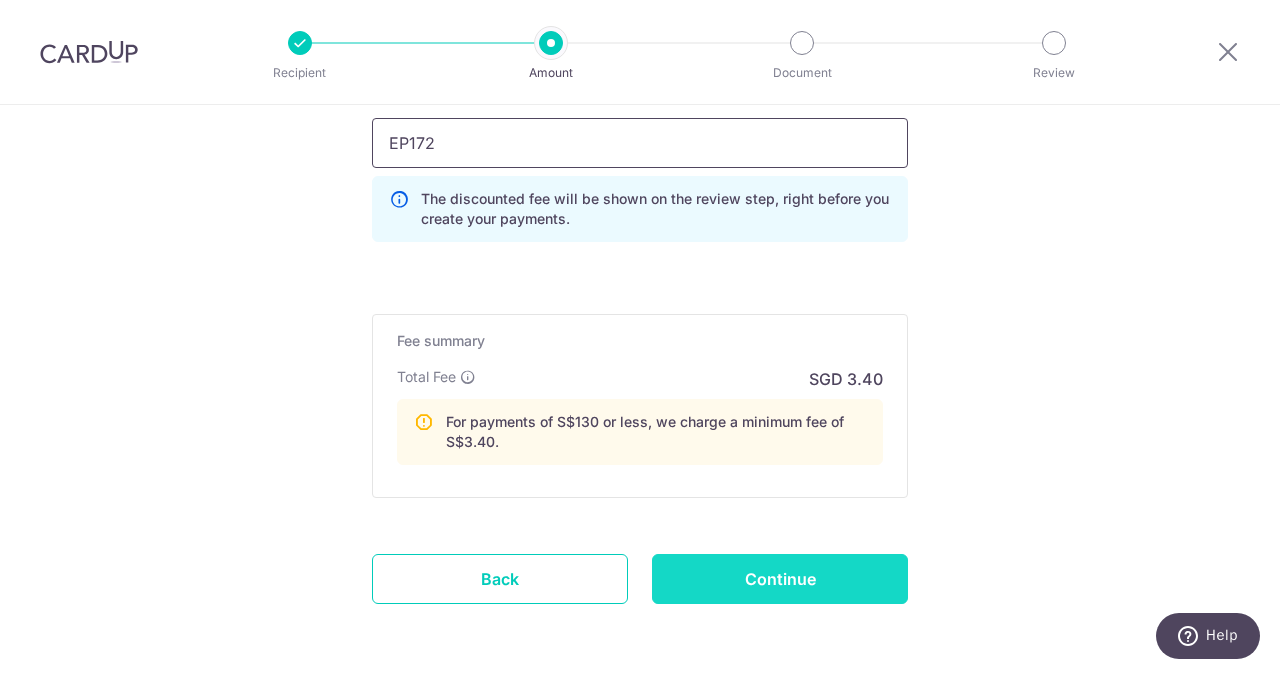 type on "EP172" 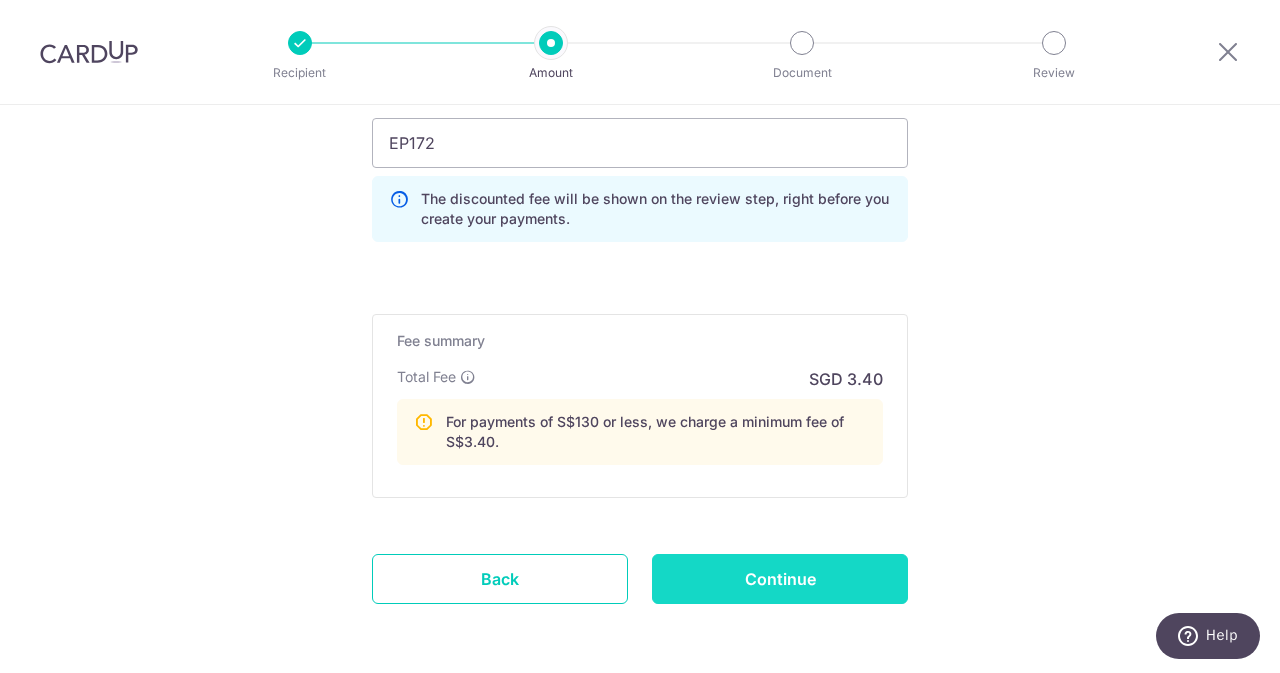 click on "Continue" at bounding box center (780, 579) 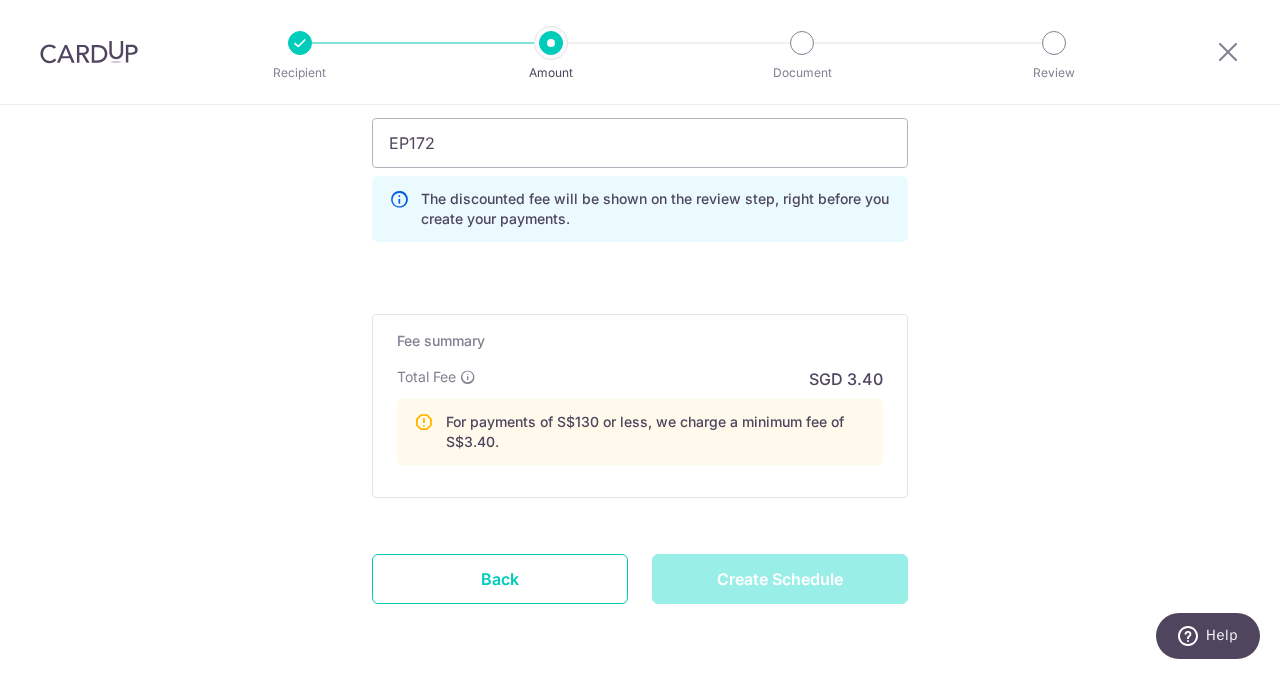type on "Create Schedule" 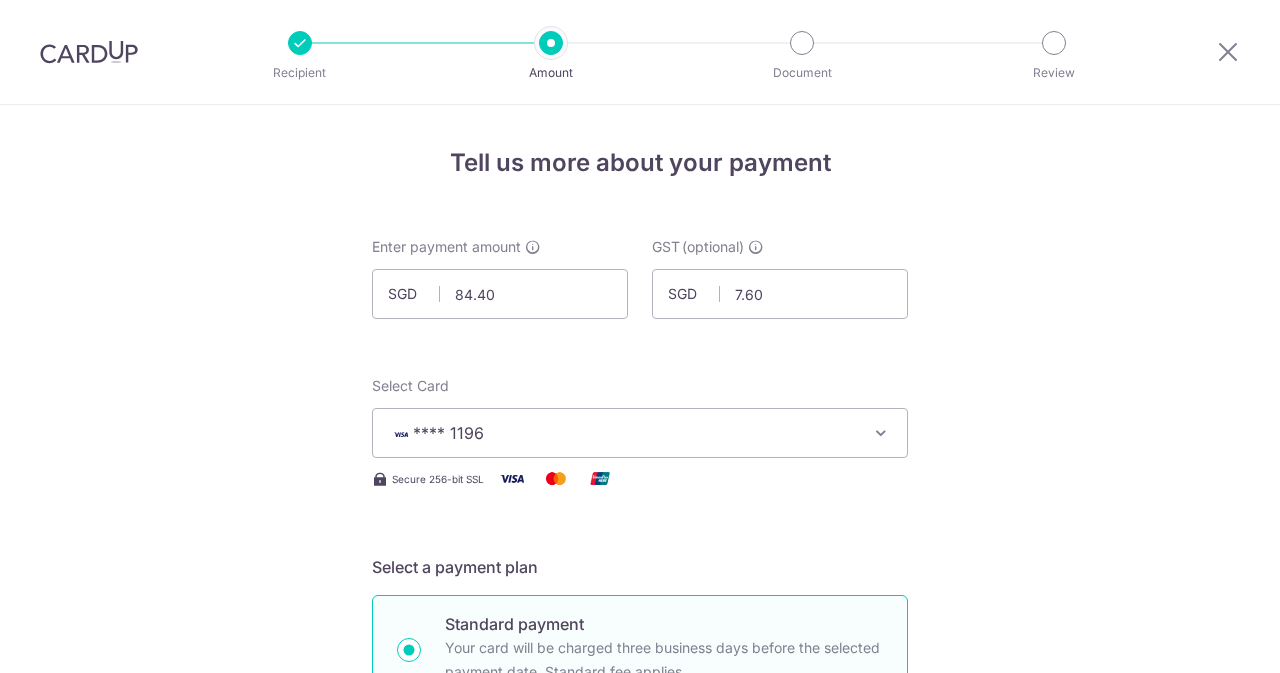 scroll, scrollTop: 0, scrollLeft: 0, axis: both 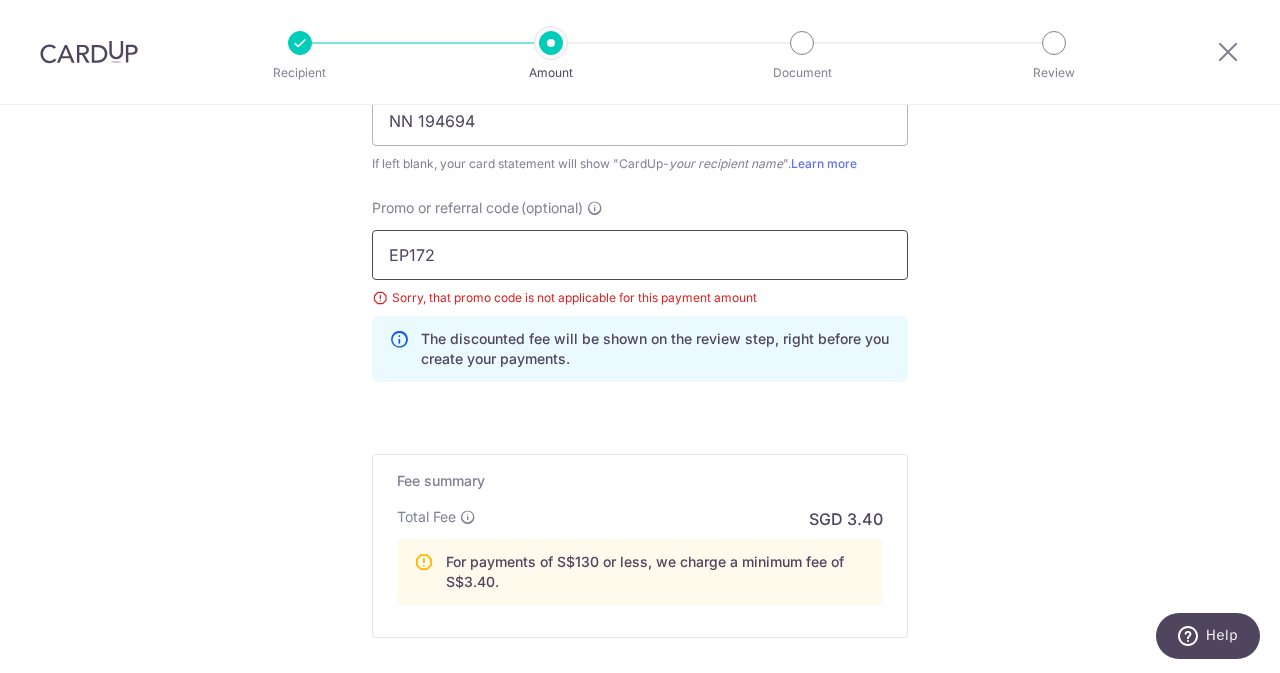 drag, startPoint x: 496, startPoint y: 251, endPoint x: 279, endPoint y: 243, distance: 217.14742 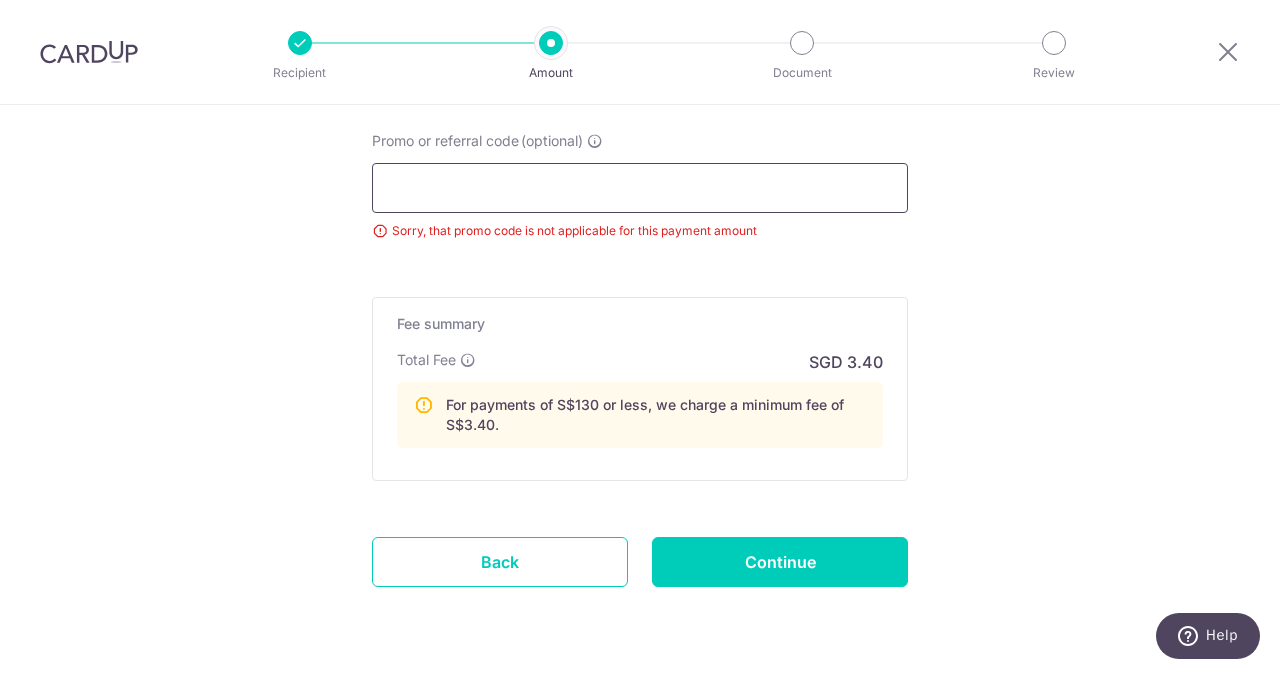 scroll, scrollTop: 1506, scrollLeft: 0, axis: vertical 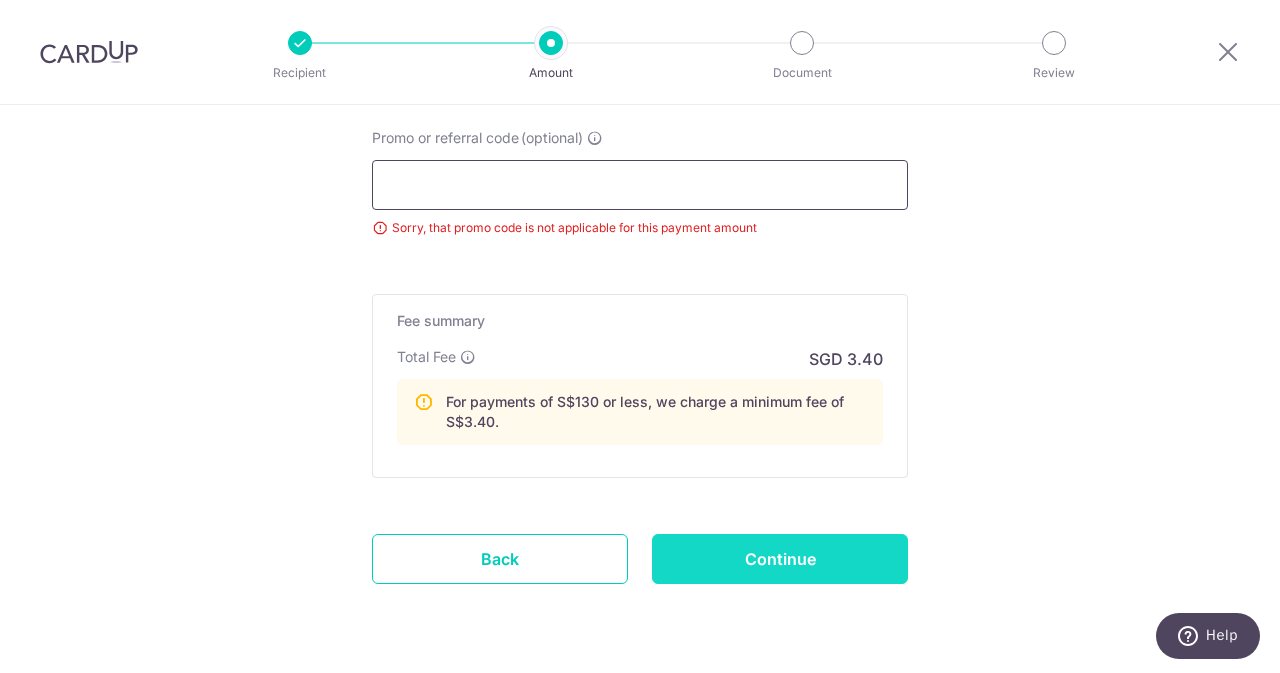 type 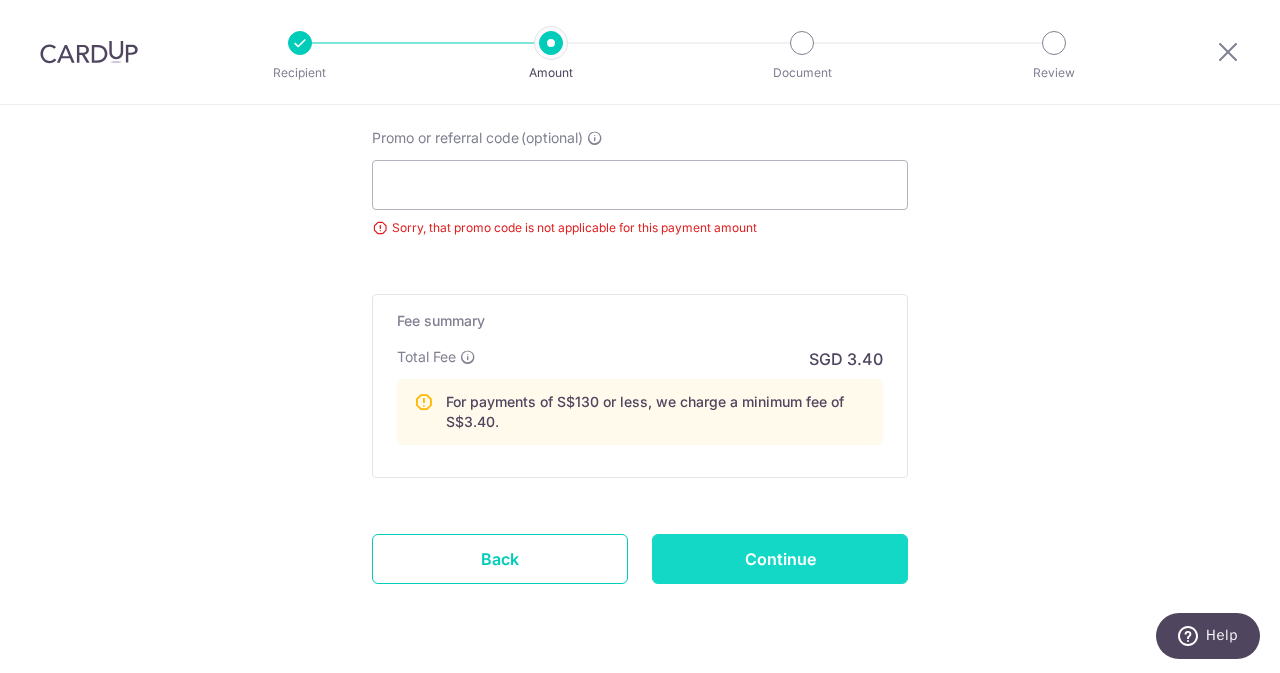 click on "Continue" at bounding box center [780, 559] 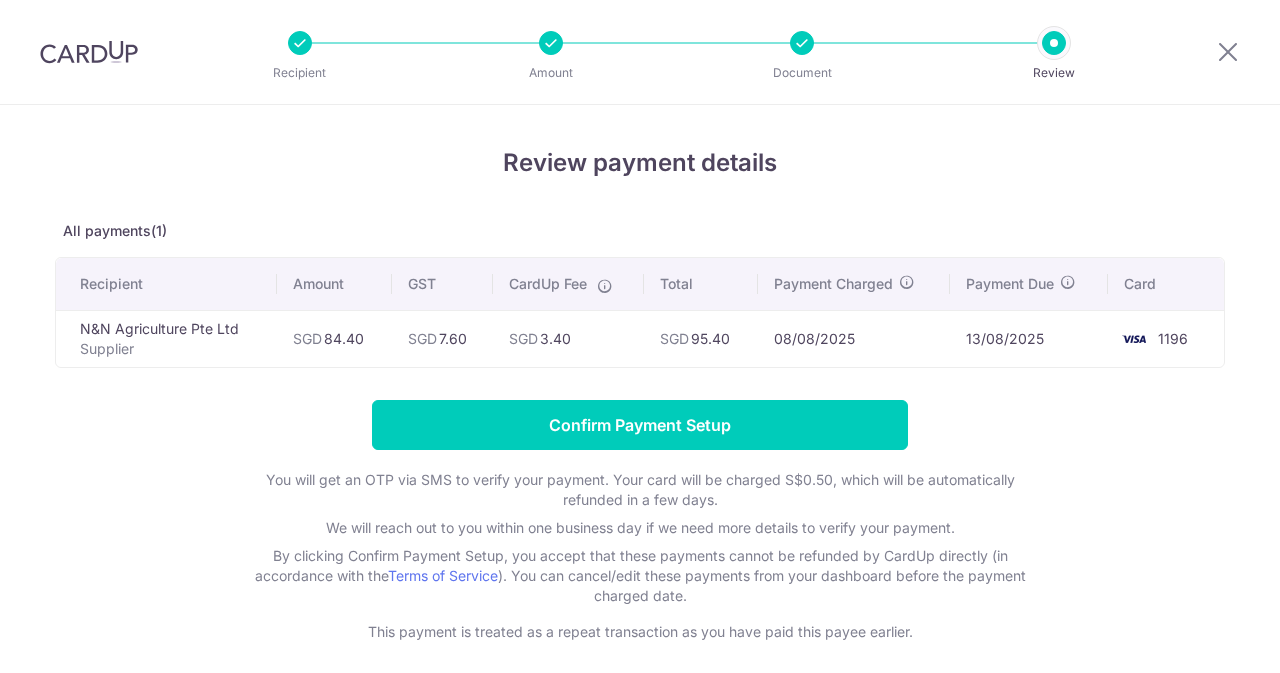 scroll, scrollTop: 0, scrollLeft: 0, axis: both 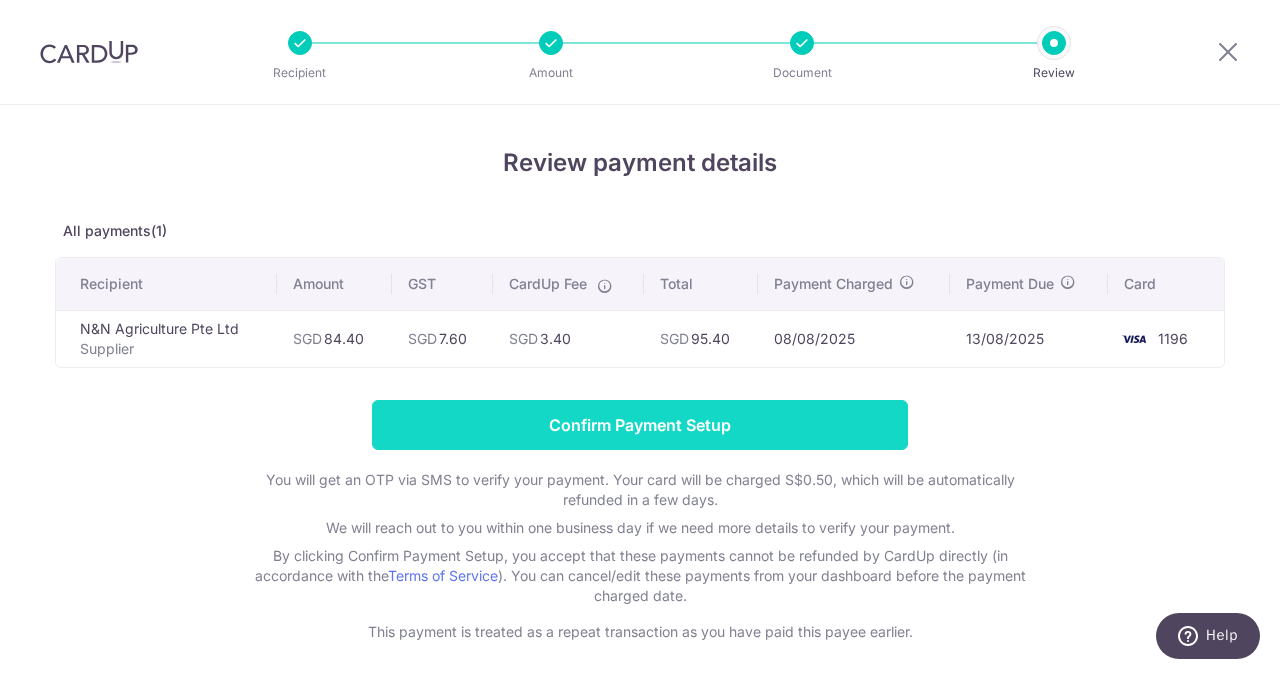 click on "Confirm Payment Setup" at bounding box center [640, 425] 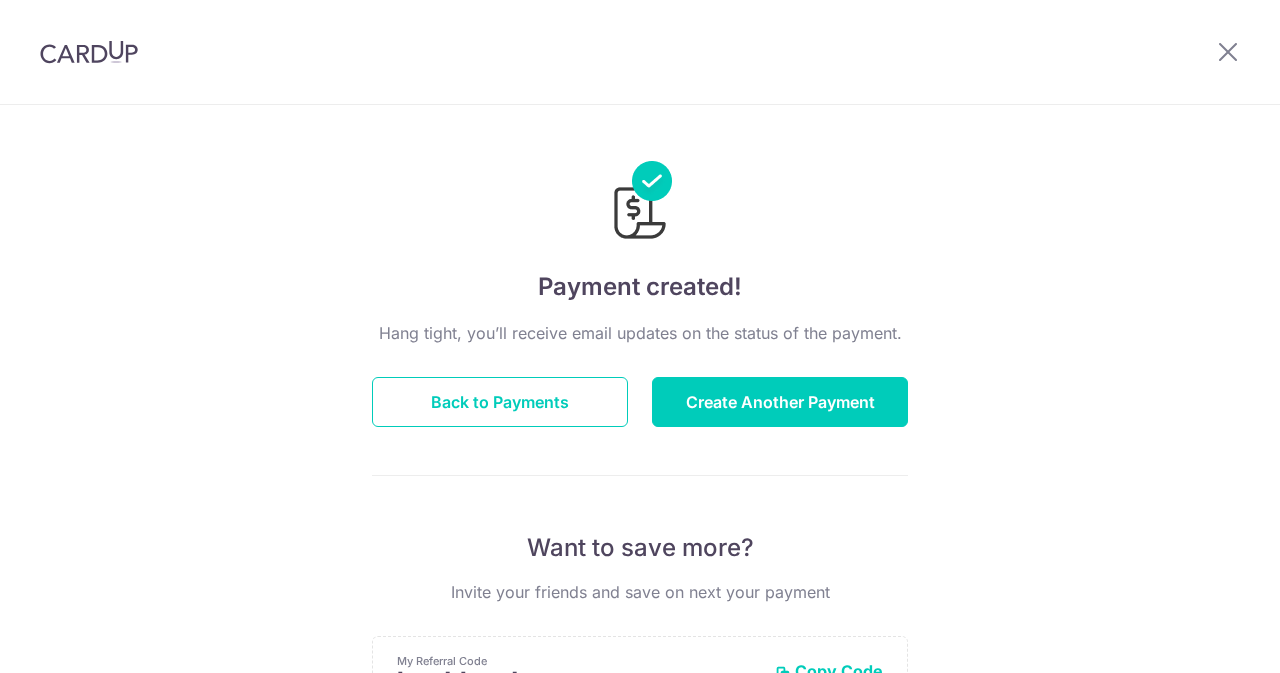 scroll, scrollTop: 0, scrollLeft: 0, axis: both 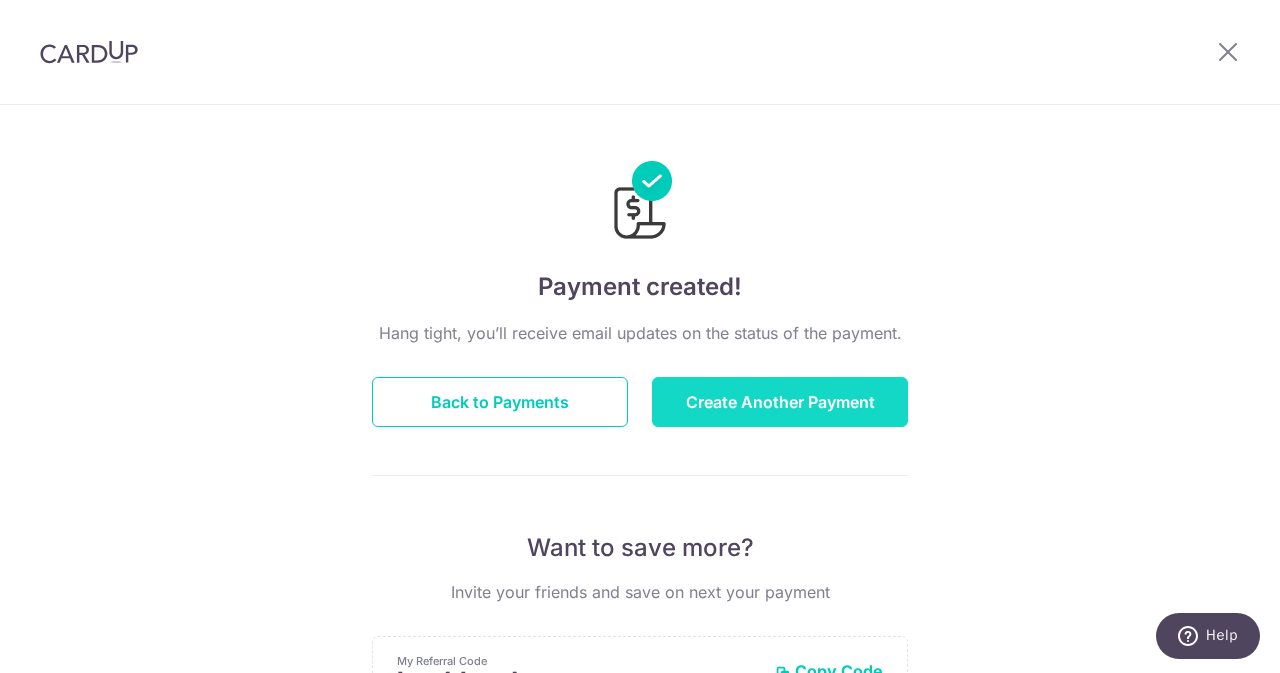 click on "Create Another Payment" at bounding box center [780, 402] 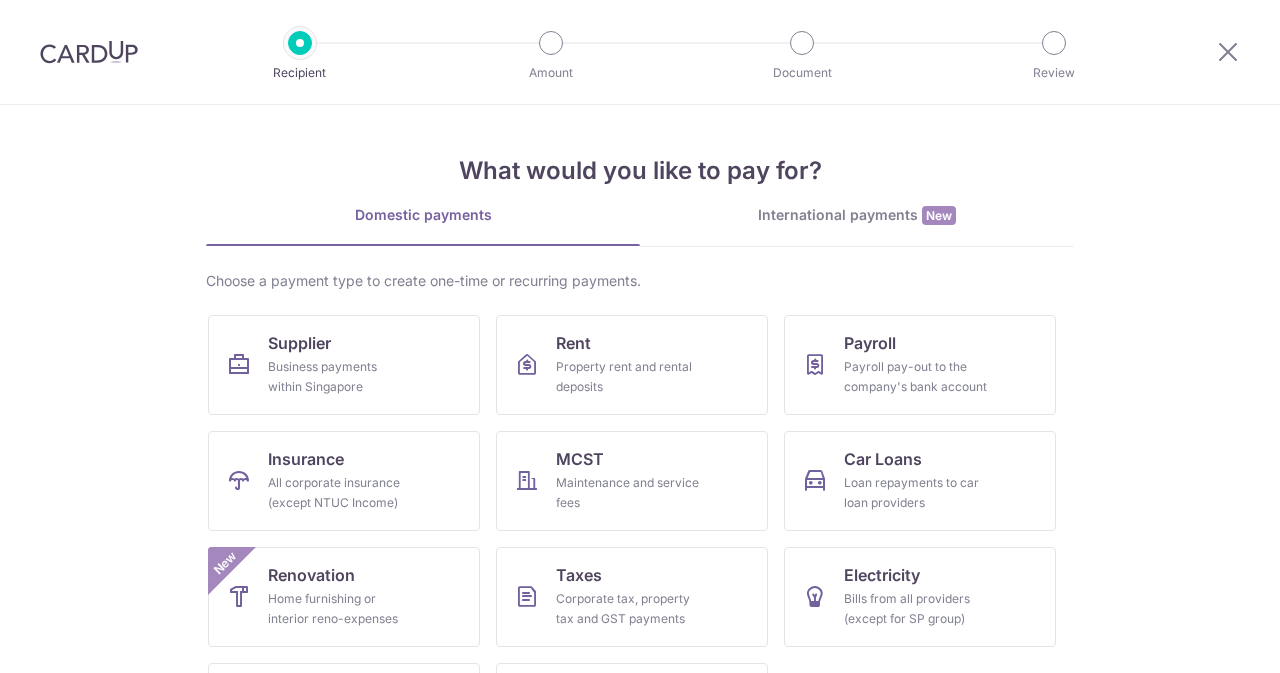 scroll, scrollTop: 0, scrollLeft: 0, axis: both 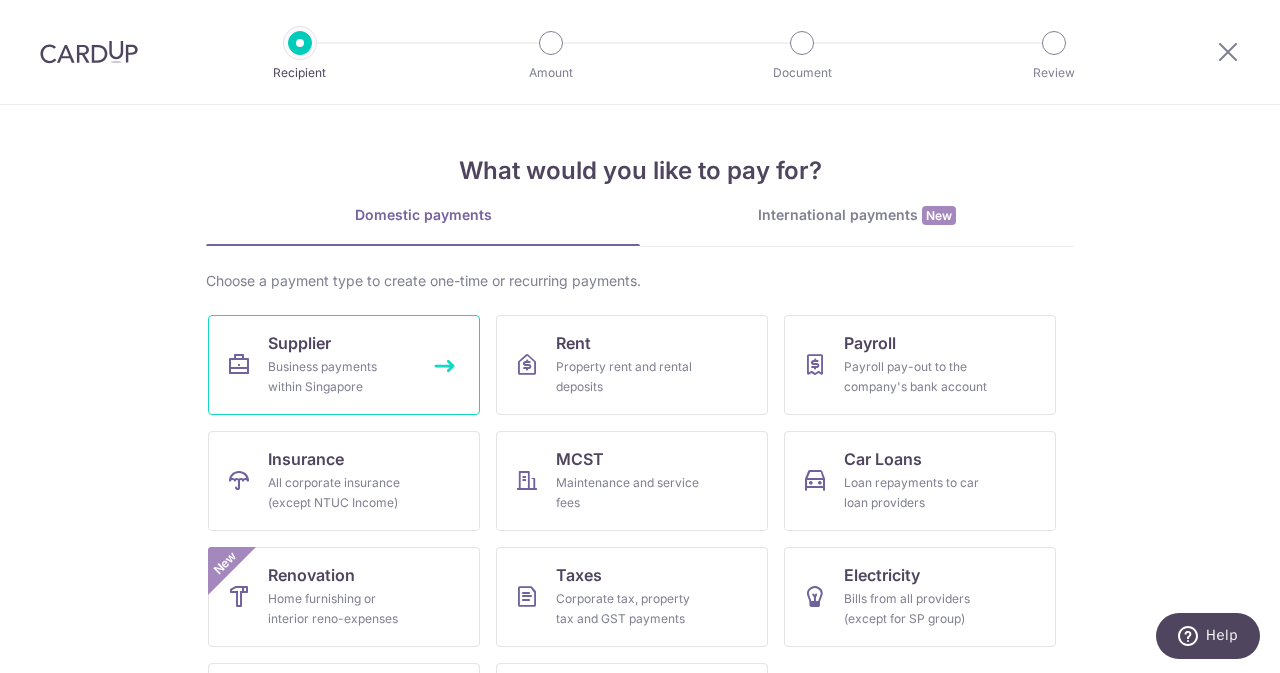 click on "Supplier Business payments within Singapore" at bounding box center (344, 365) 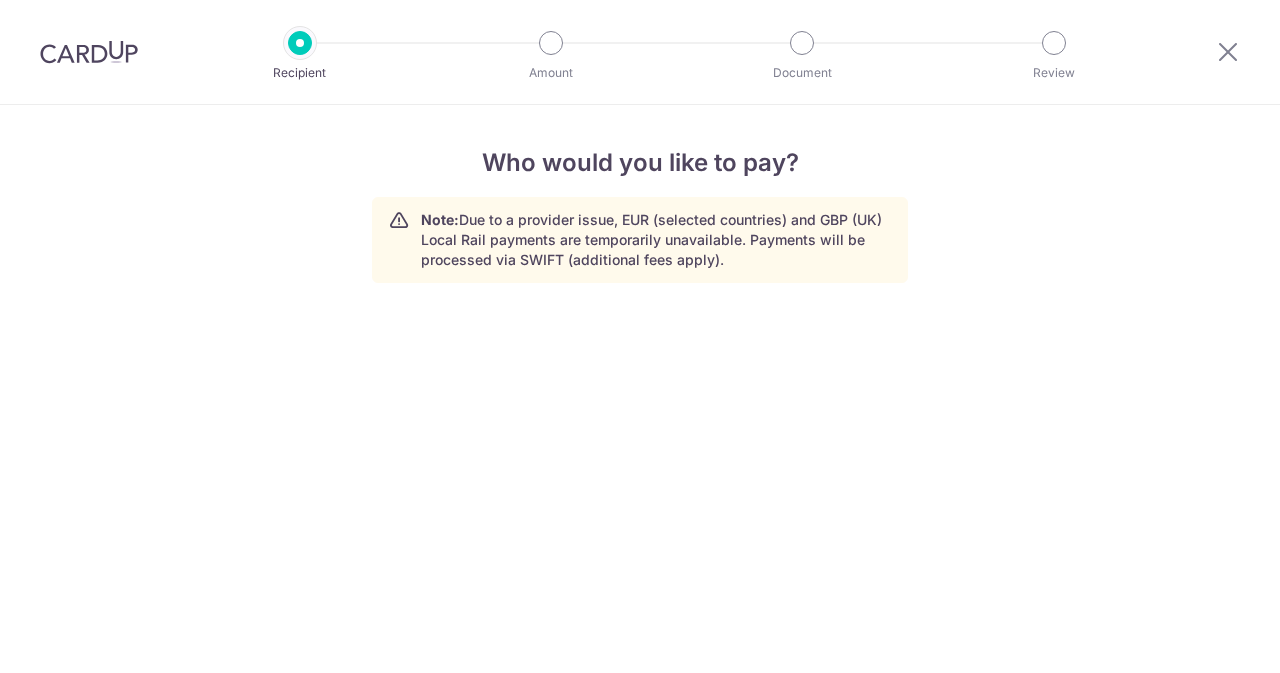 scroll, scrollTop: 0, scrollLeft: 0, axis: both 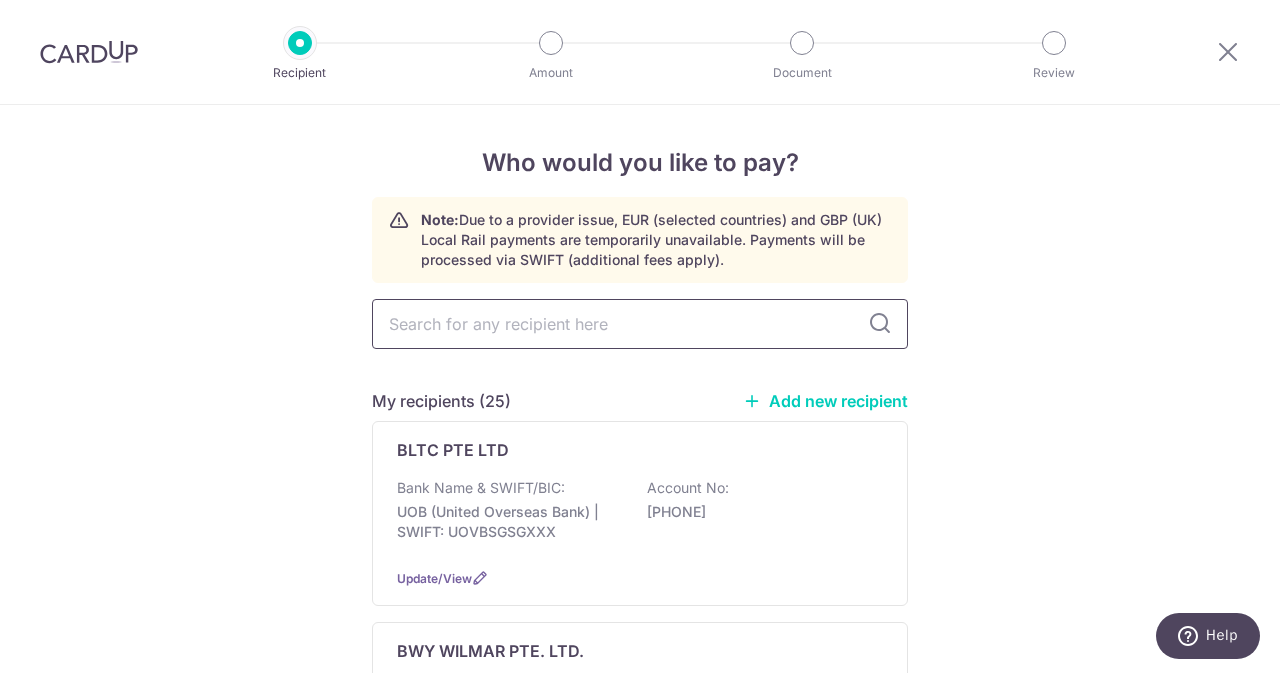 click at bounding box center [640, 324] 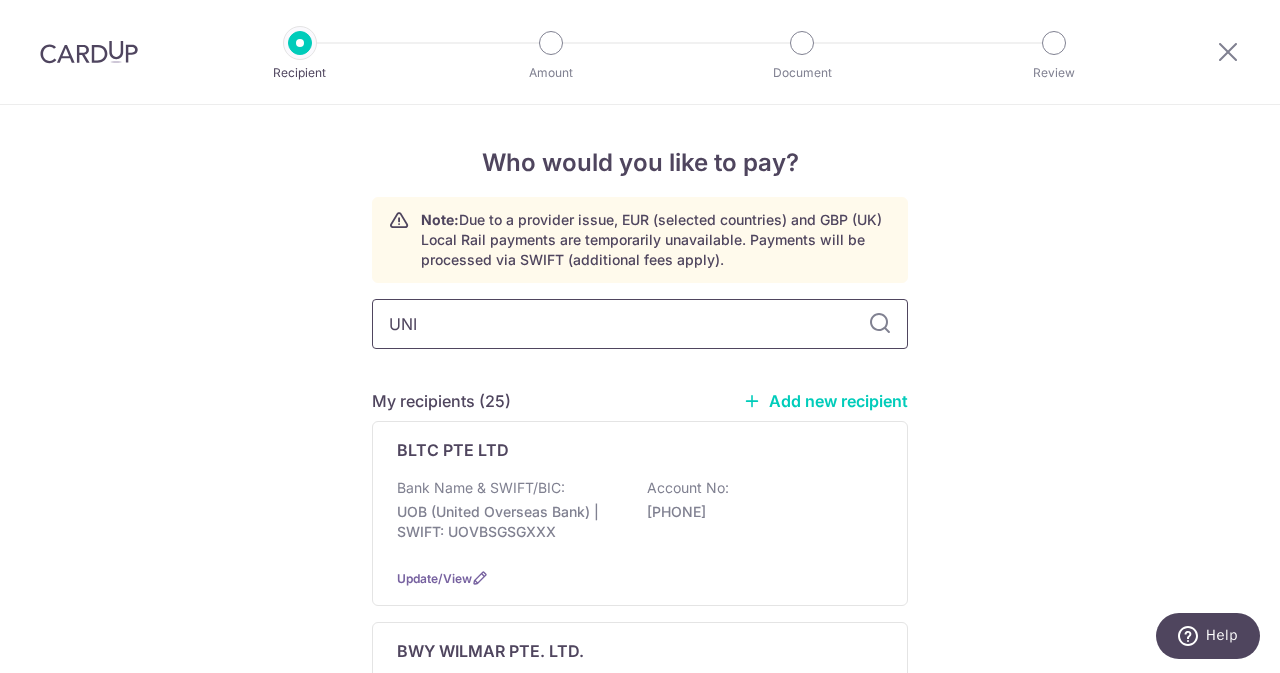 type on "UNIT" 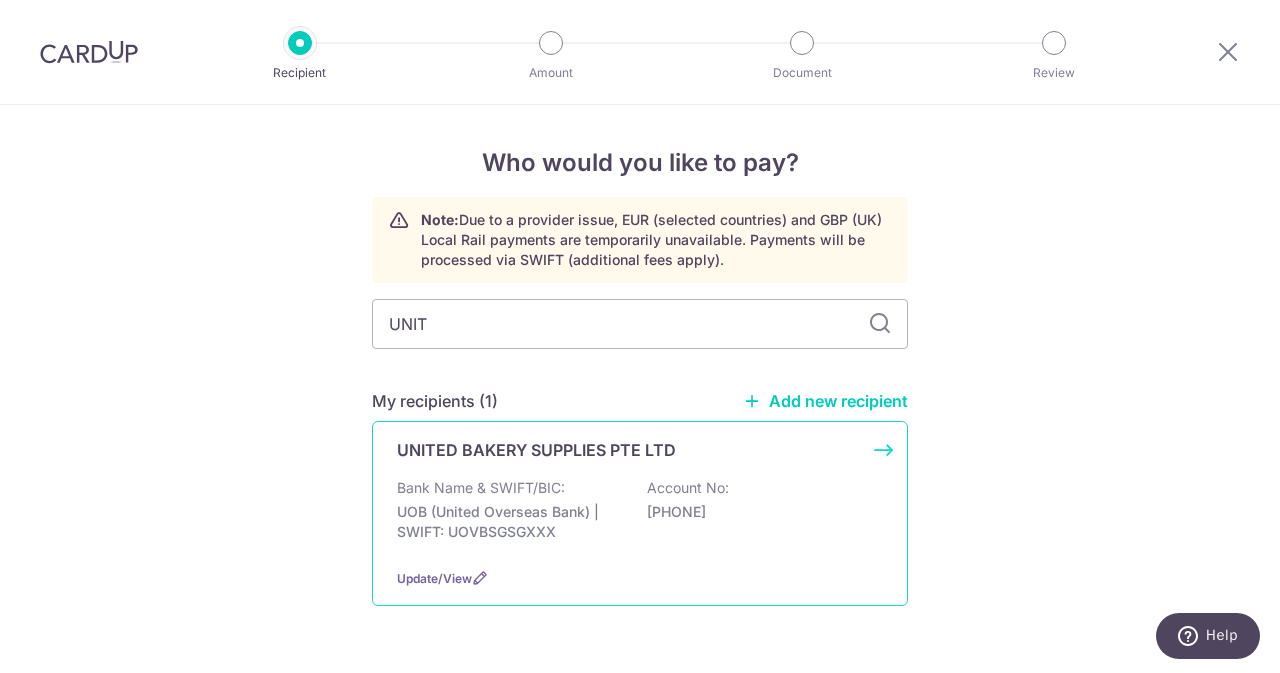 click on "Bank Name & SWIFT/BIC:
UOB (United Overseas Bank) | SWIFT: UOVBSGSGXXX
Account No:
2133048024" at bounding box center (640, 515) 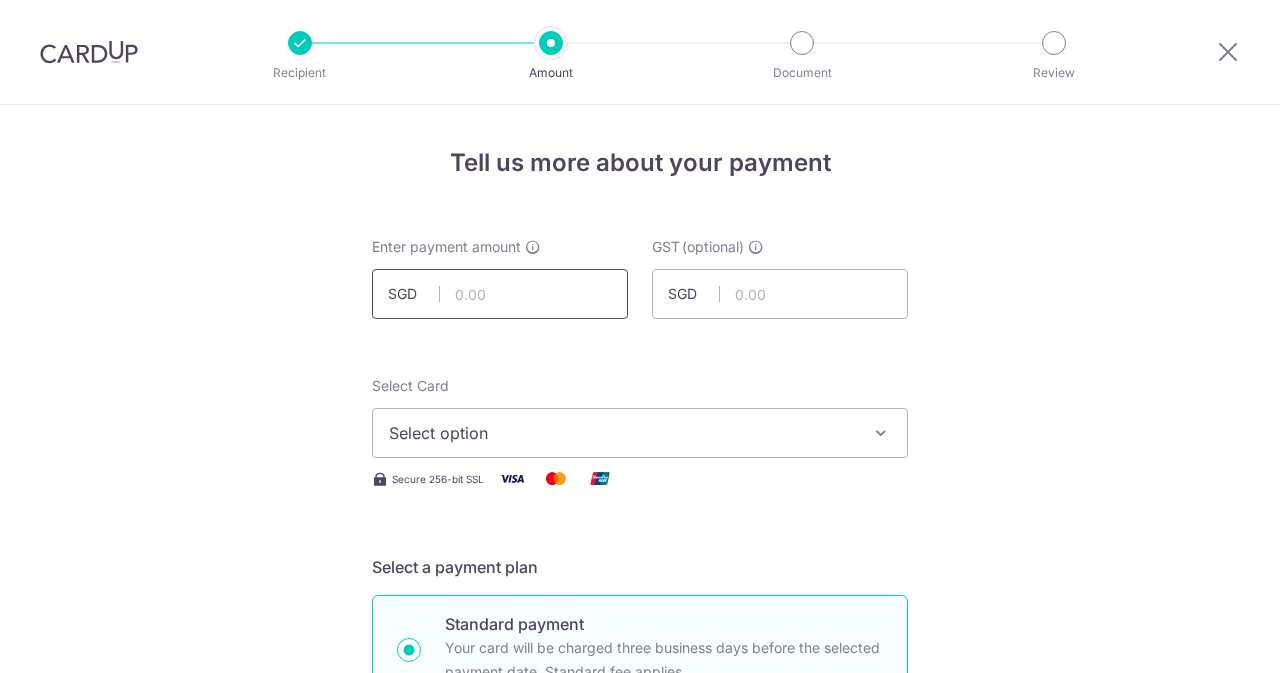 scroll, scrollTop: 0, scrollLeft: 0, axis: both 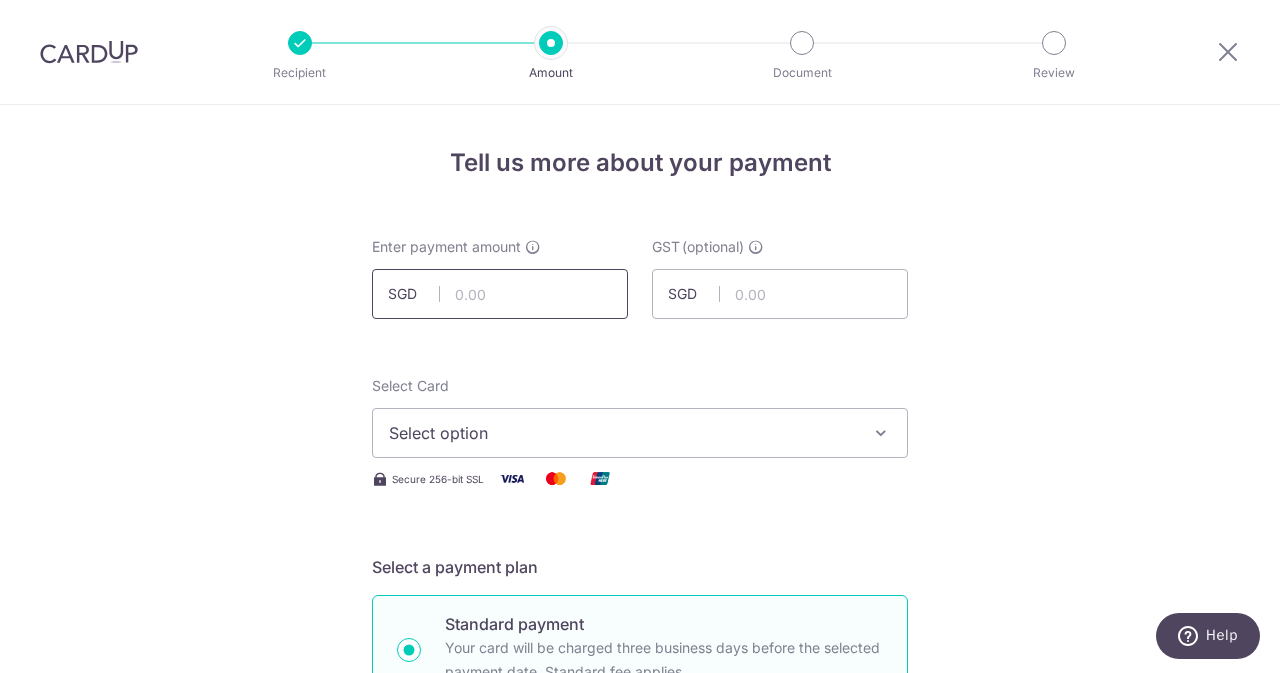 click at bounding box center [500, 294] 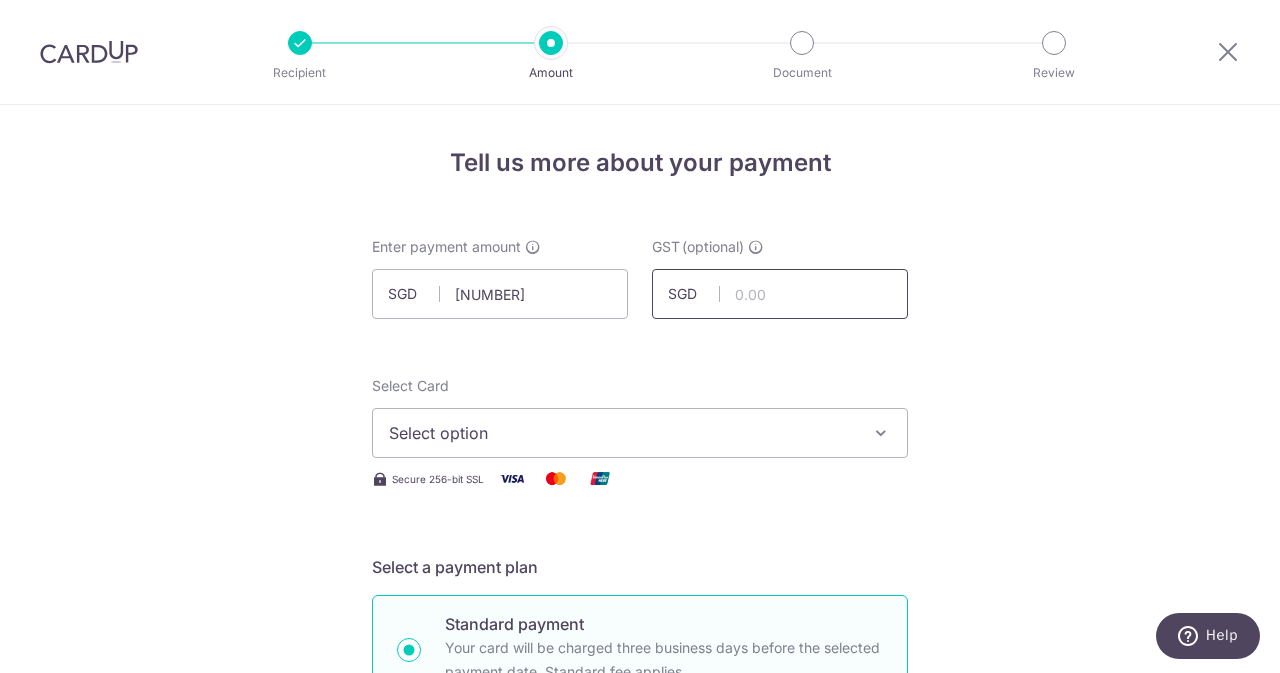 type on "[NUMBER]" 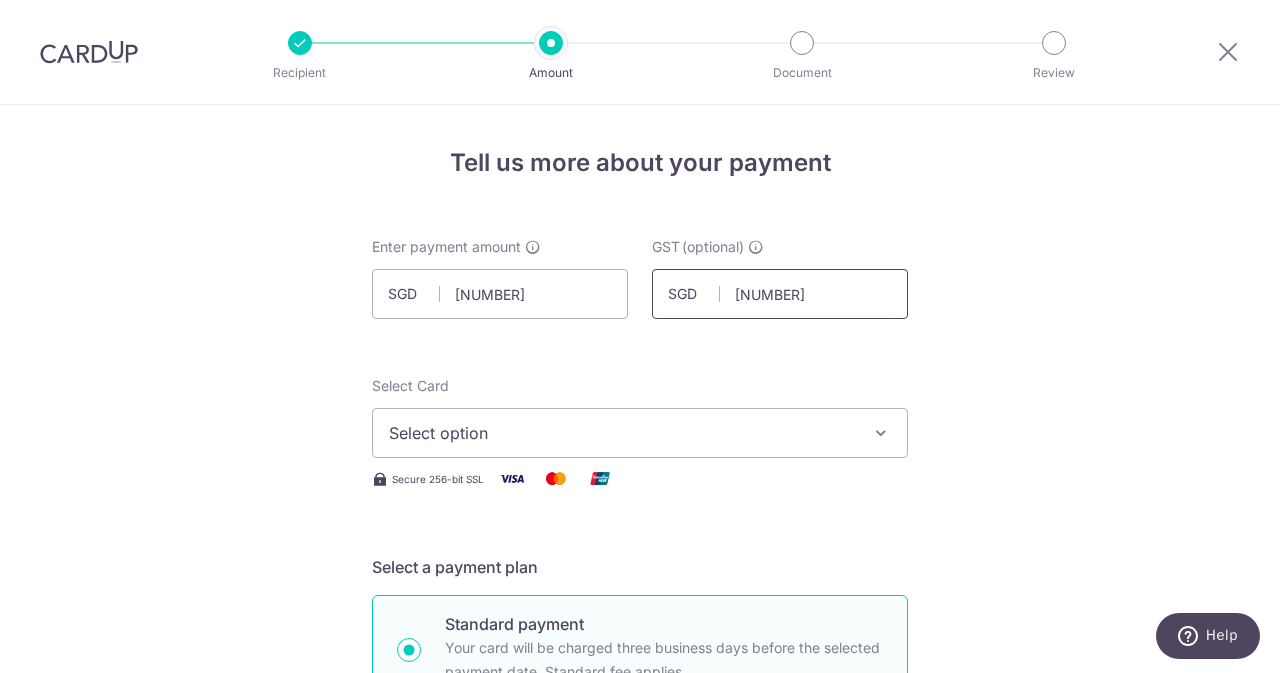 type on "[NUMBER]" 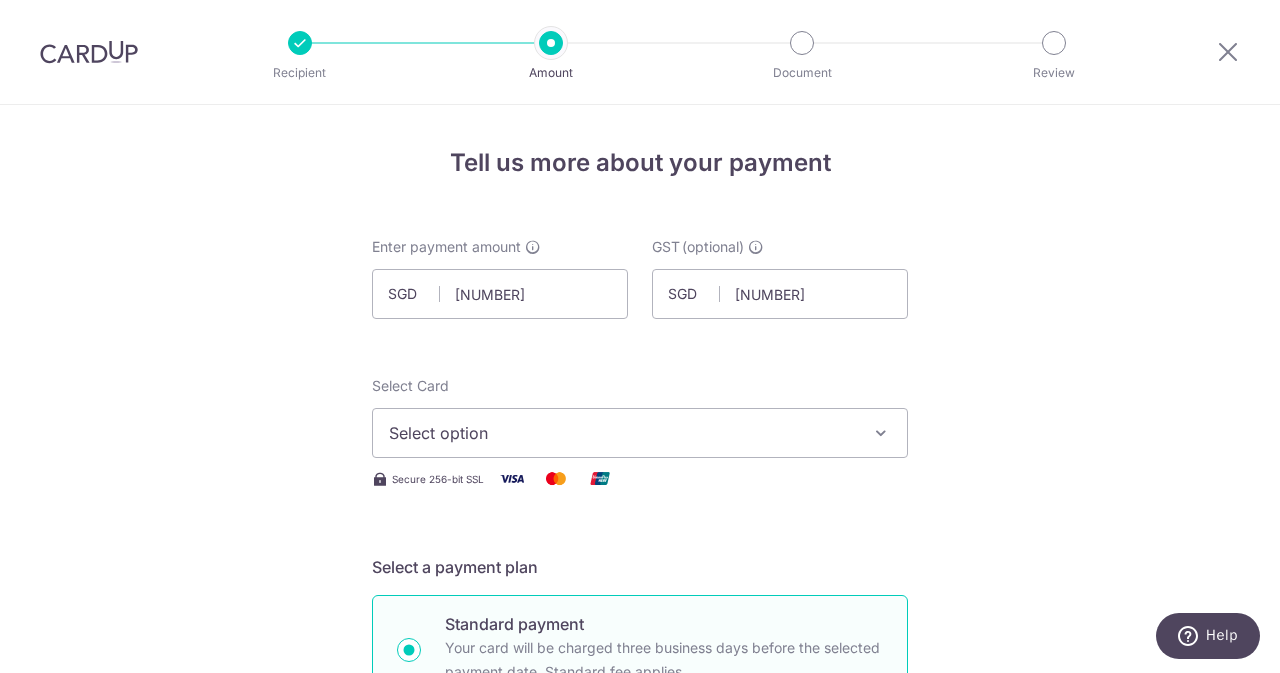 click on "Select option" at bounding box center (622, 433) 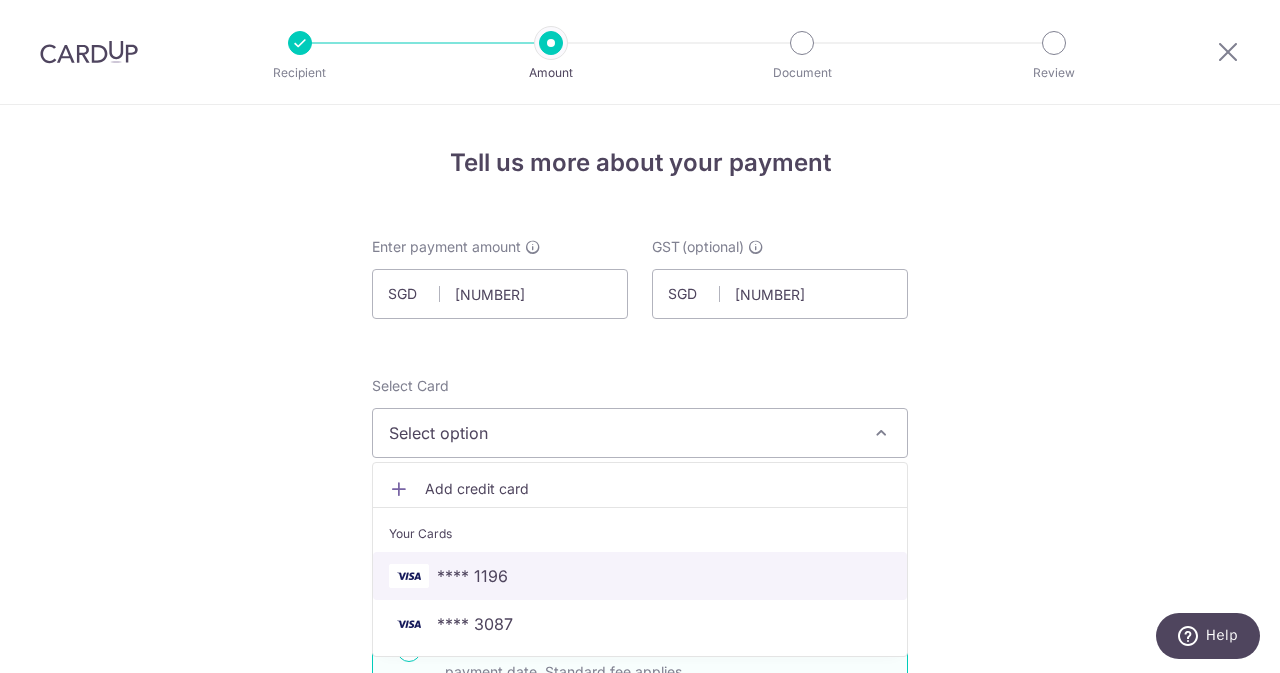 click on "**** 1196" at bounding box center (640, 576) 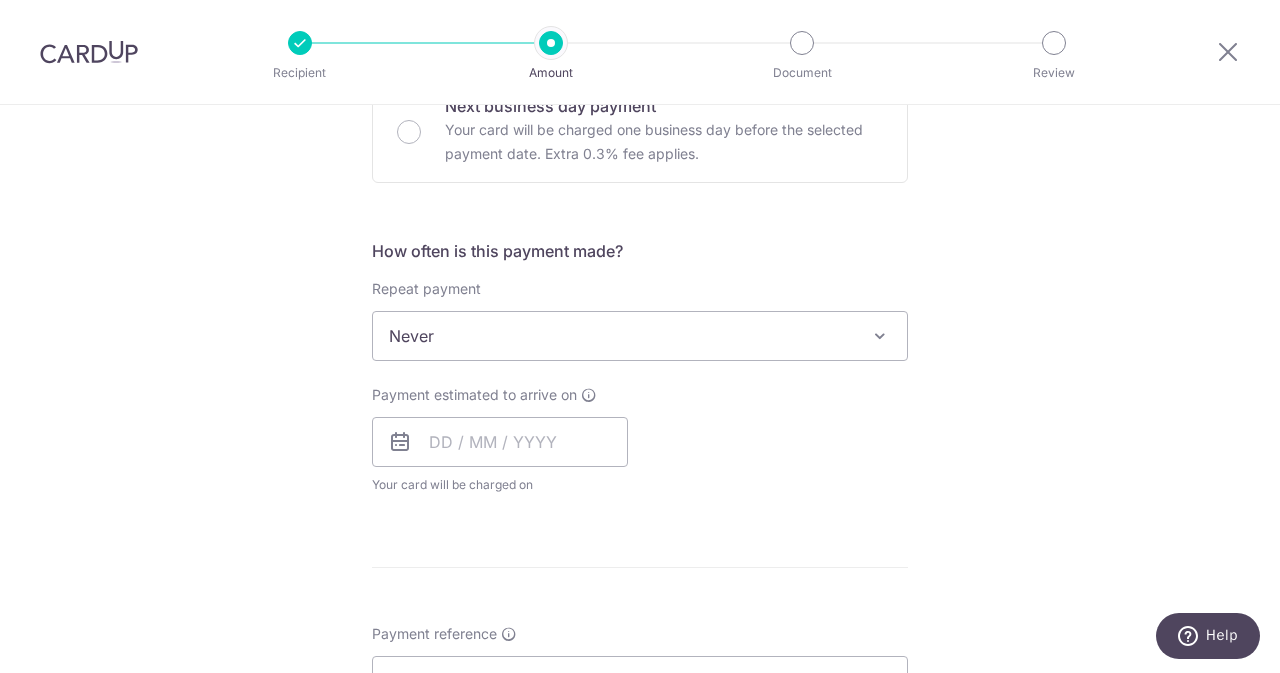 scroll, scrollTop: 662, scrollLeft: 0, axis: vertical 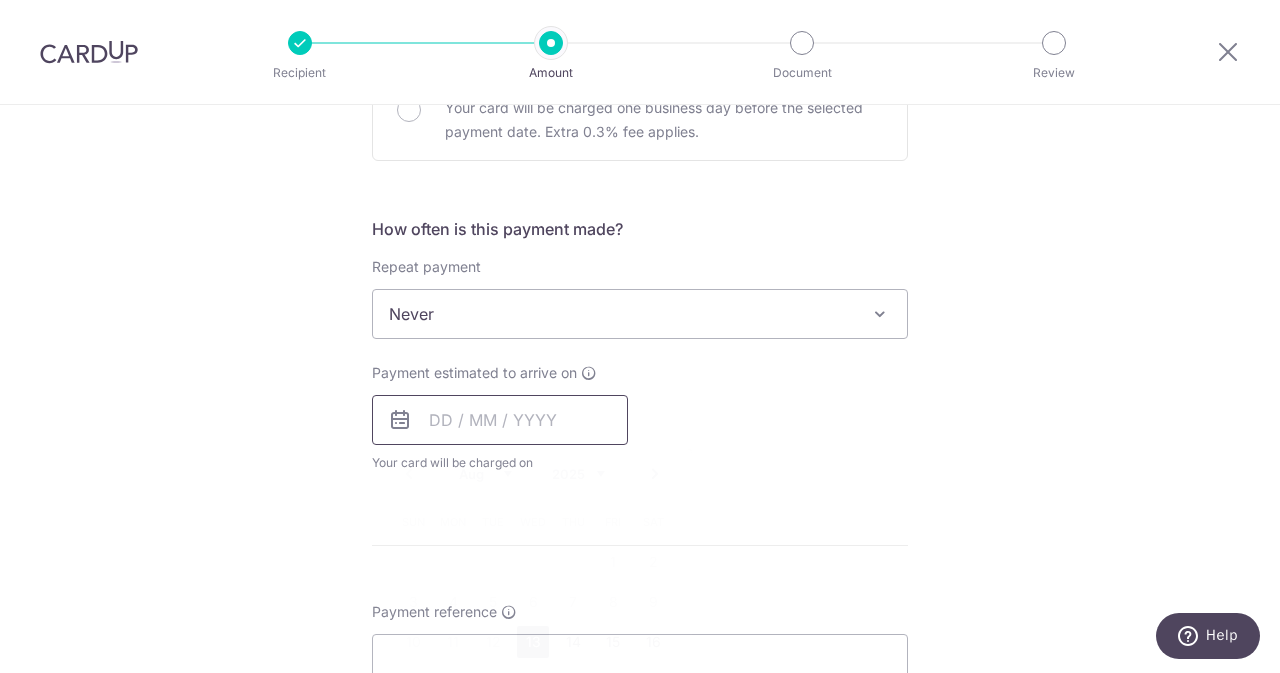 click at bounding box center [500, 420] 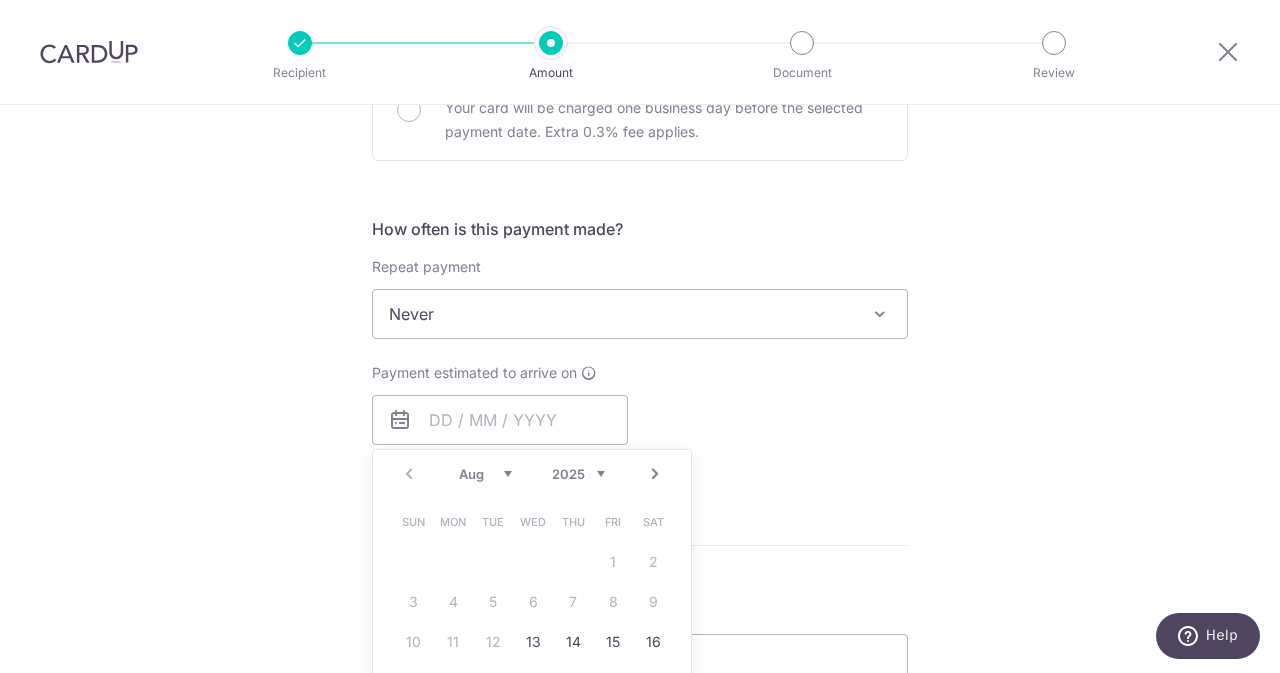 click on "13" at bounding box center (533, 642) 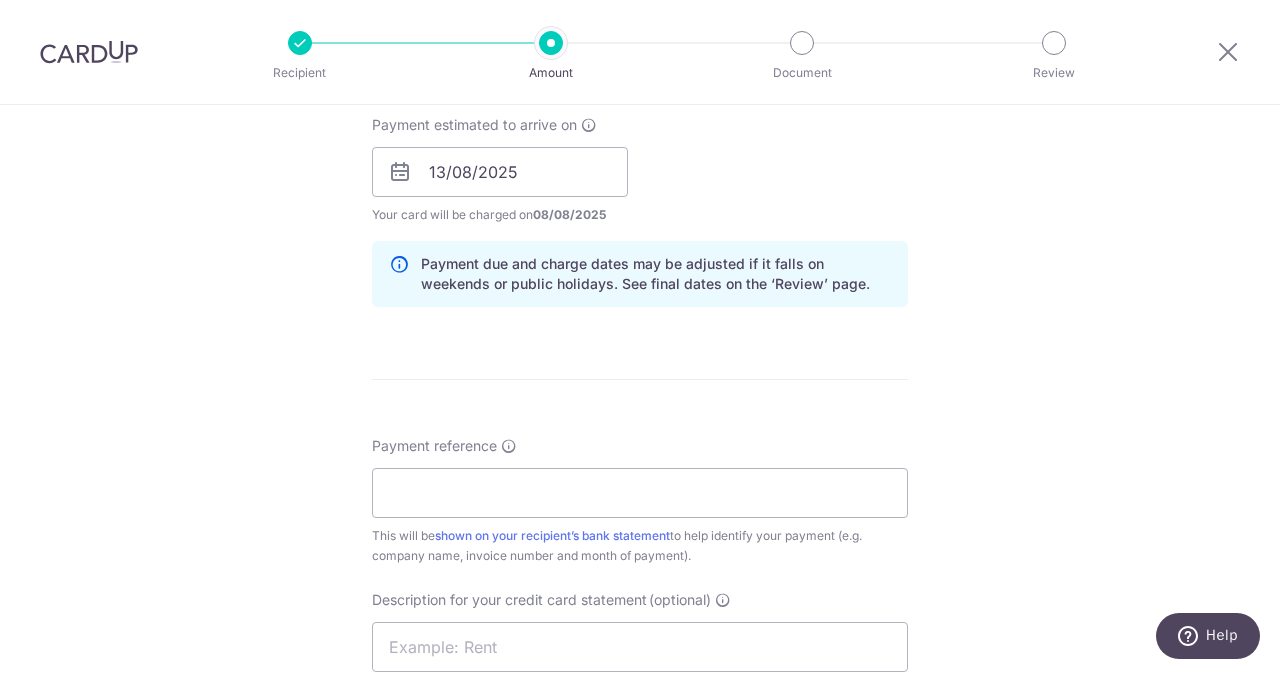scroll, scrollTop: 914, scrollLeft: 0, axis: vertical 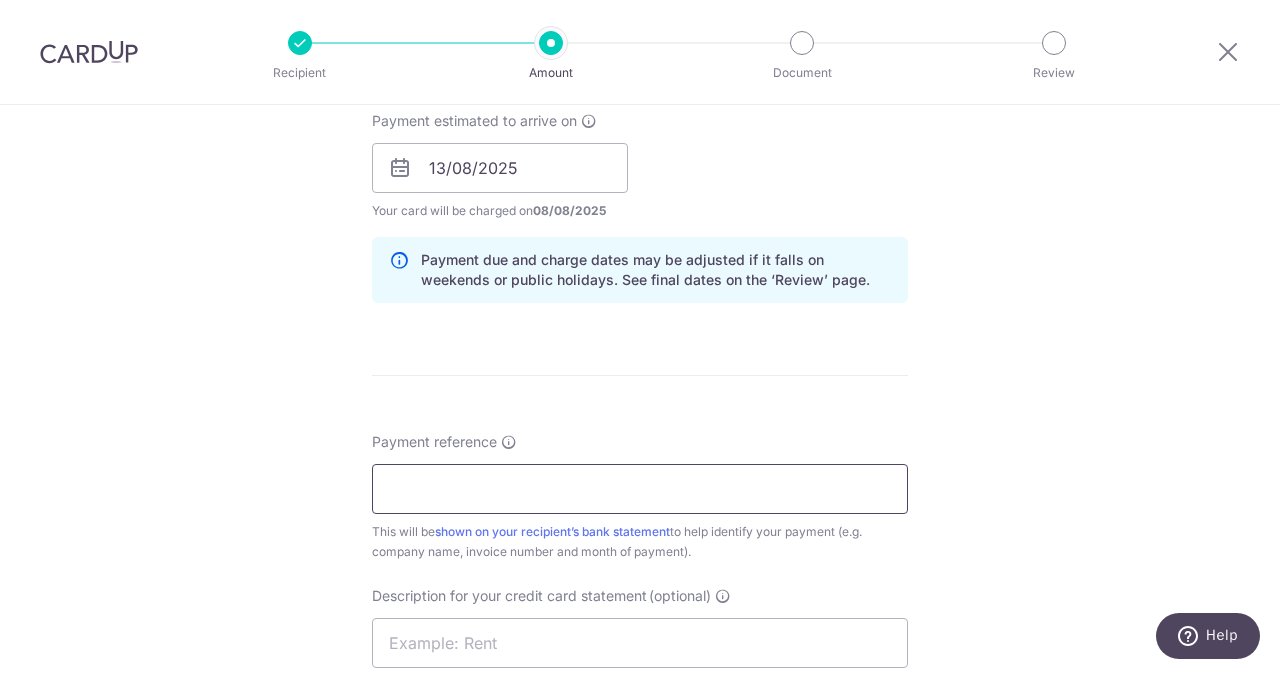 click on "Payment reference" at bounding box center [640, 489] 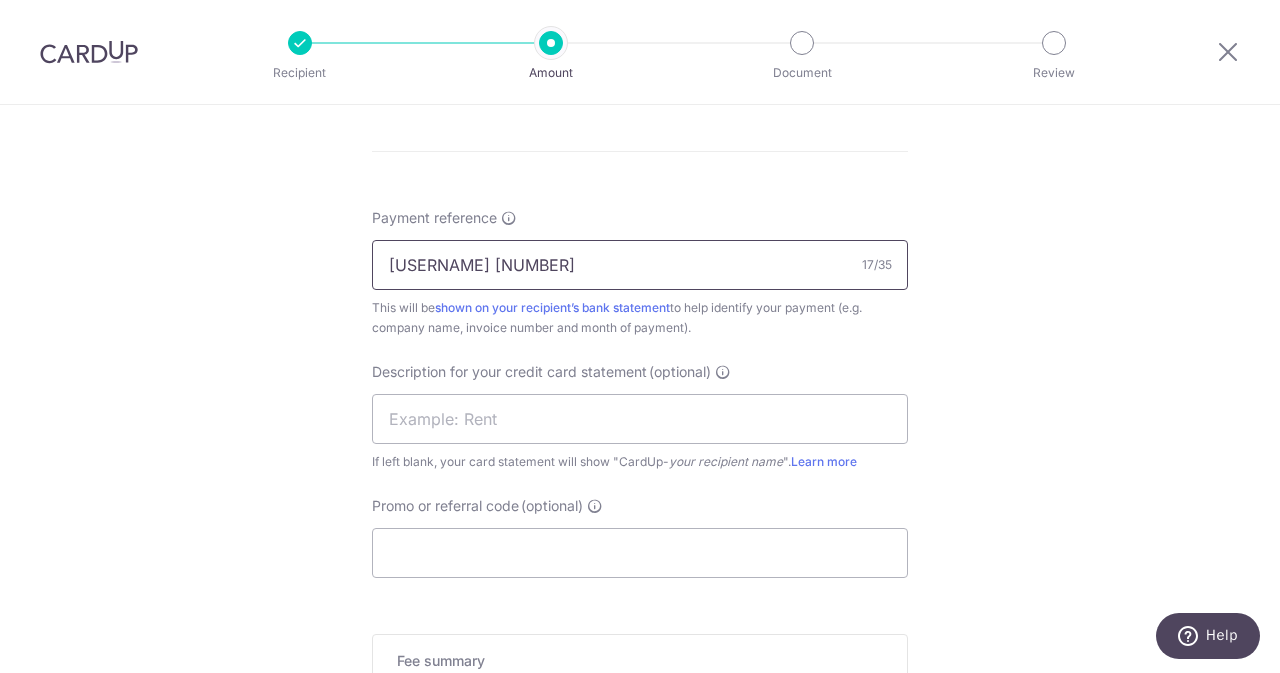 scroll, scrollTop: 1172, scrollLeft: 0, axis: vertical 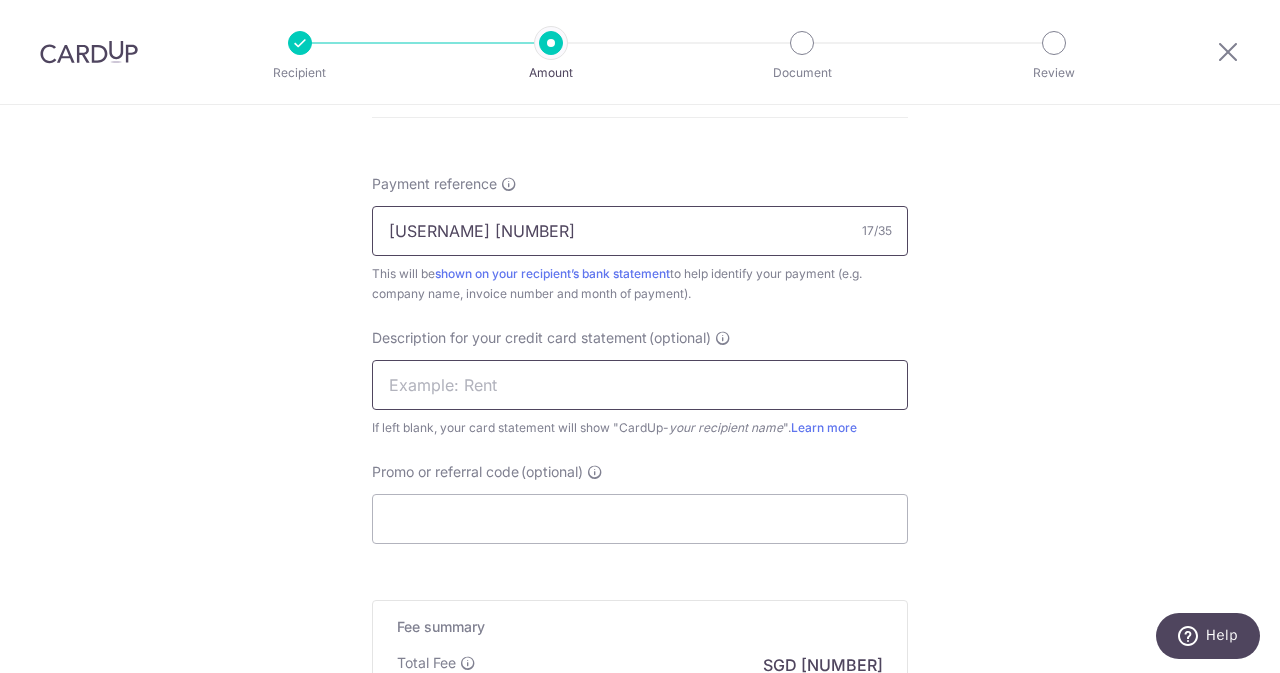 type on "ELIJAHPIES 259198" 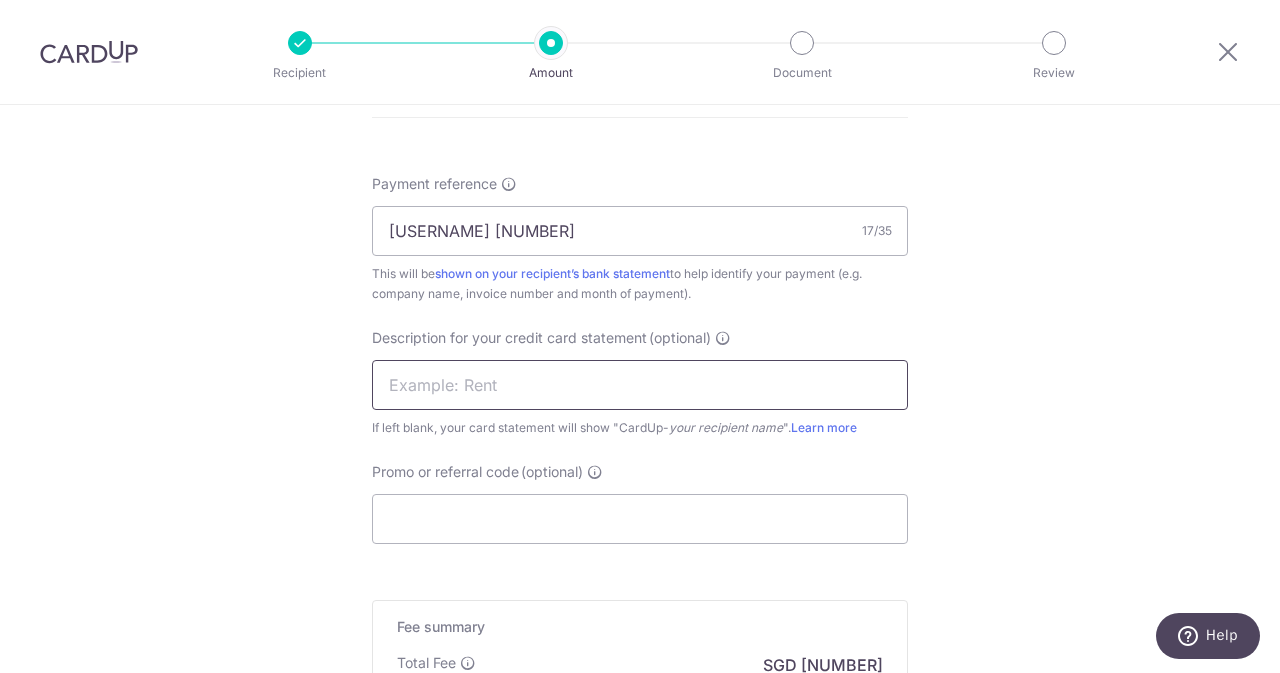 click at bounding box center (640, 385) 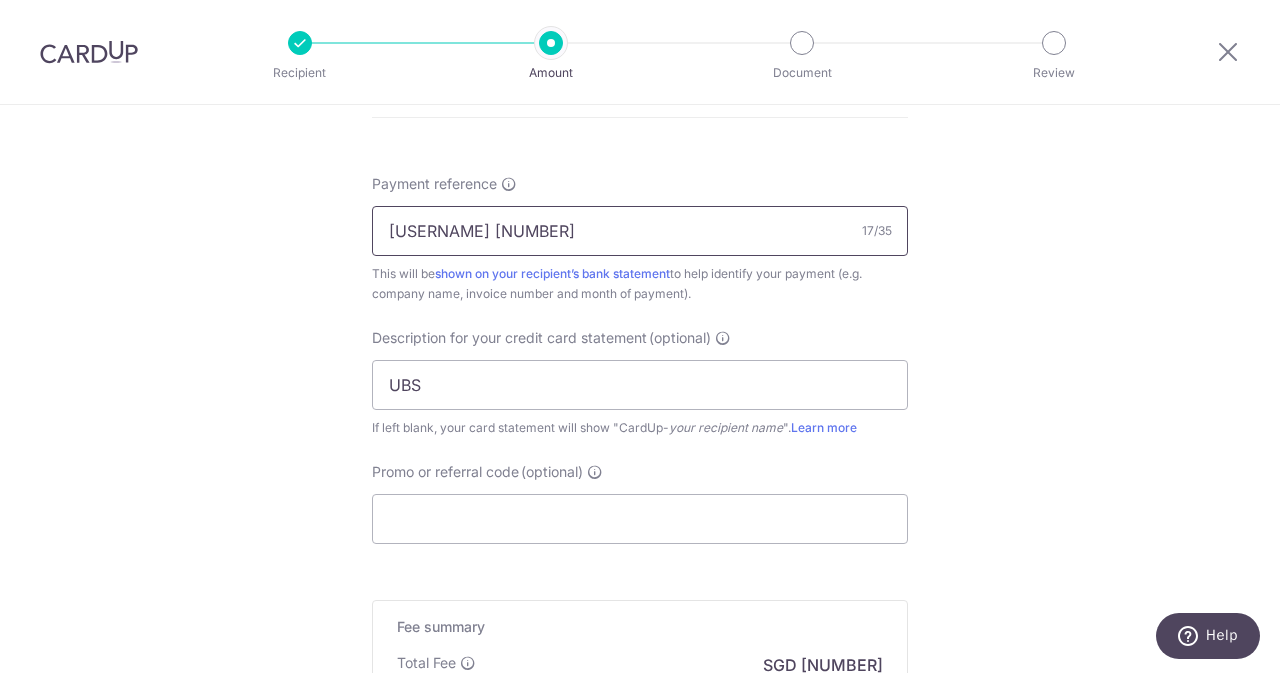 drag, startPoint x: 544, startPoint y: 227, endPoint x: 477, endPoint y: 231, distance: 67.11929 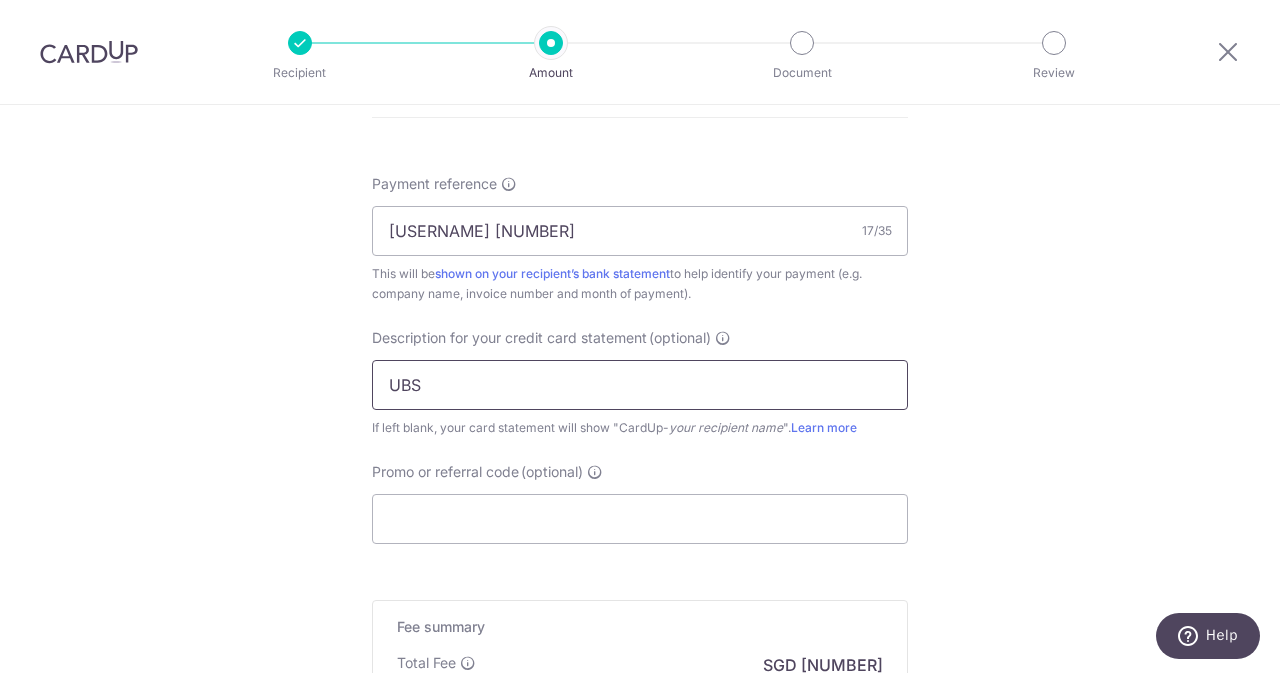 click on "UBS" at bounding box center (640, 385) 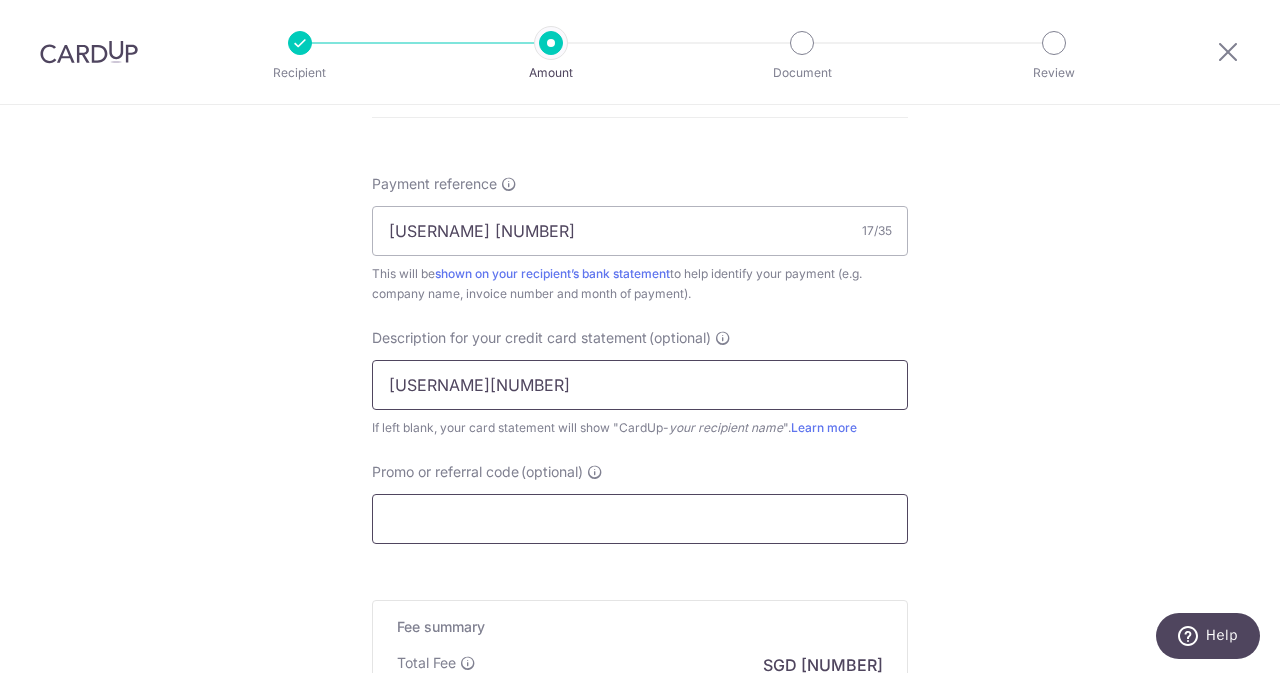 type on "UBS259198" 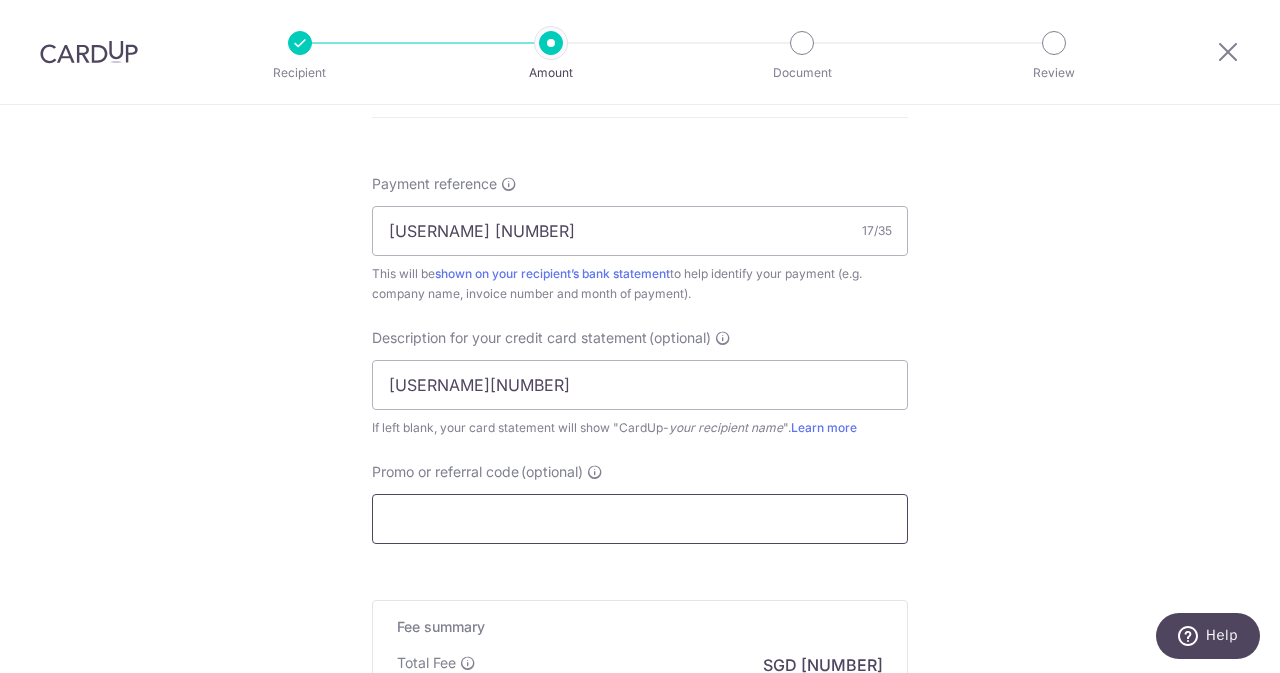 click on "Promo or referral code
(optional)" at bounding box center [640, 519] 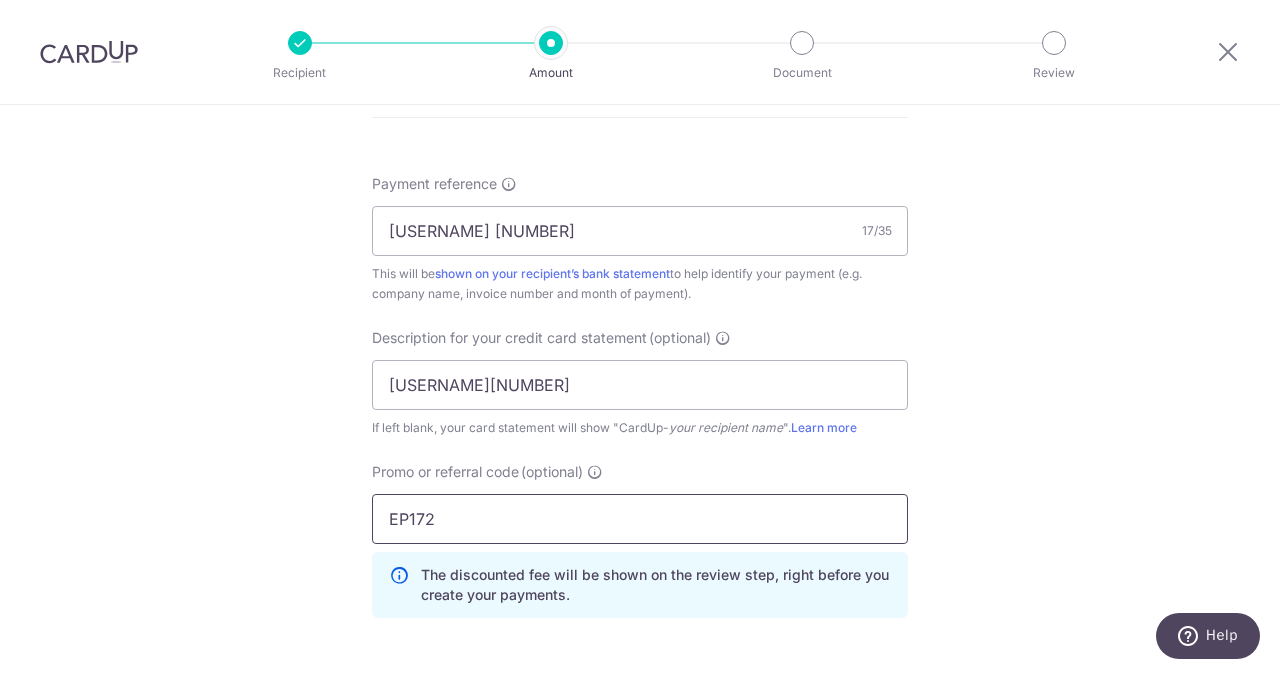 scroll, scrollTop: 1462, scrollLeft: 0, axis: vertical 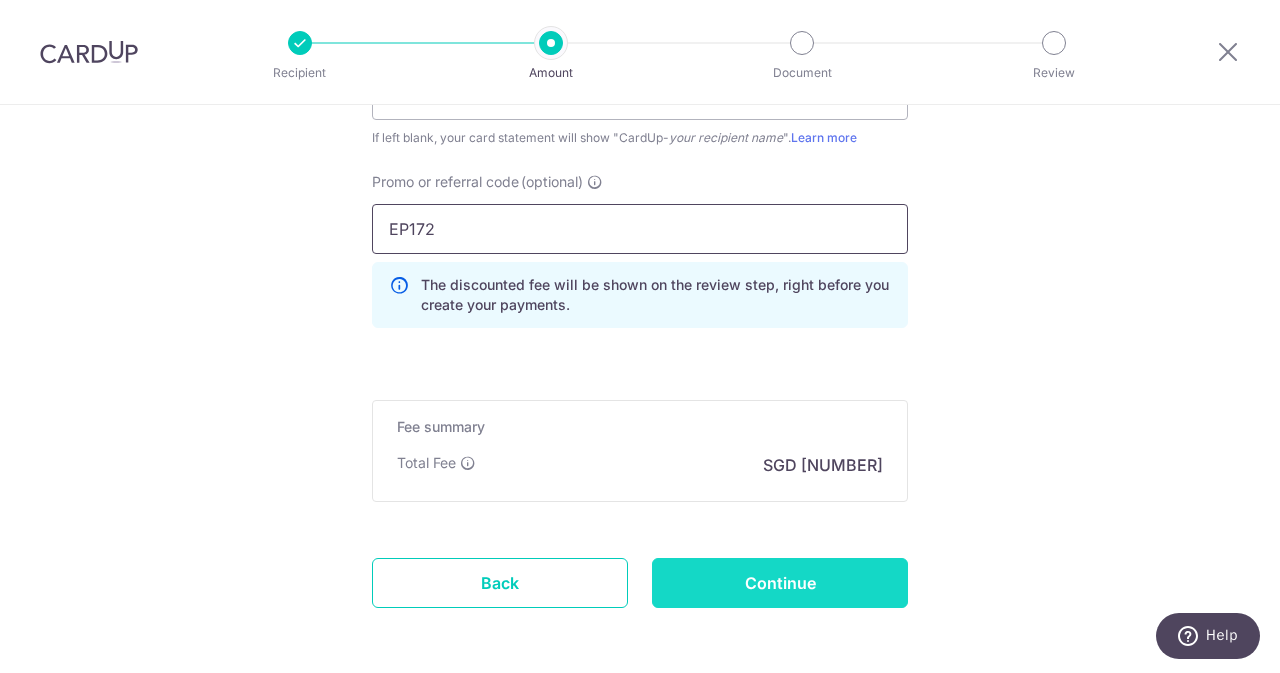 type on "EP172" 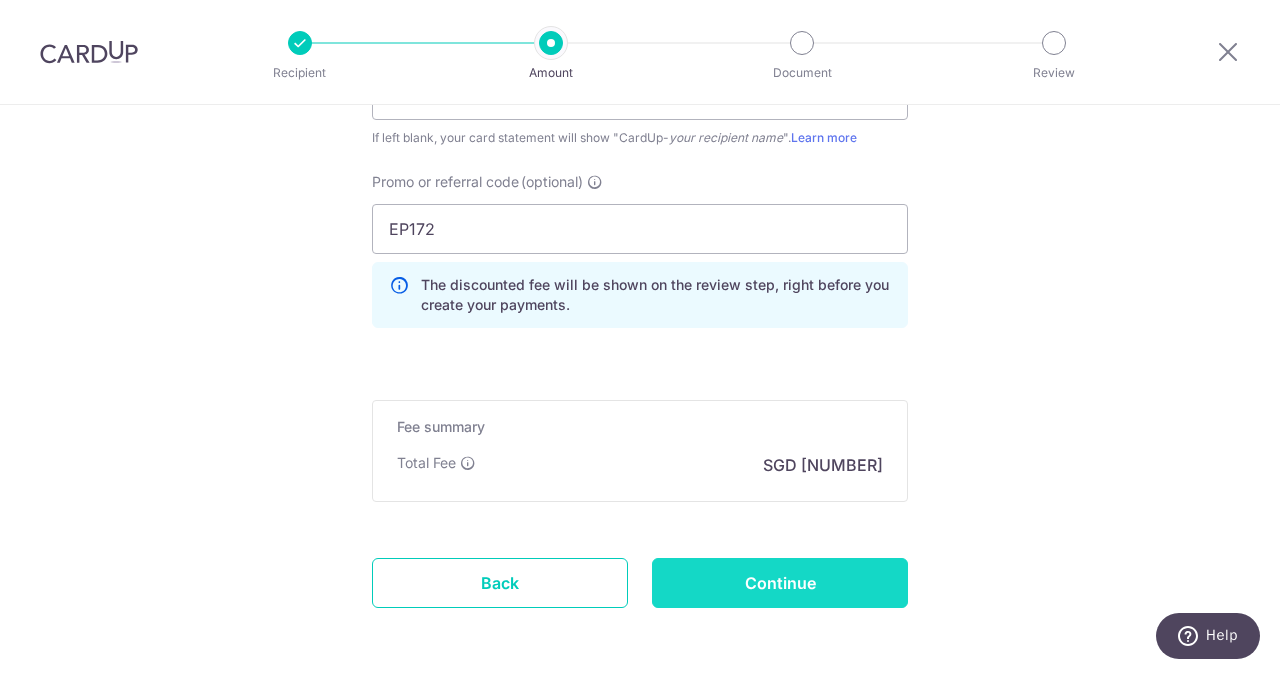 click on "Continue" at bounding box center (780, 583) 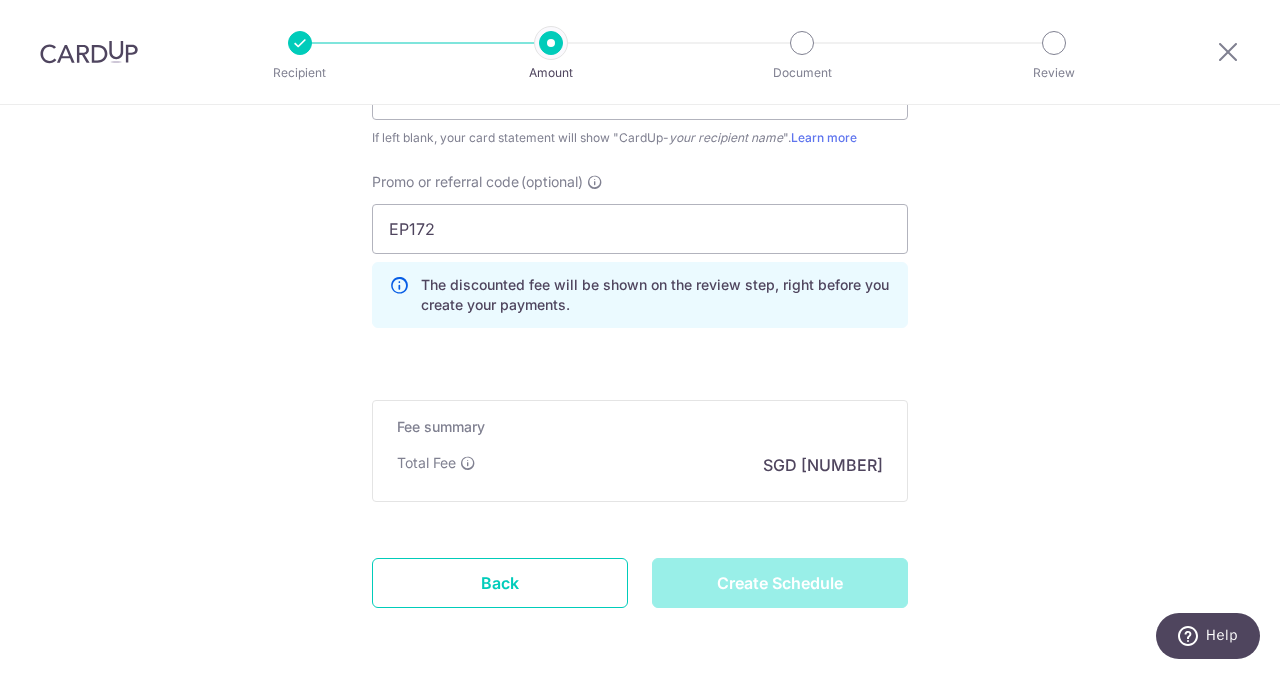 type on "Create Schedule" 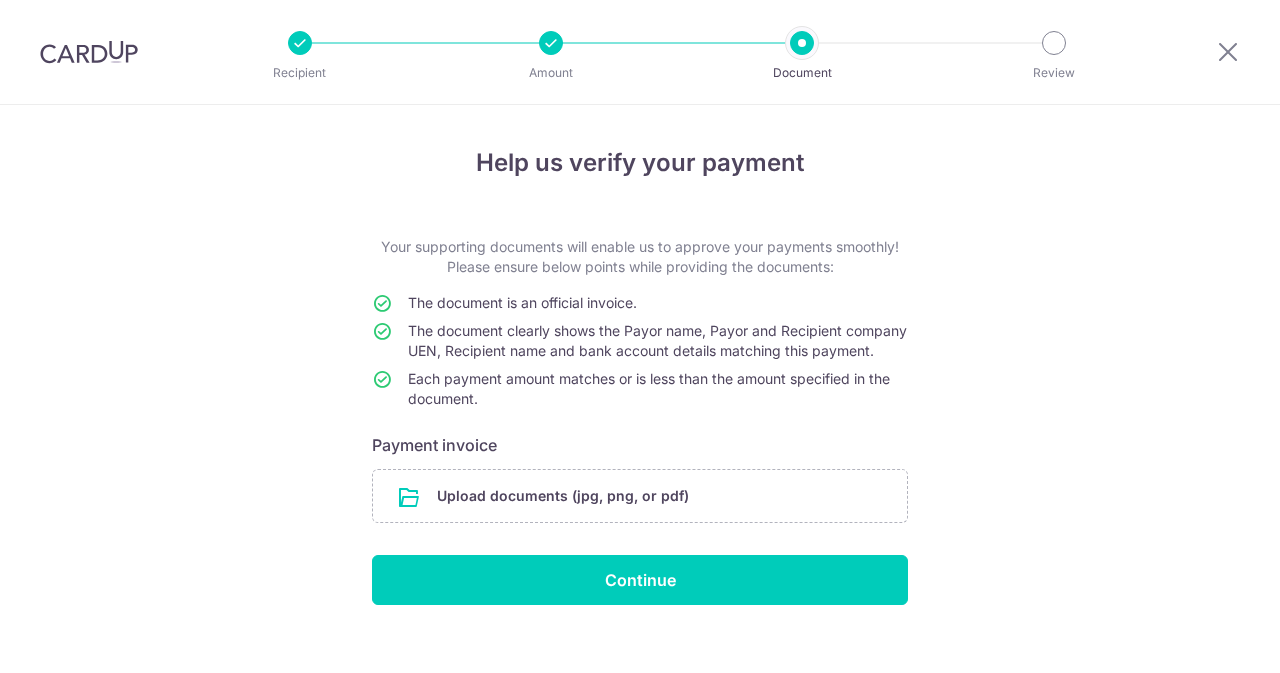 scroll, scrollTop: 0, scrollLeft: 0, axis: both 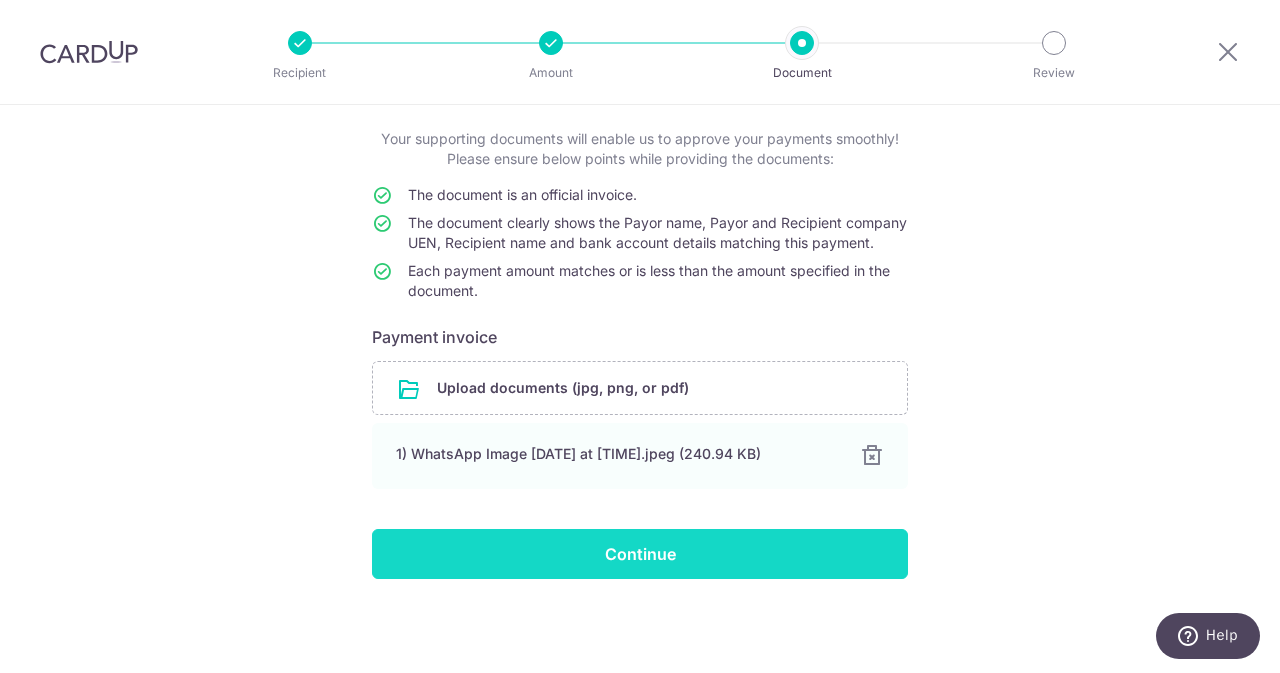 click on "Continue" at bounding box center (640, 554) 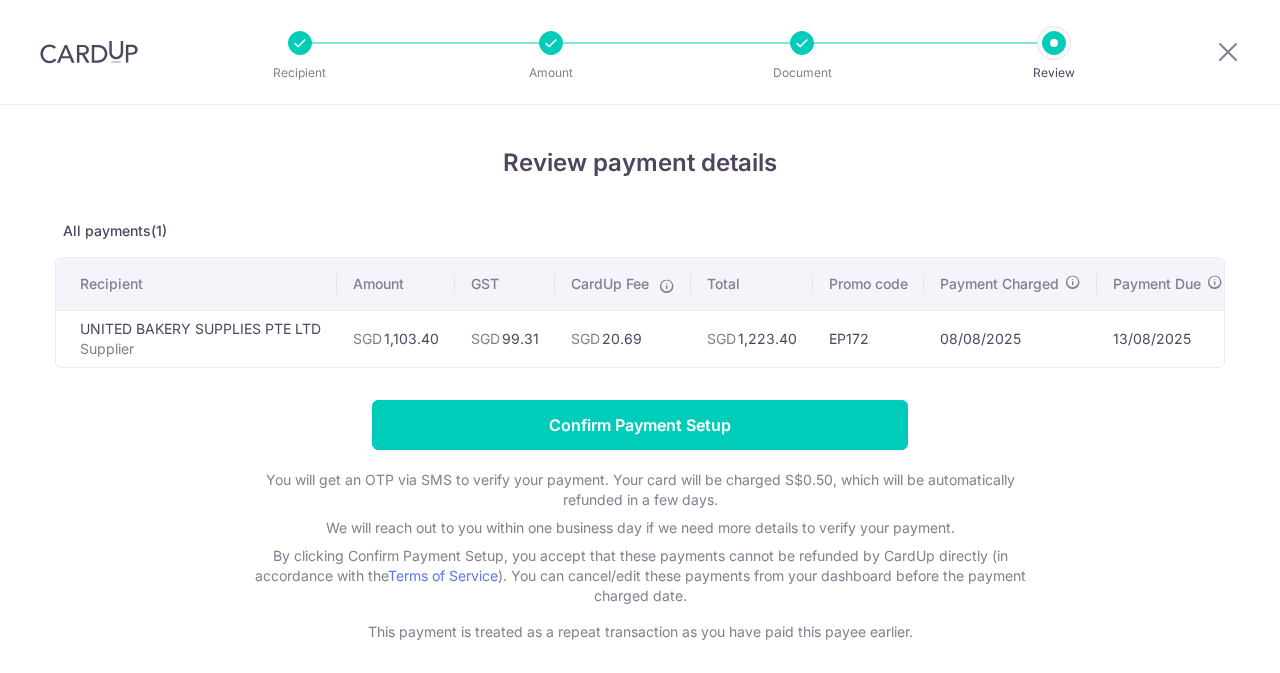 scroll, scrollTop: 0, scrollLeft: 0, axis: both 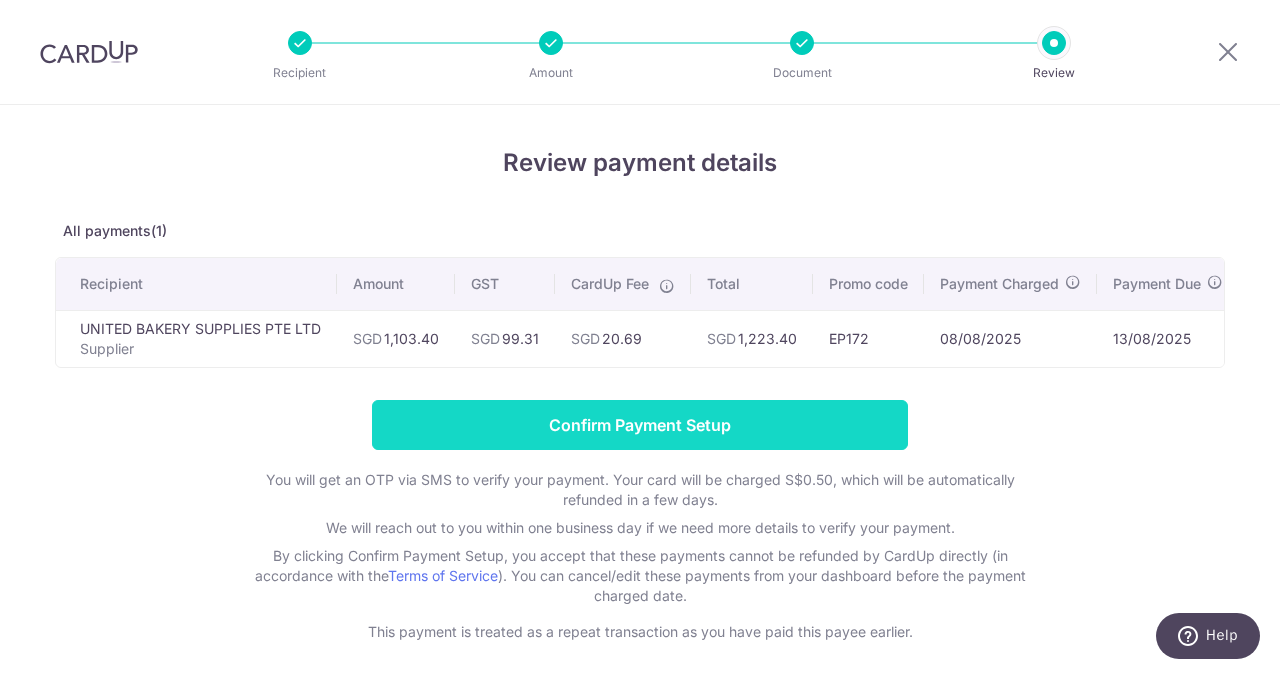 click on "Confirm Payment Setup" at bounding box center (640, 425) 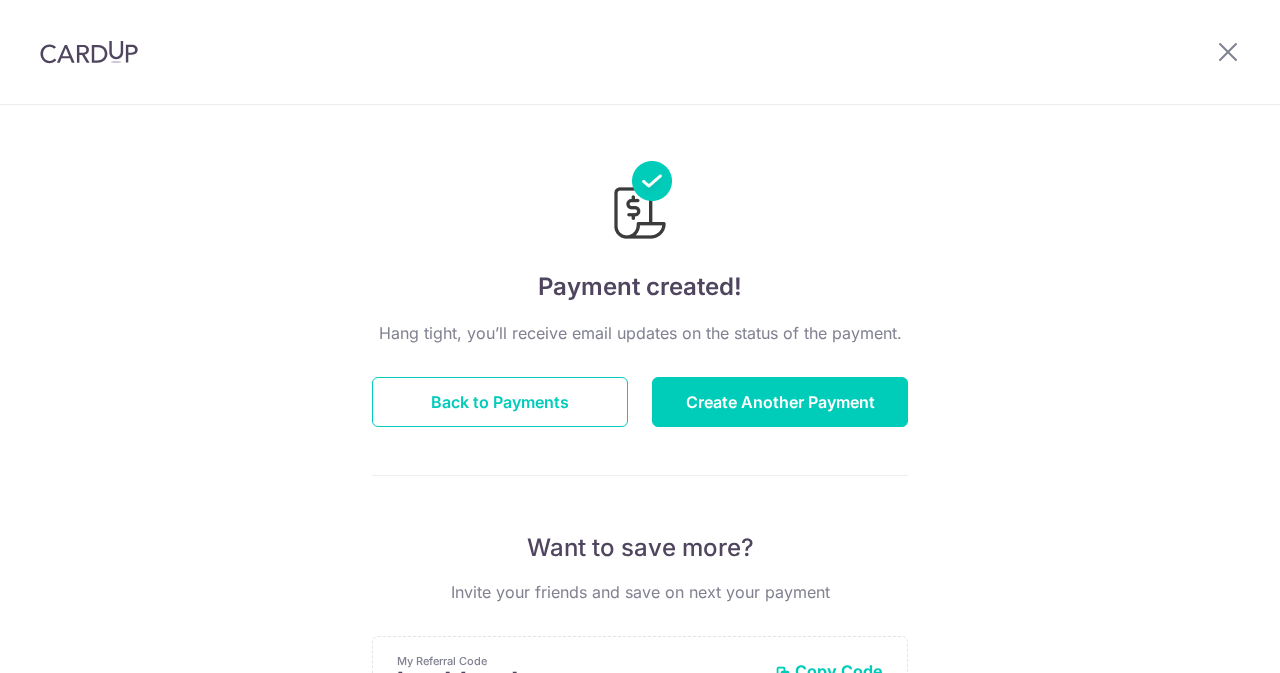 scroll, scrollTop: 0, scrollLeft: 0, axis: both 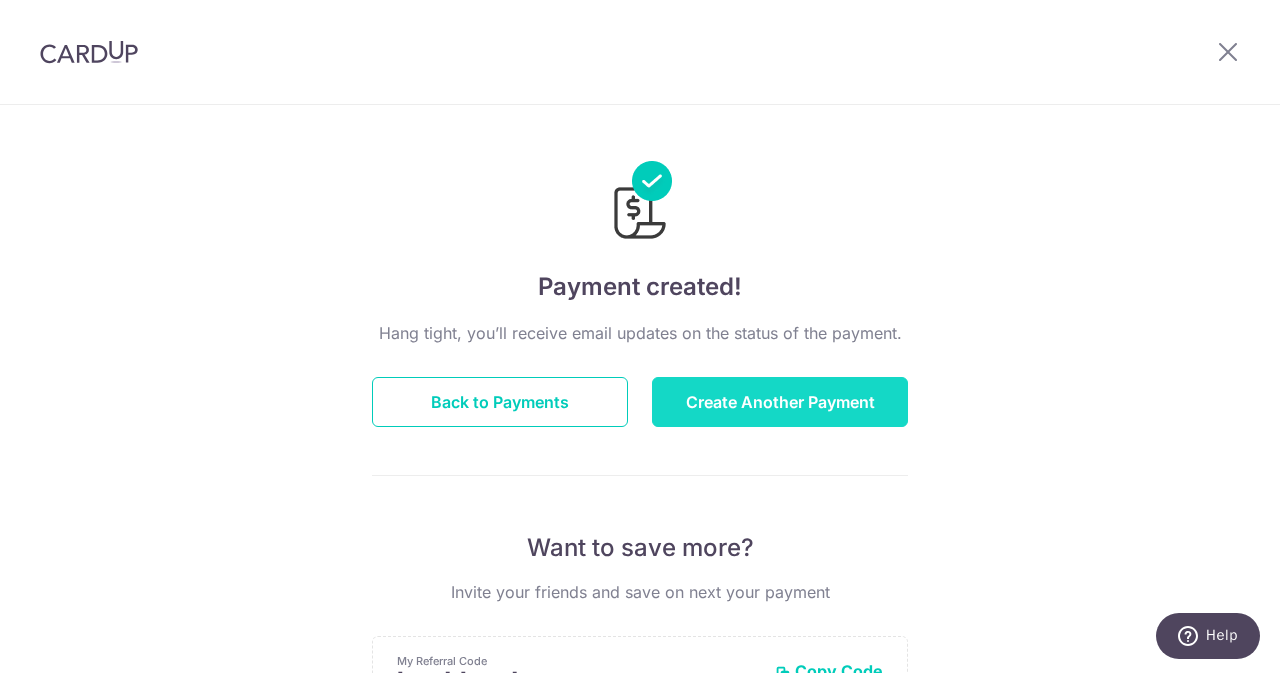 click on "Create Another Payment" at bounding box center (780, 402) 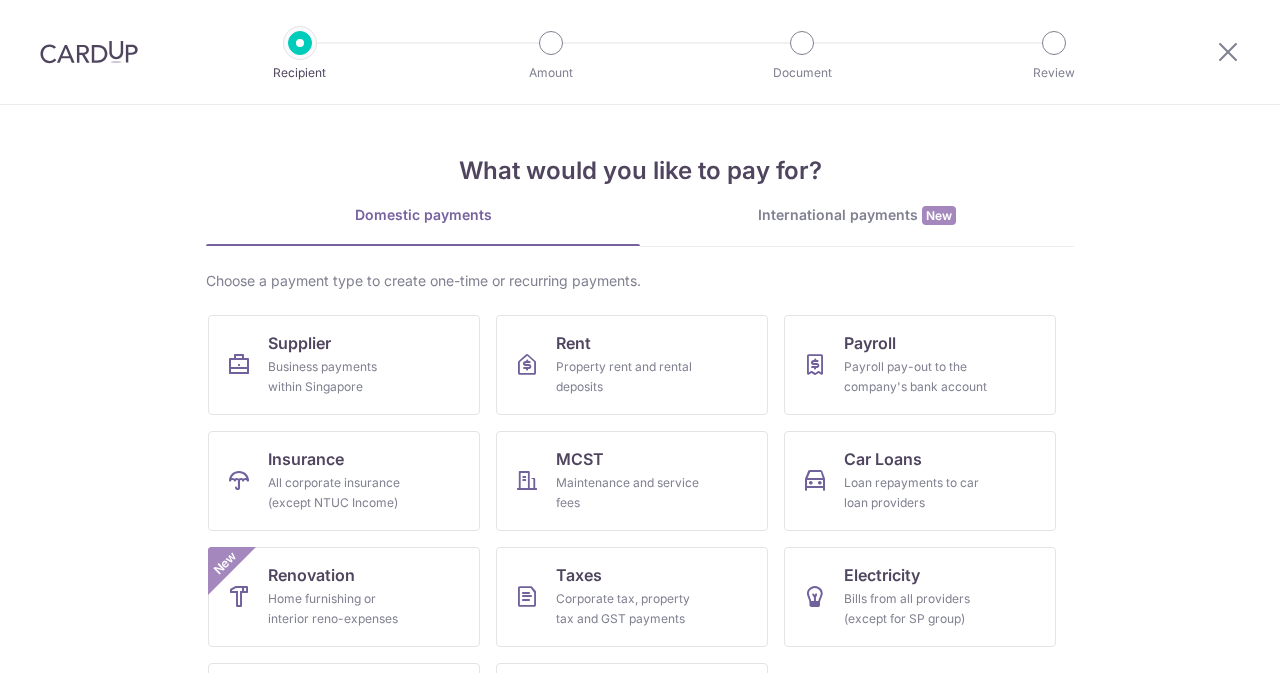 scroll, scrollTop: 0, scrollLeft: 0, axis: both 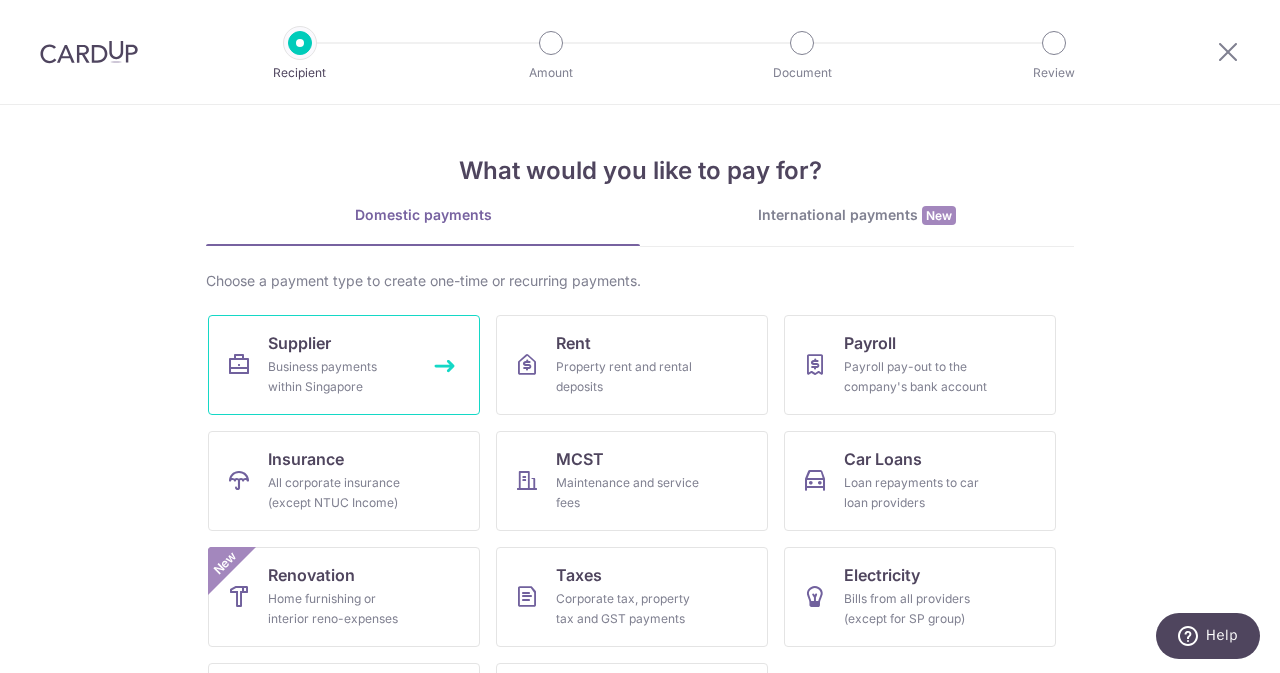 click on "Business payments within Singapore" at bounding box center [340, 377] 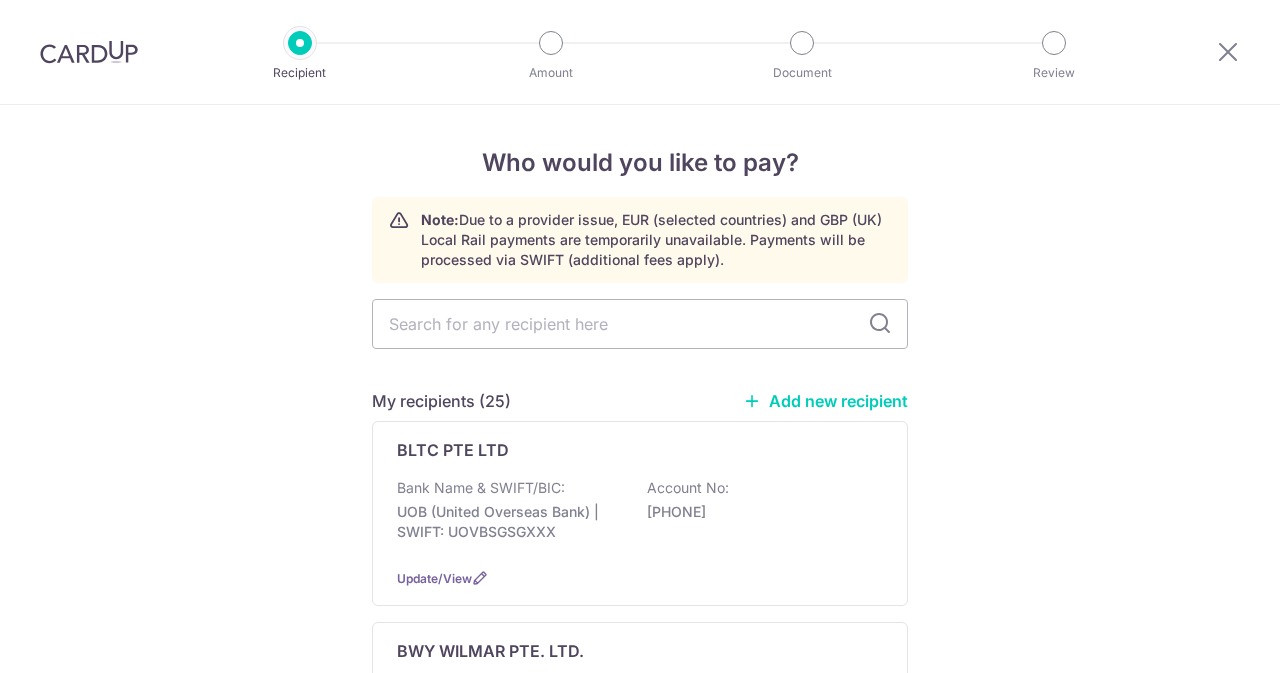 scroll, scrollTop: 0, scrollLeft: 0, axis: both 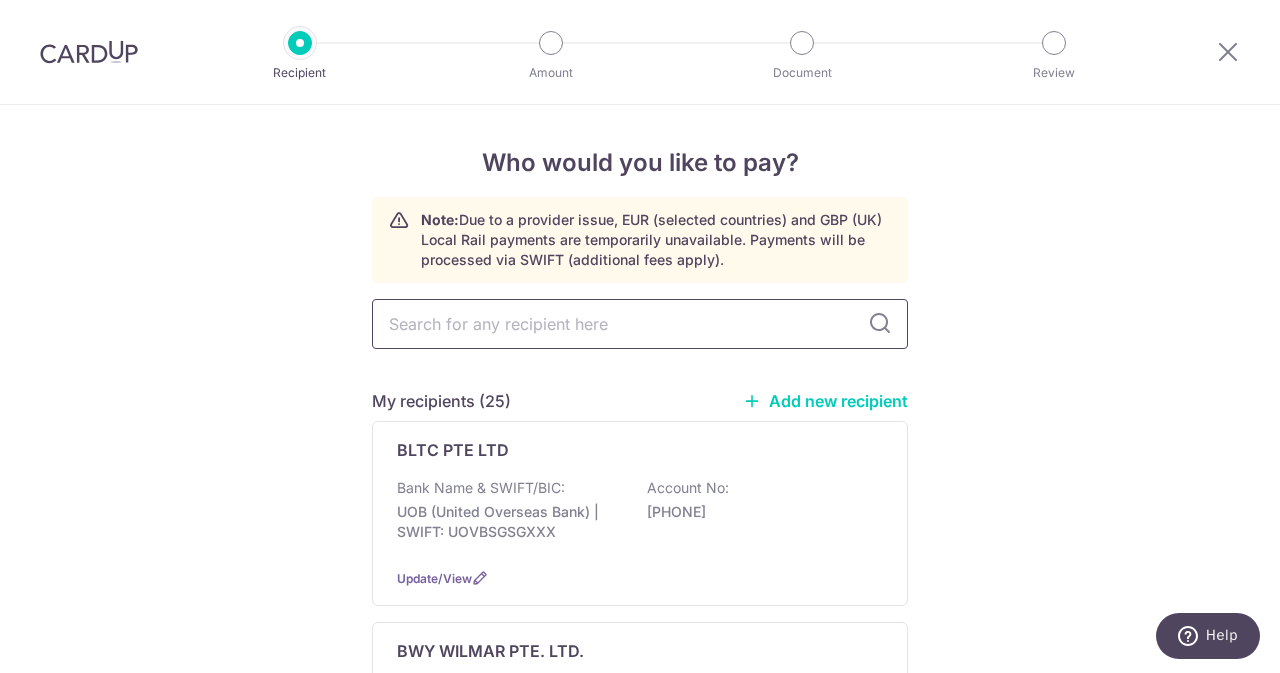 click at bounding box center (640, 324) 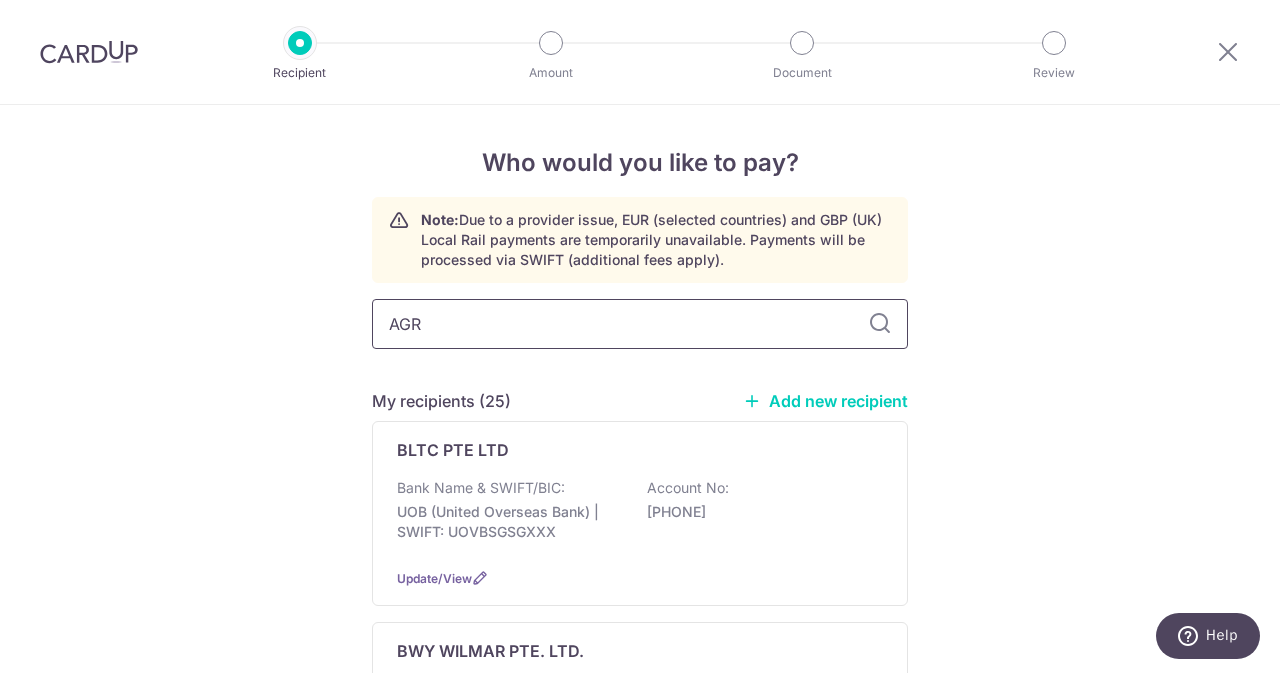 type on "AGRI" 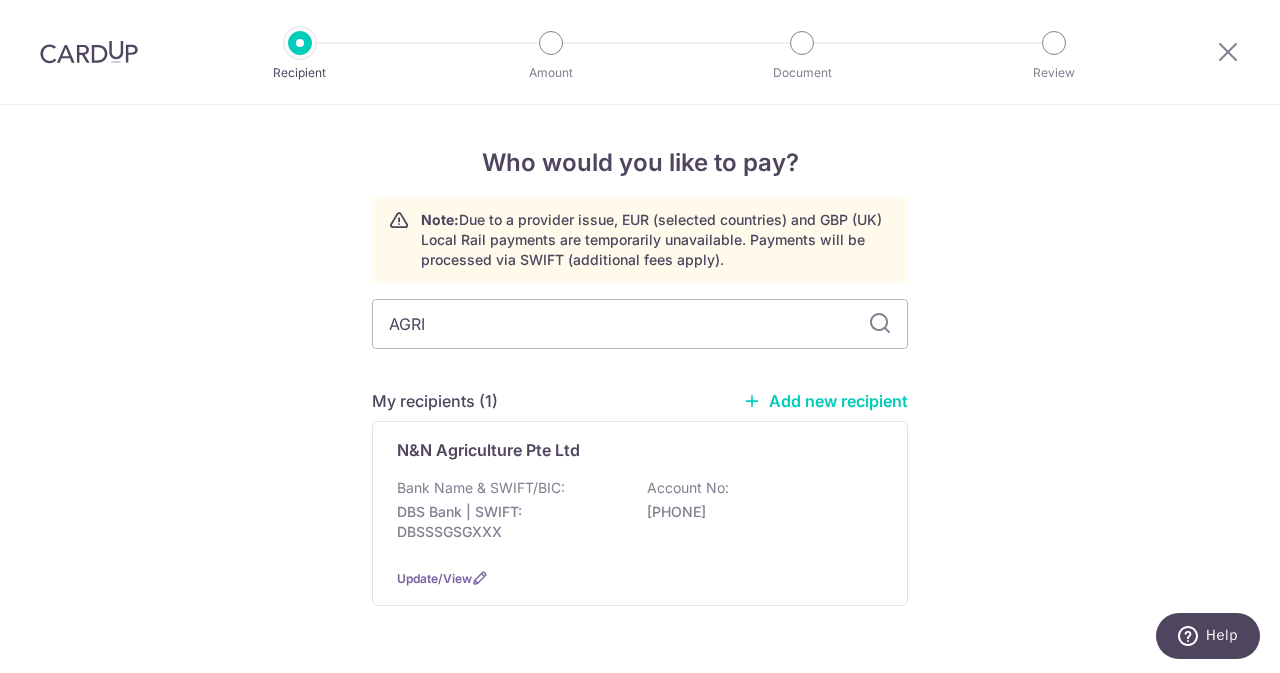click on "DBS Bank | SWIFT: DBSSSGSGXXX" at bounding box center (509, 522) 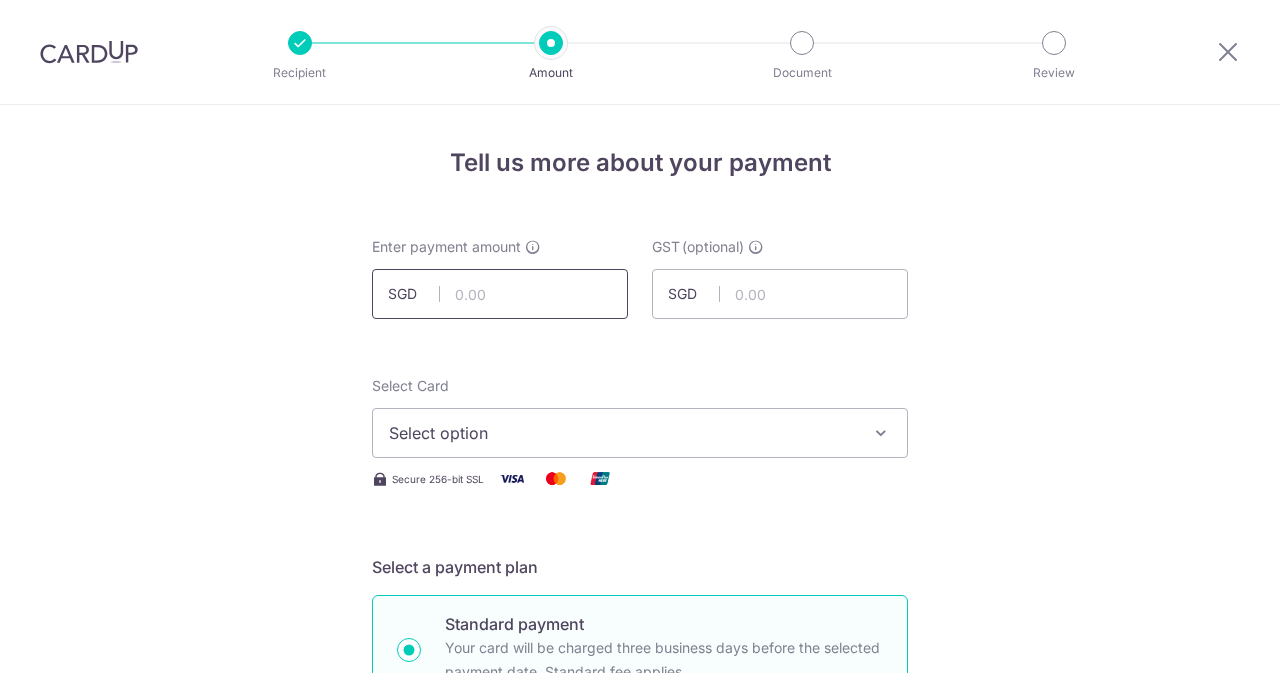 scroll, scrollTop: 0, scrollLeft: 0, axis: both 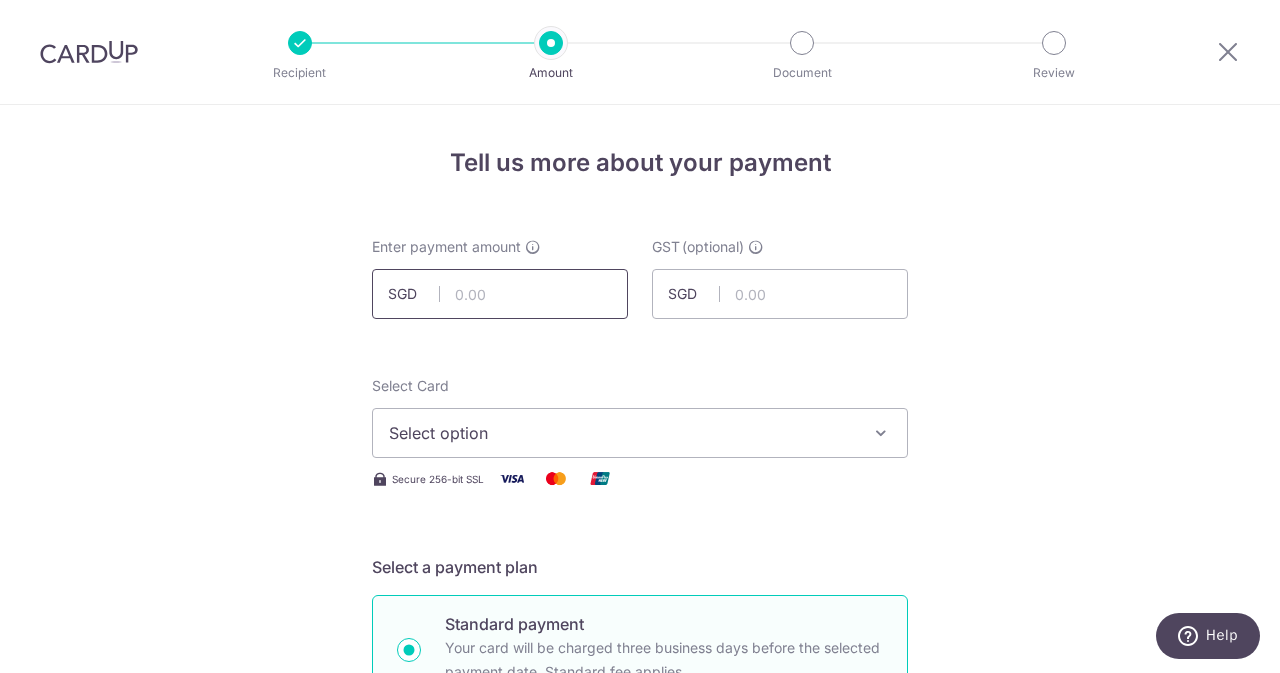 click at bounding box center (500, 294) 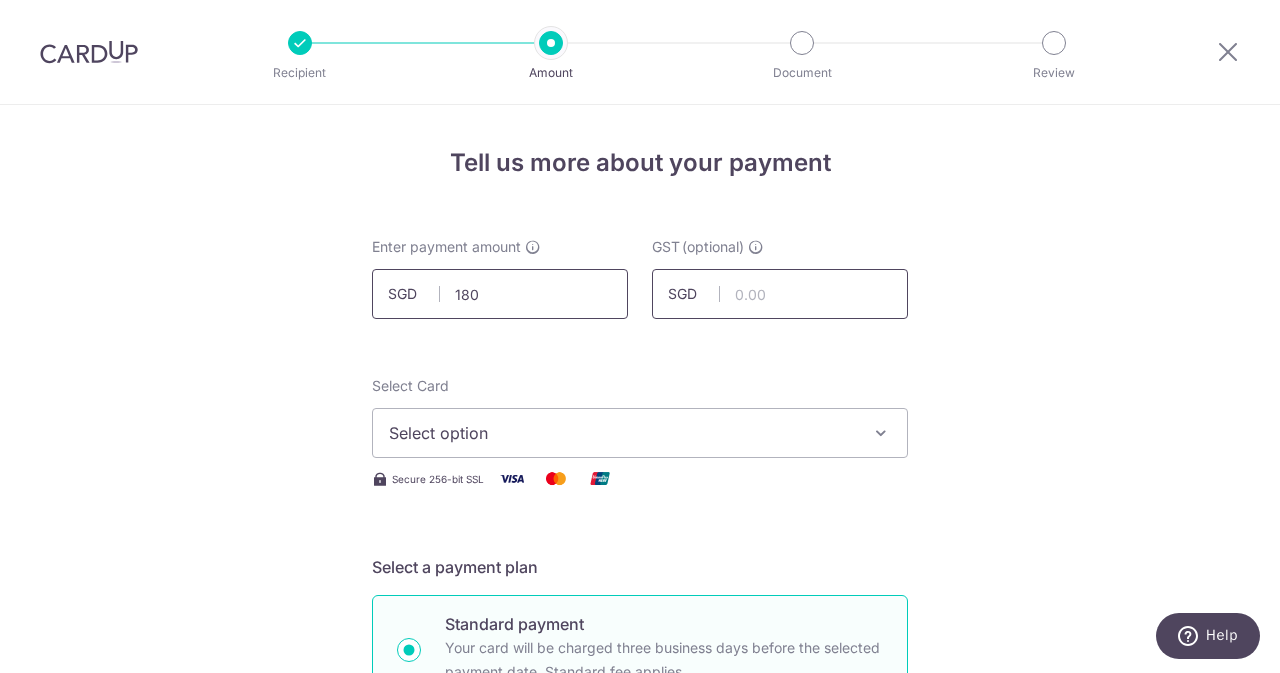 type on "180.00" 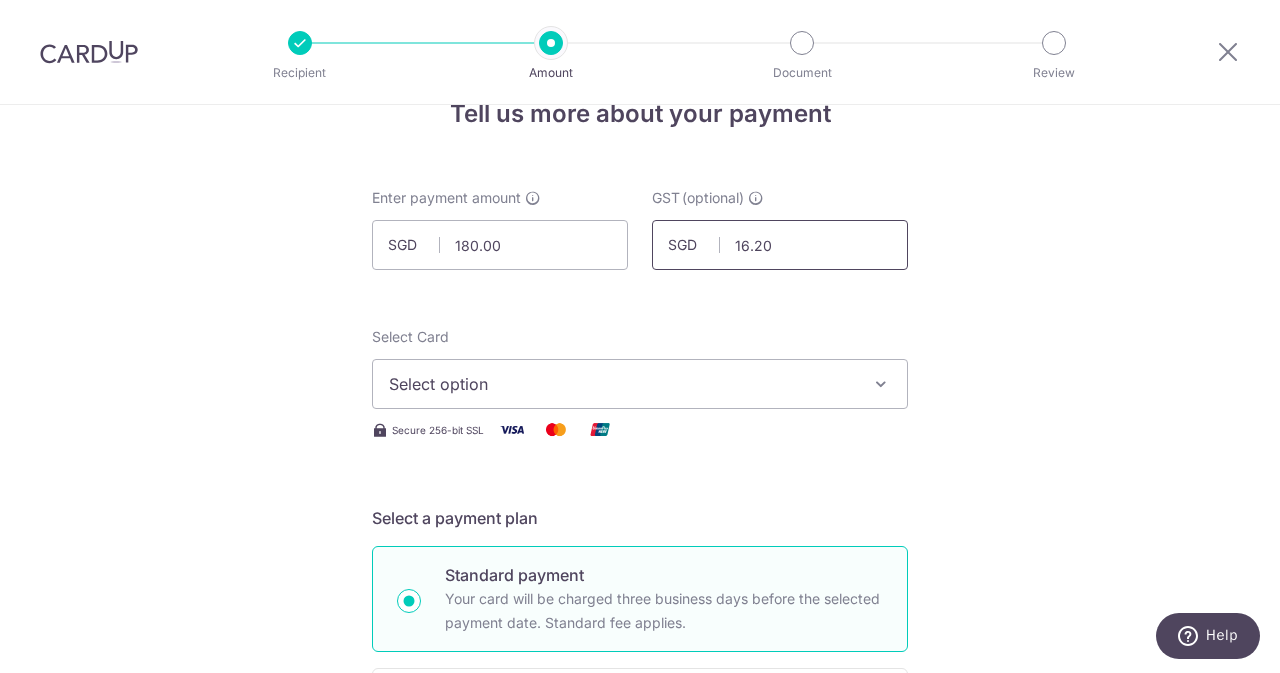 scroll, scrollTop: 52, scrollLeft: 0, axis: vertical 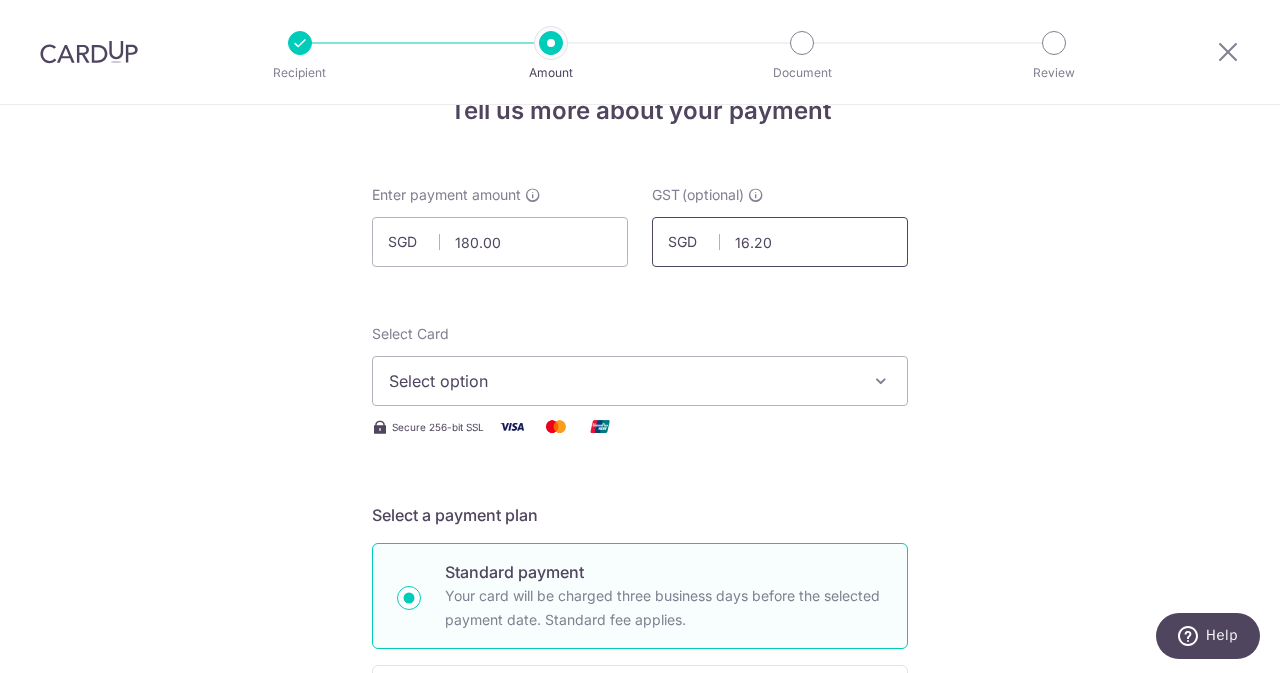 type on "16.20" 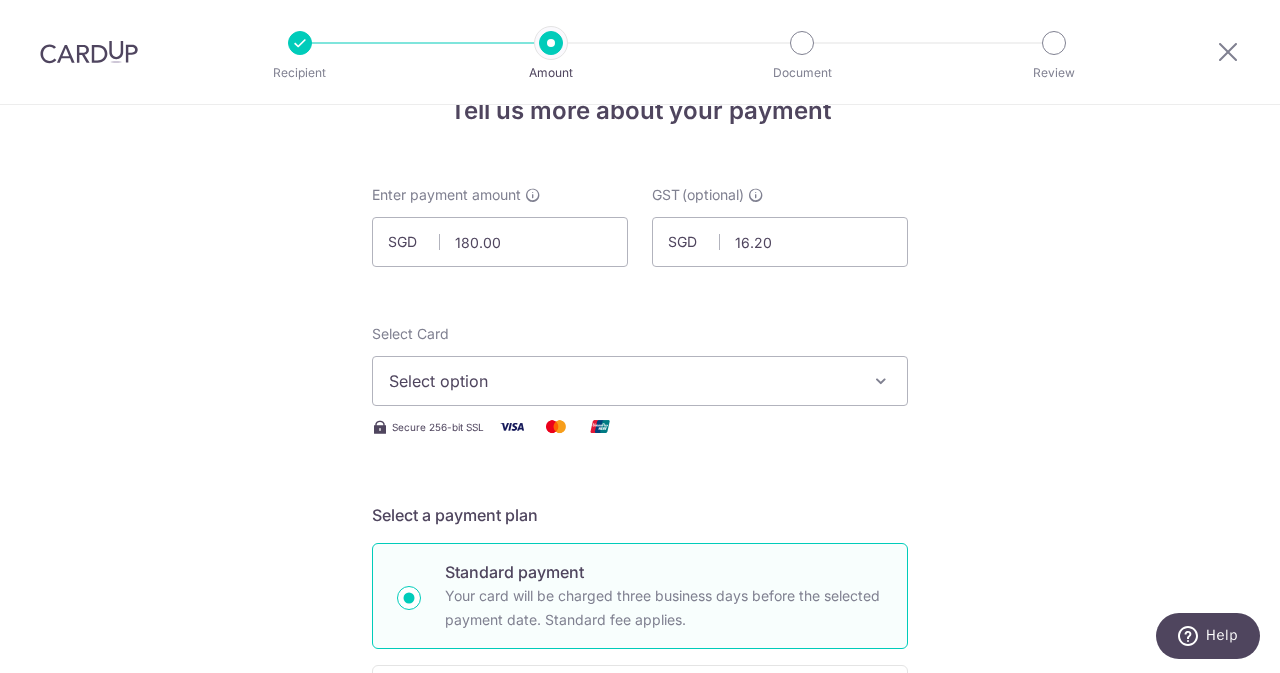 click on "Select option" at bounding box center [640, 381] 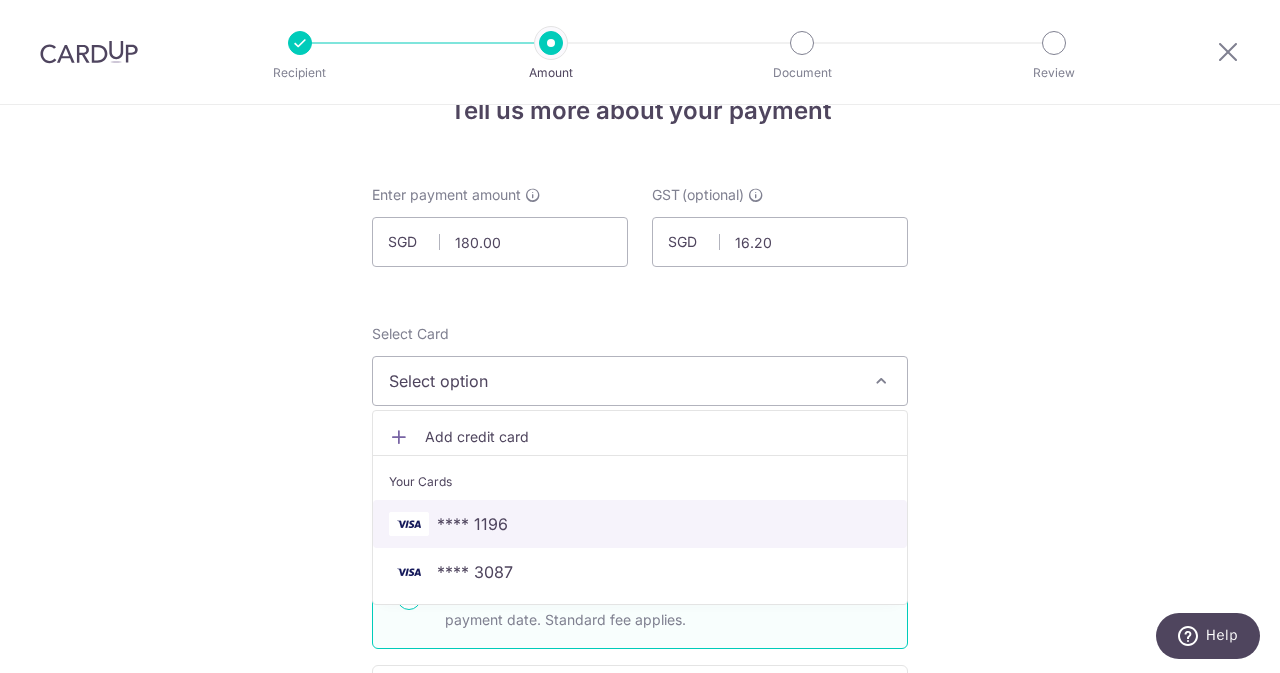 click on "**** 1196" at bounding box center [472, 524] 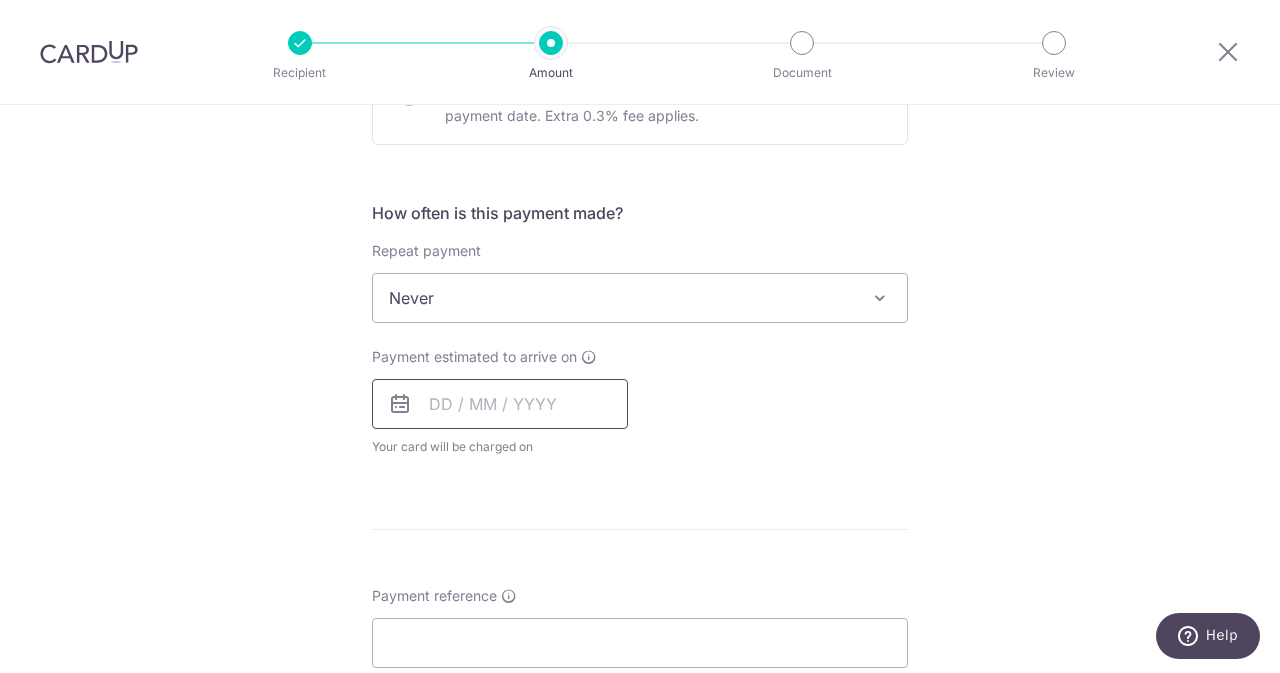 click at bounding box center [500, 404] 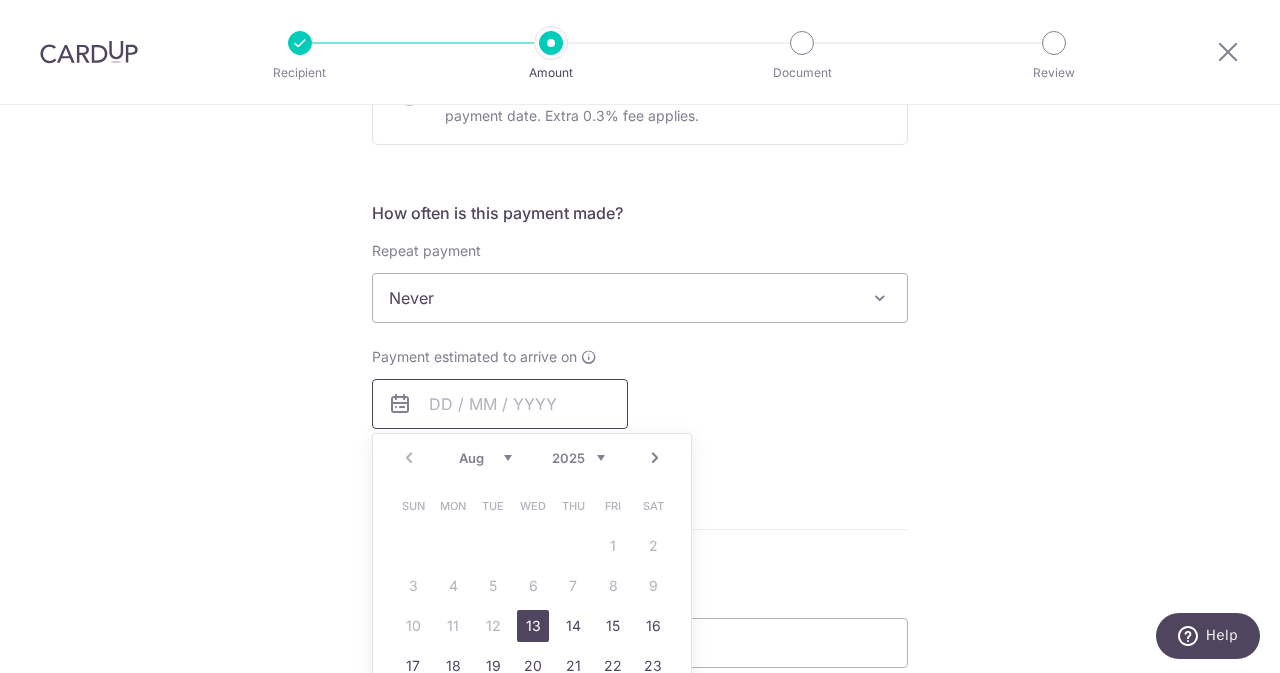 scroll, scrollTop: 771, scrollLeft: 0, axis: vertical 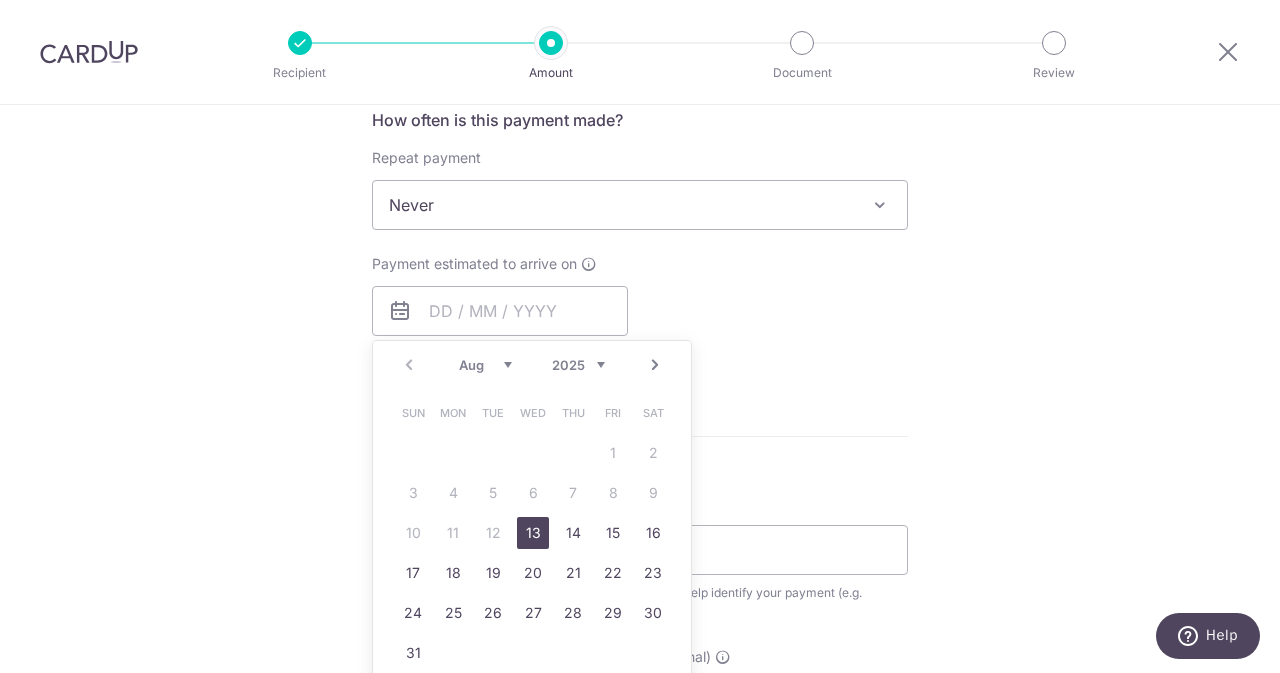 click on "13" at bounding box center (533, 533) 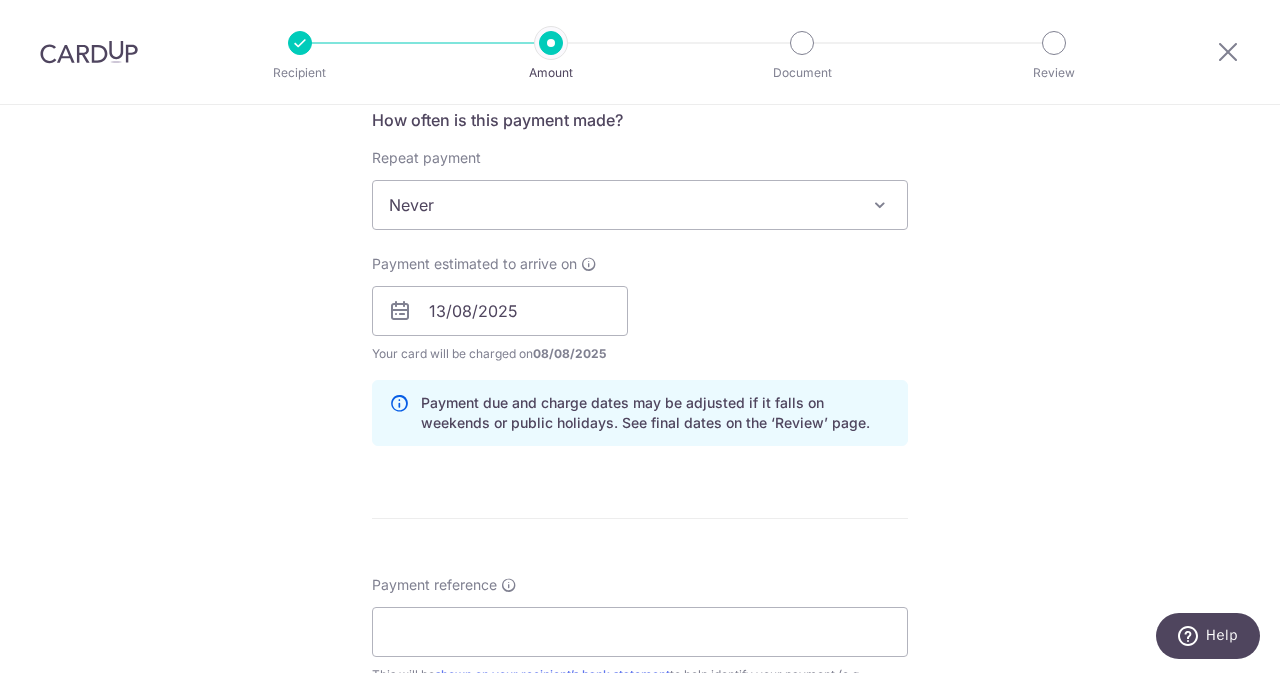 scroll, scrollTop: 907, scrollLeft: 0, axis: vertical 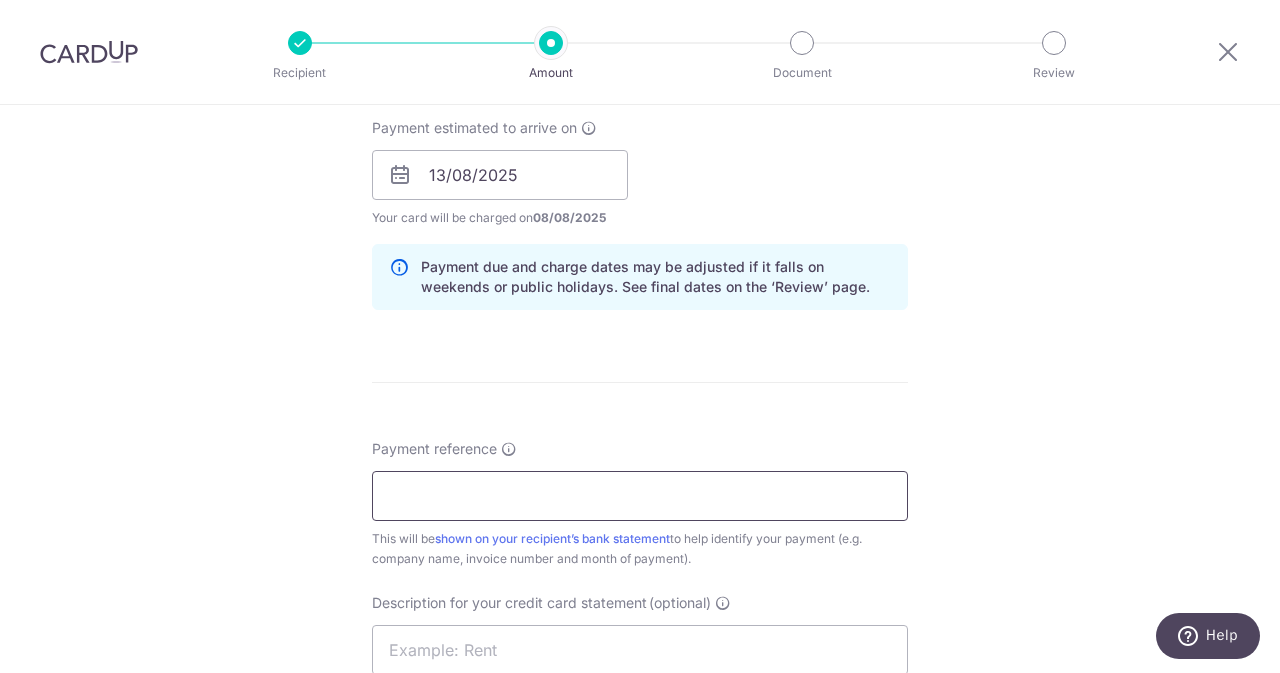 click on "Payment reference" at bounding box center (640, 496) 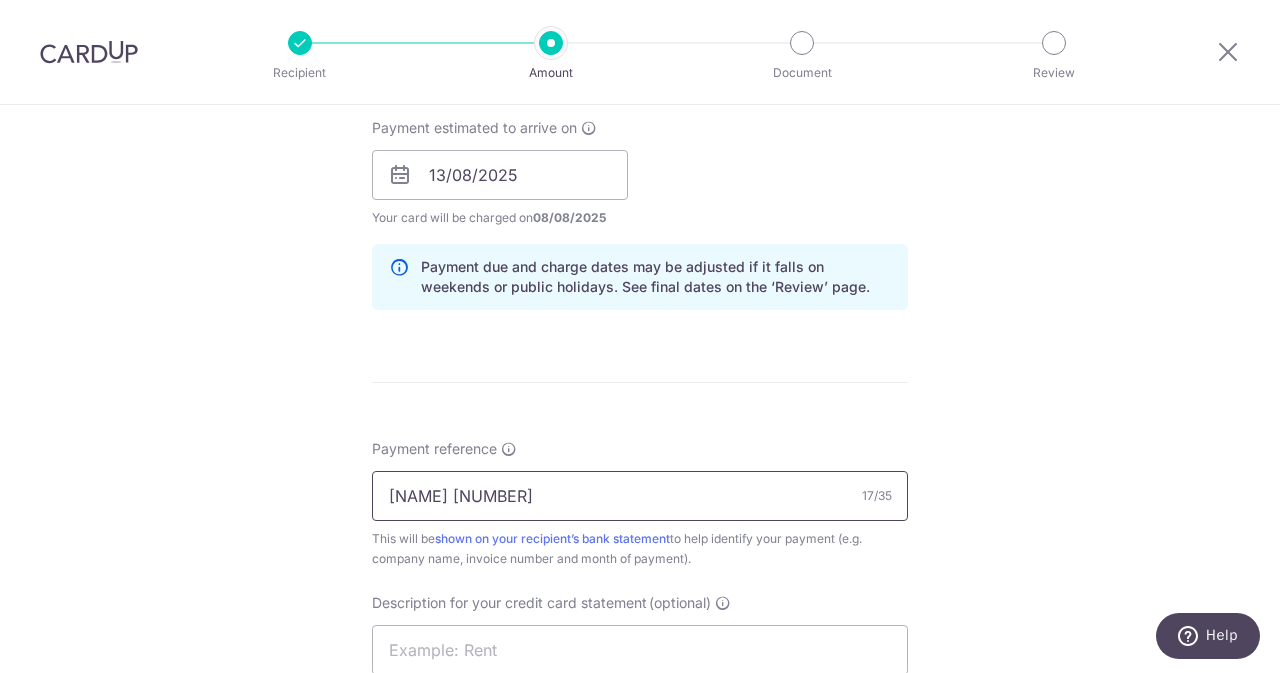 scroll, scrollTop: 1131, scrollLeft: 0, axis: vertical 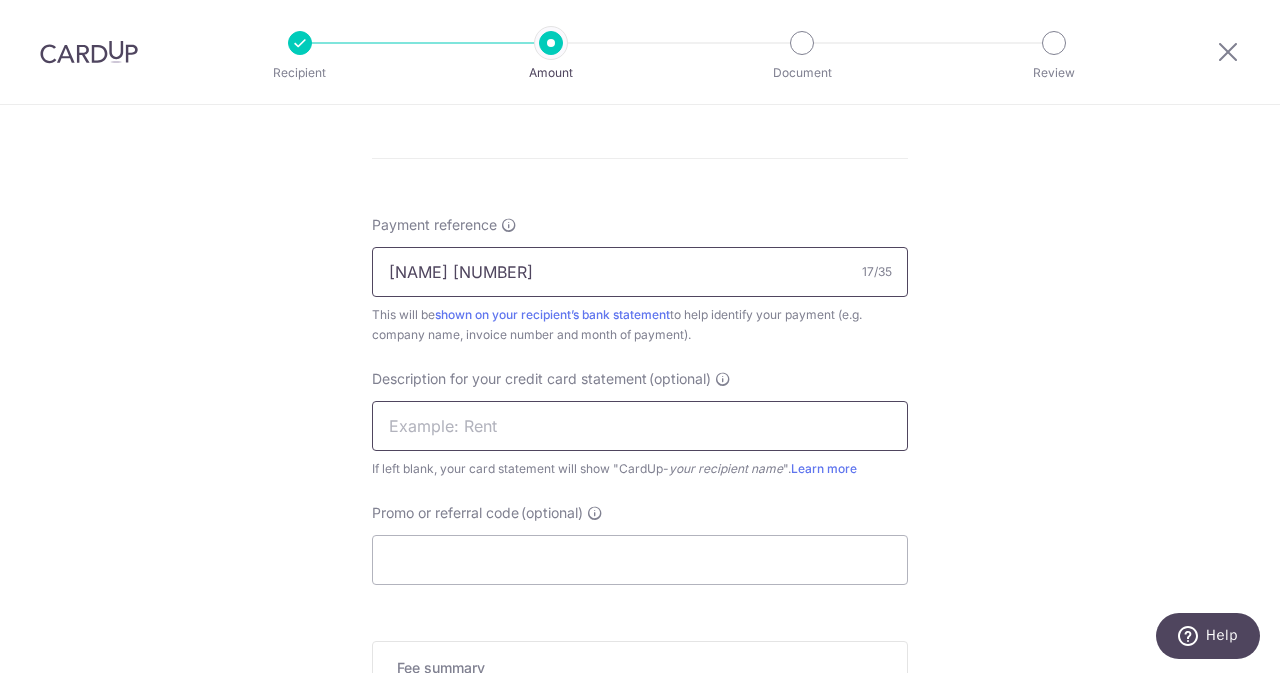 type on "ELIJAHPIES 192906" 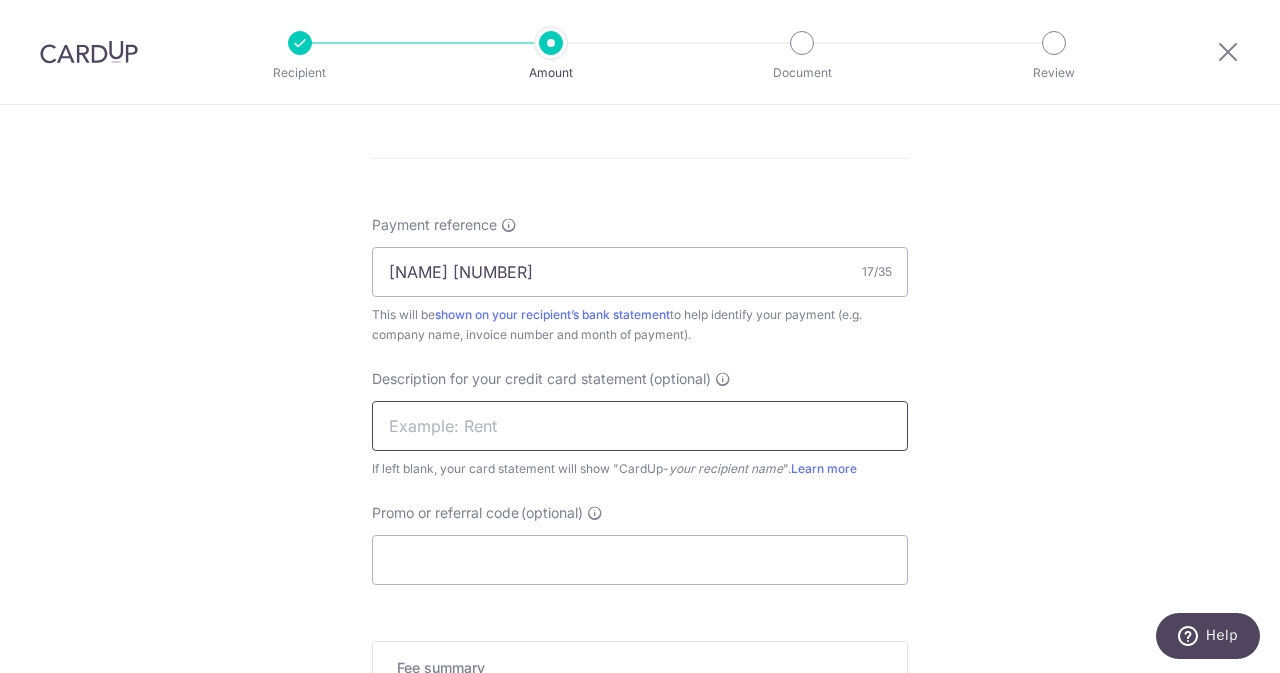 click at bounding box center [640, 426] 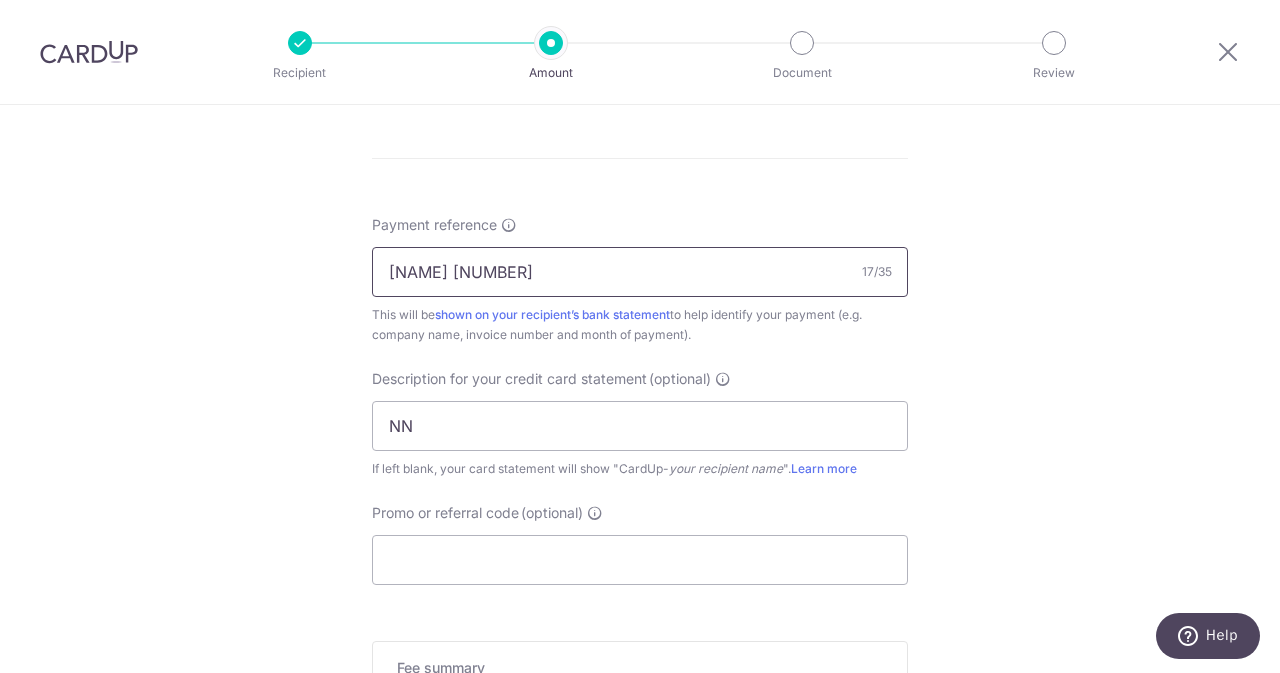drag, startPoint x: 574, startPoint y: 267, endPoint x: 480, endPoint y: 277, distance: 94.53042 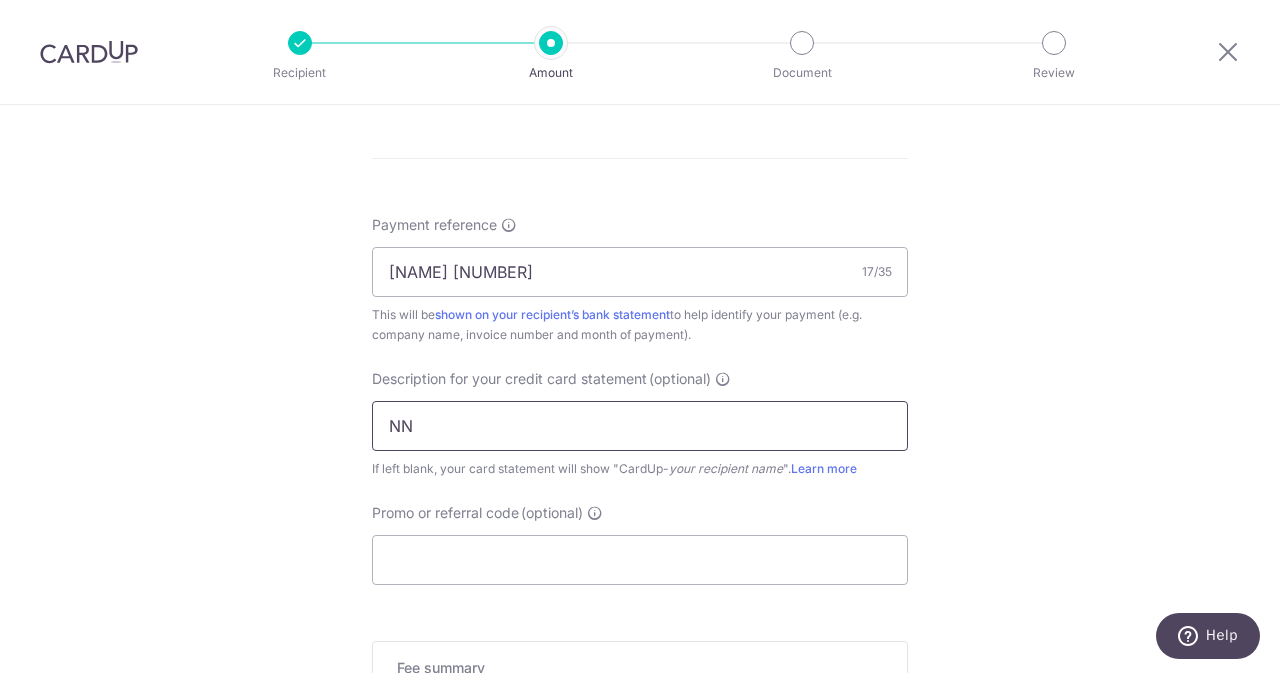 click on "NN" at bounding box center [640, 426] 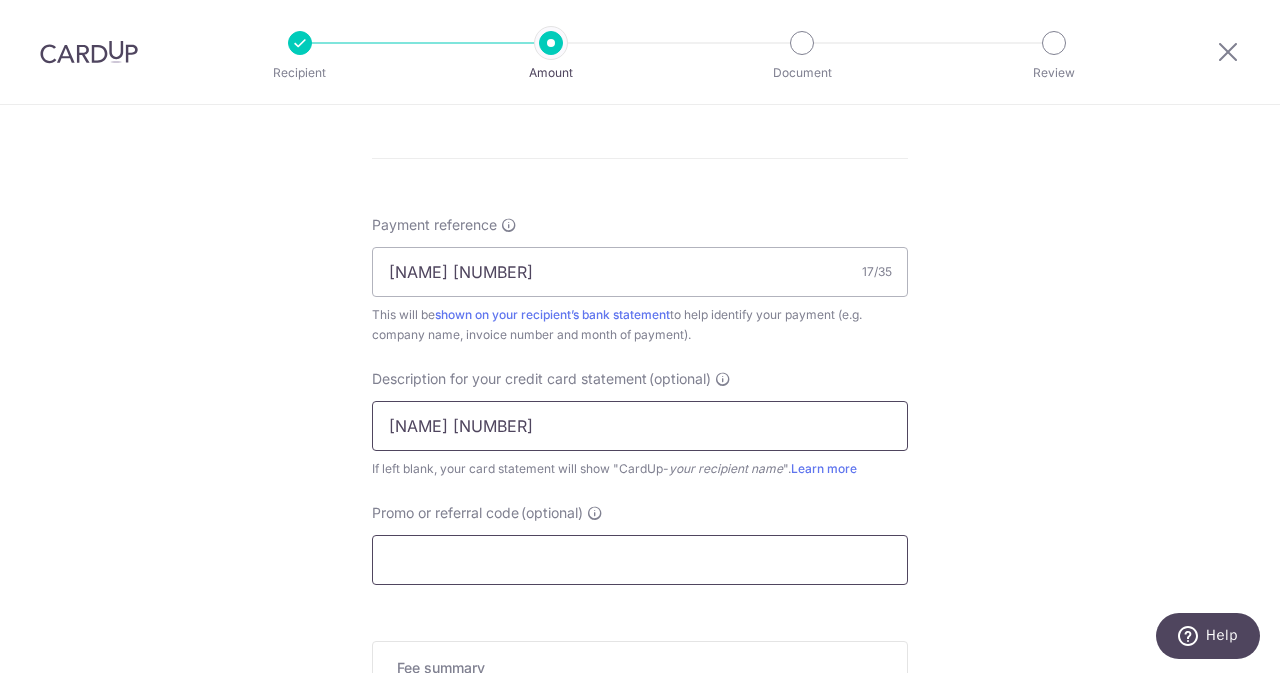 type on "NN 192906" 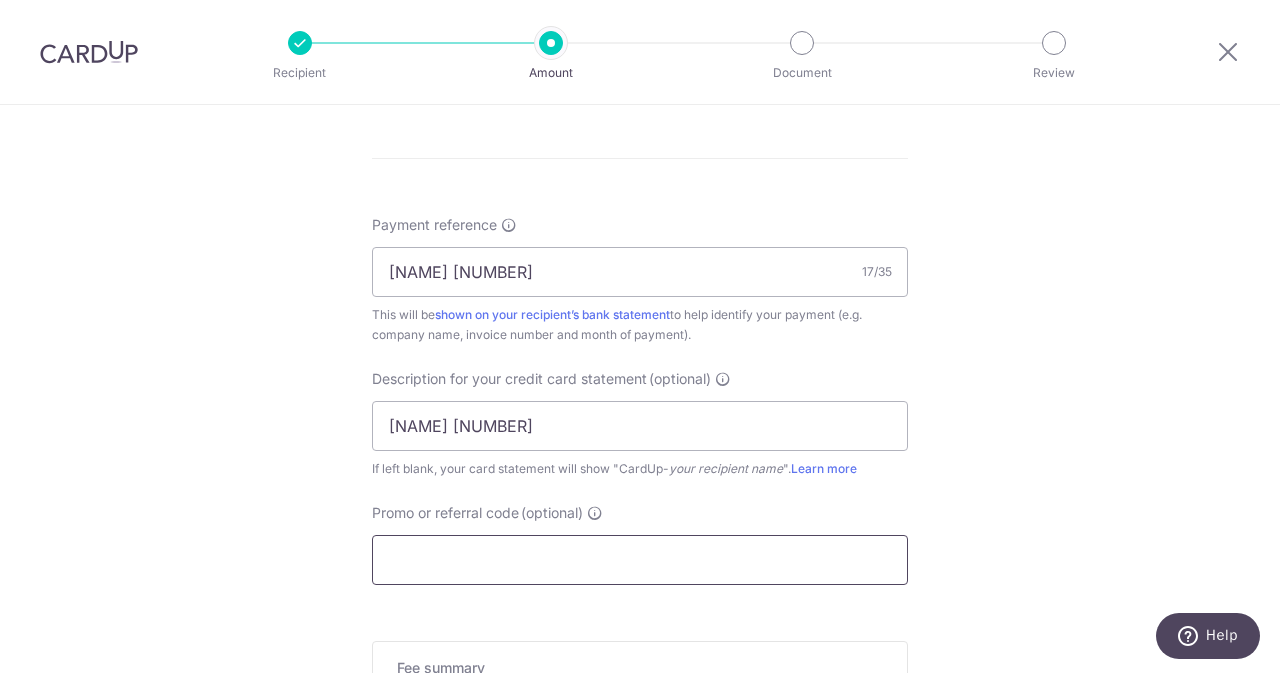 click on "Promo or referral code
(optional)" at bounding box center [640, 560] 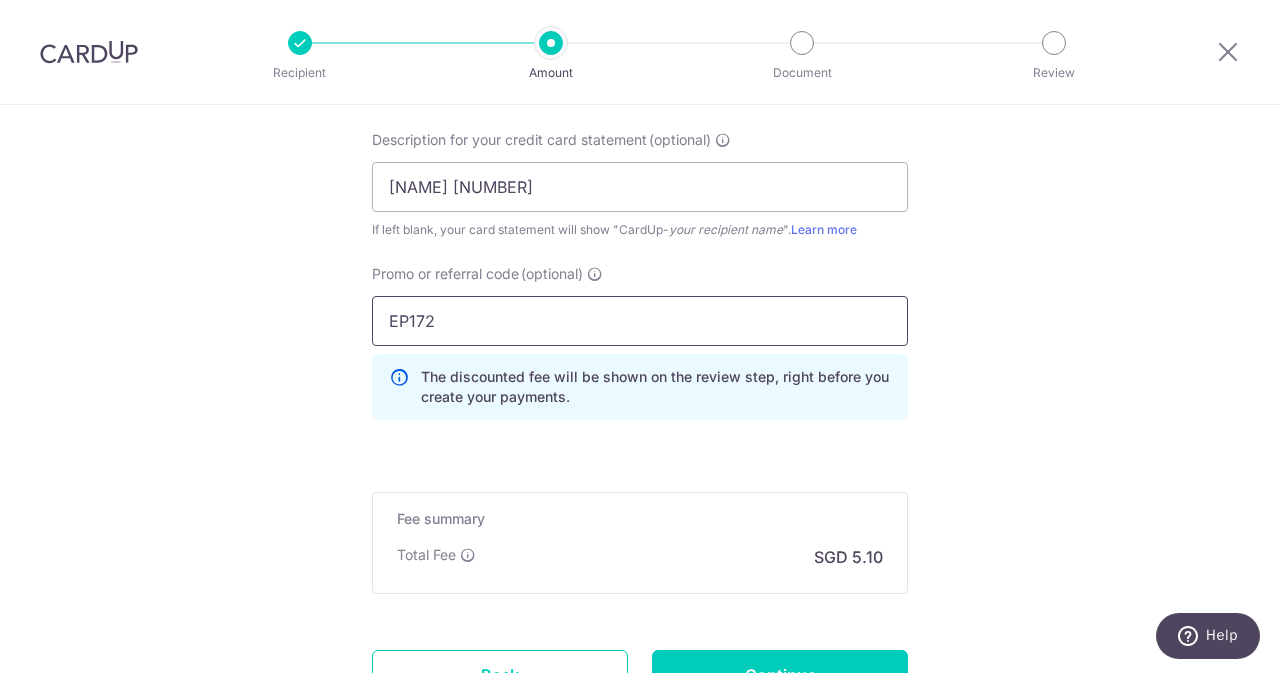 scroll, scrollTop: 1418, scrollLeft: 0, axis: vertical 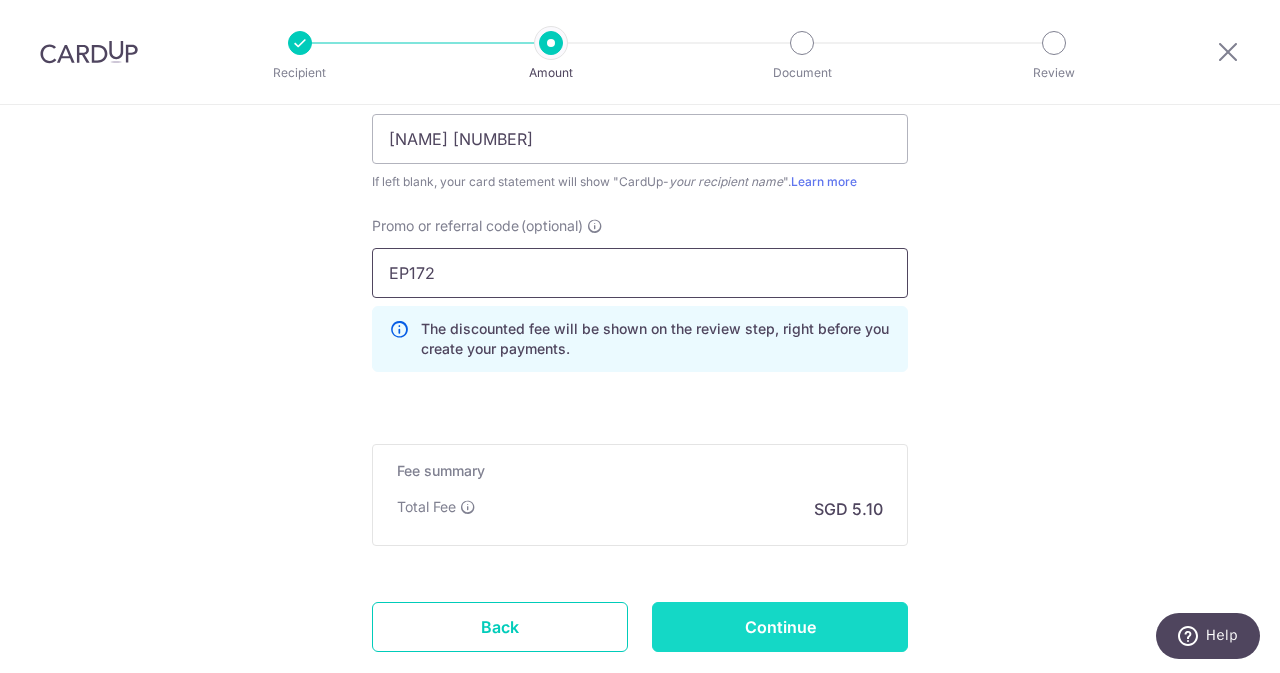 type on "EP172" 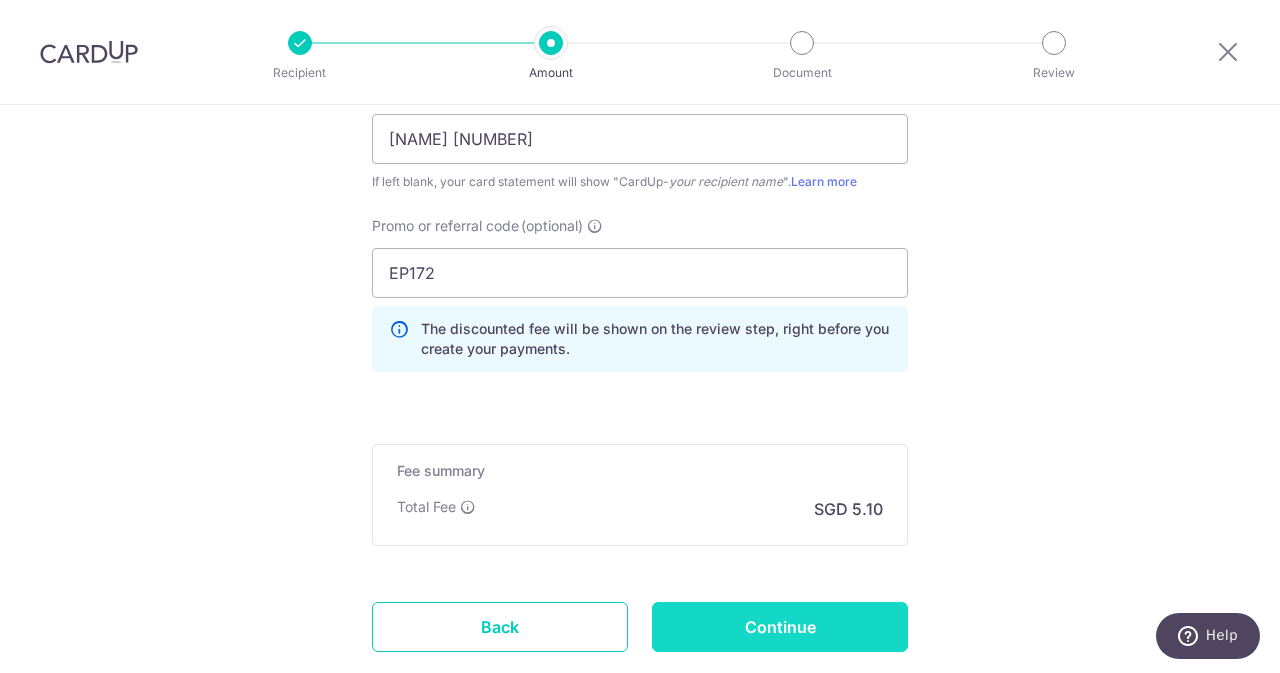 click on "Continue" at bounding box center (780, 627) 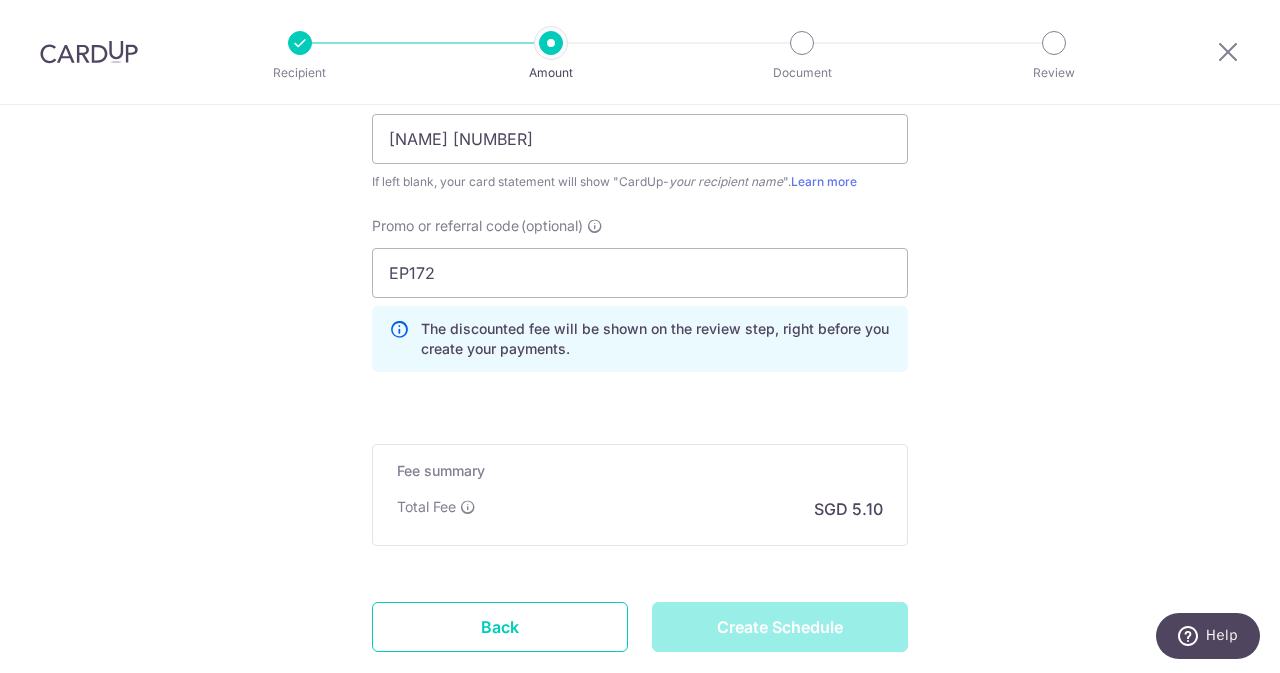 type on "Create Schedule" 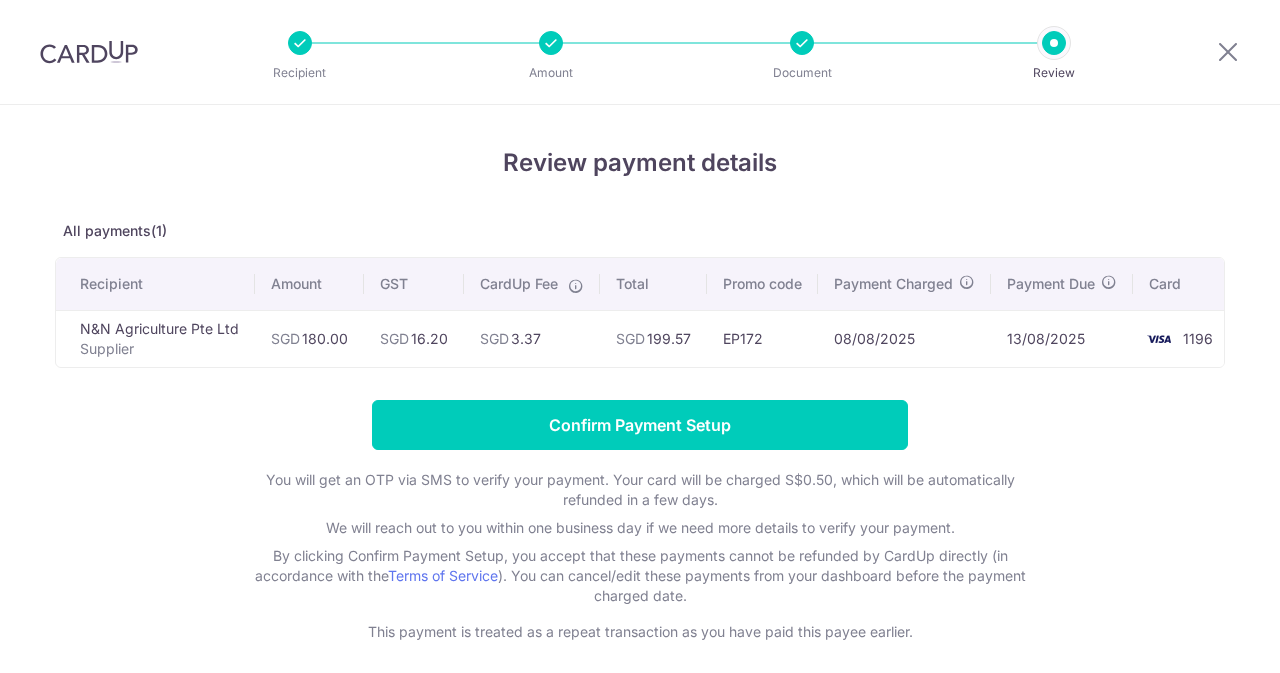scroll, scrollTop: 0, scrollLeft: 0, axis: both 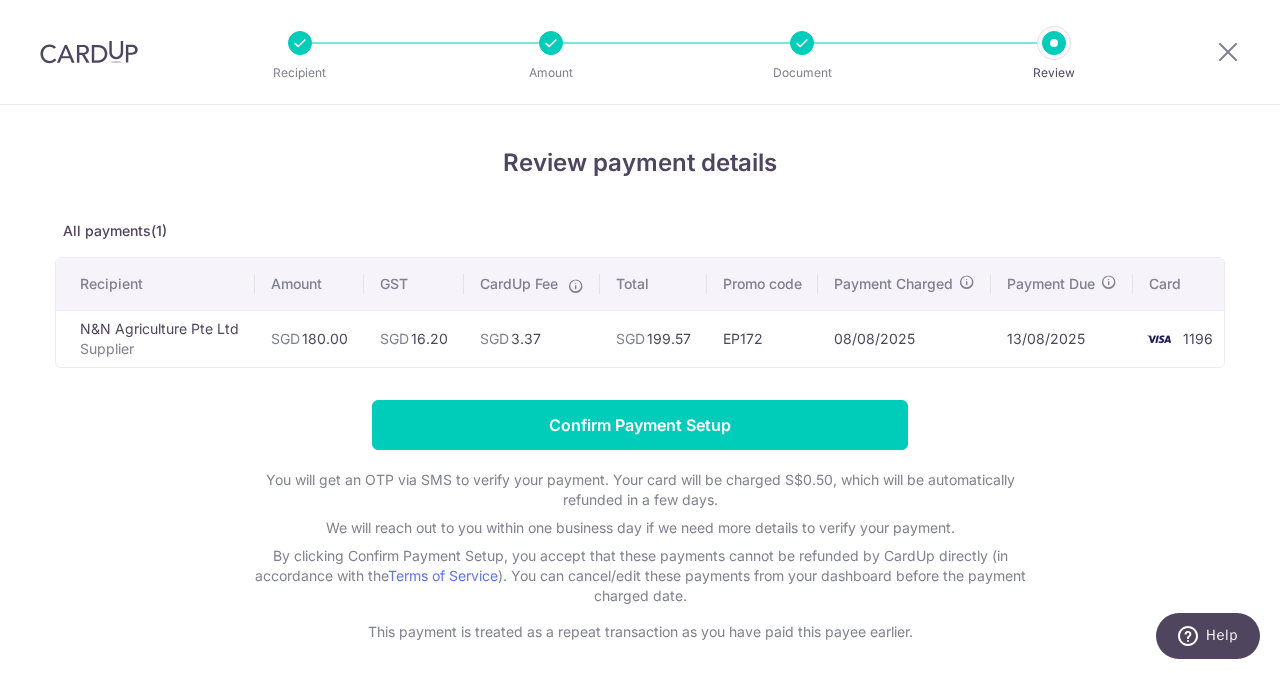 click on "Confirm Payment Setup
You will get an OTP via SMS to verify your payment. Your card will be charged S$0.50, which will be automatically refunded in a few days.
We will reach out to you within one business day if we need more details to verify your payment.
By clicking Confirm Payment Setup, you accept that these payments cannot be refunded by CardUp directly (in accordance with the  Terms of Service ). You can cancel/edit these payments from your dashboard before the payment charged date.
This payment is treated as a repeat transaction as you have paid this payee earlier." at bounding box center [640, 521] 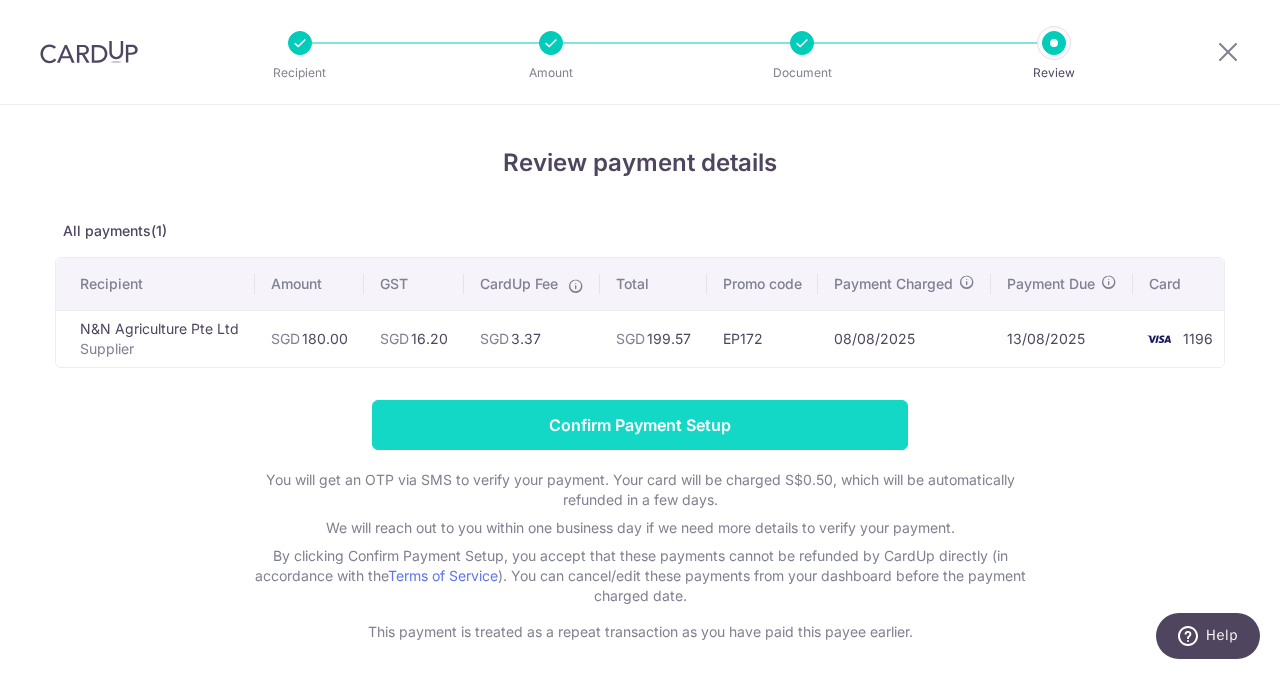 click on "Confirm Payment Setup" at bounding box center [640, 425] 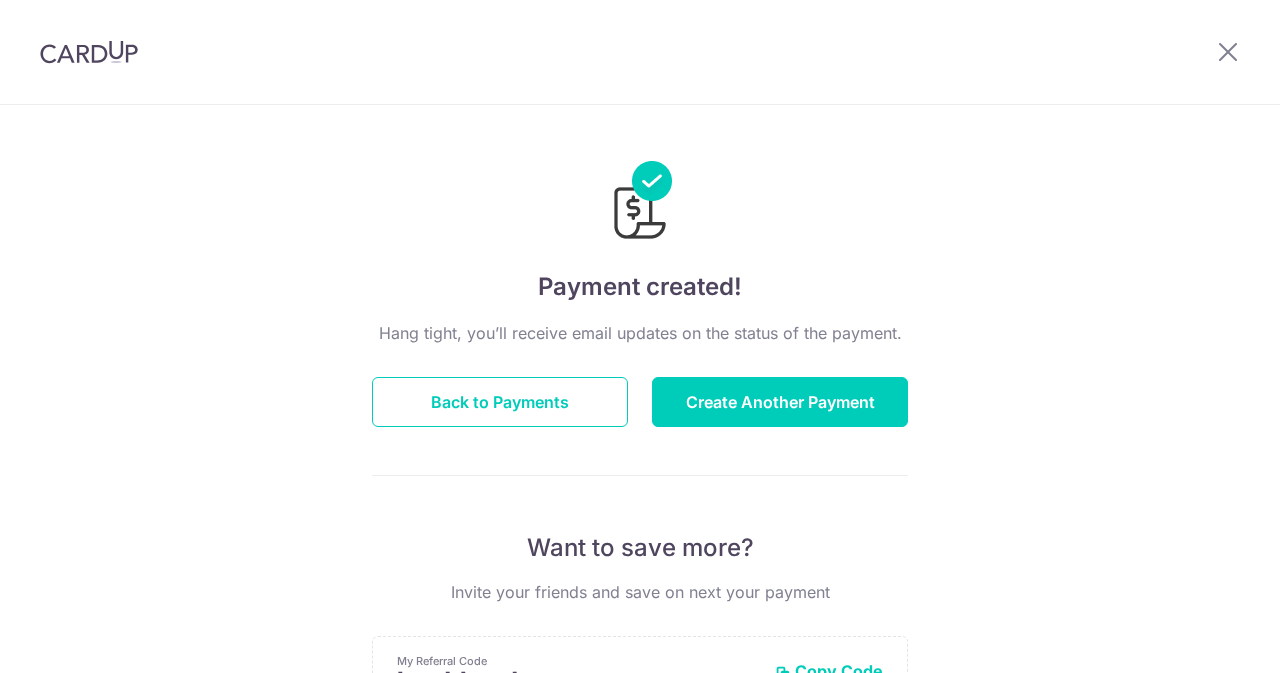 scroll, scrollTop: 0, scrollLeft: 0, axis: both 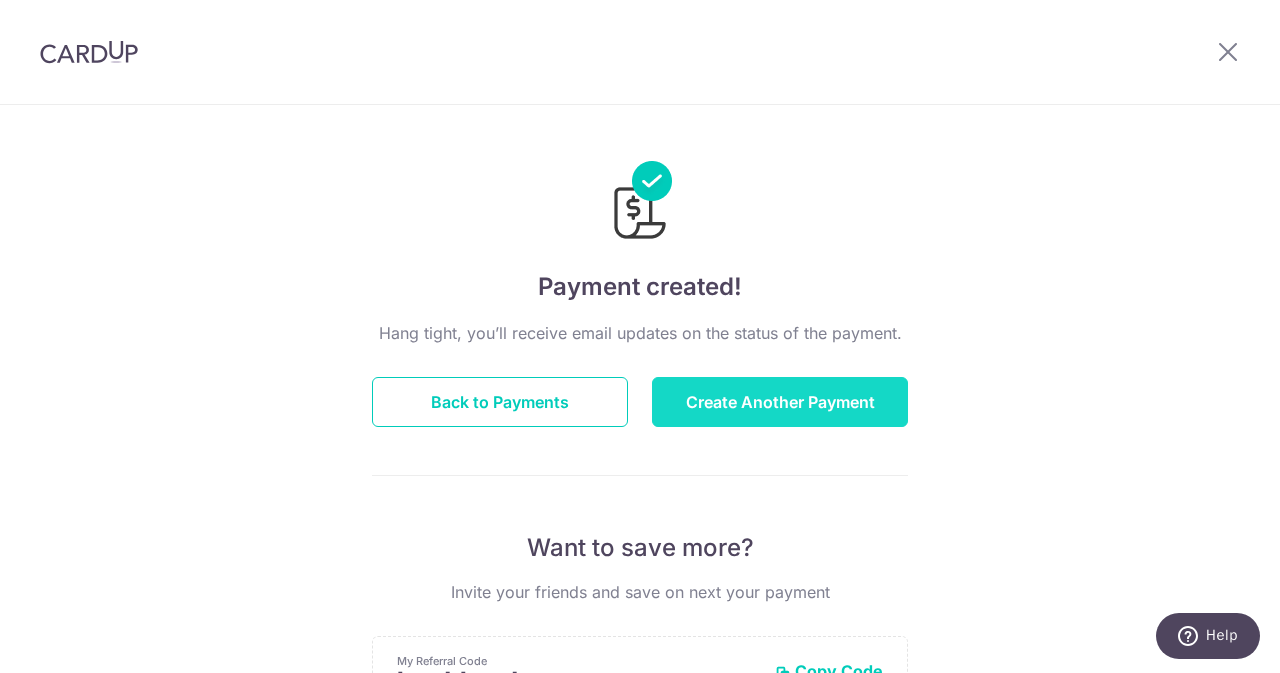 click on "Create Another Payment" at bounding box center [780, 402] 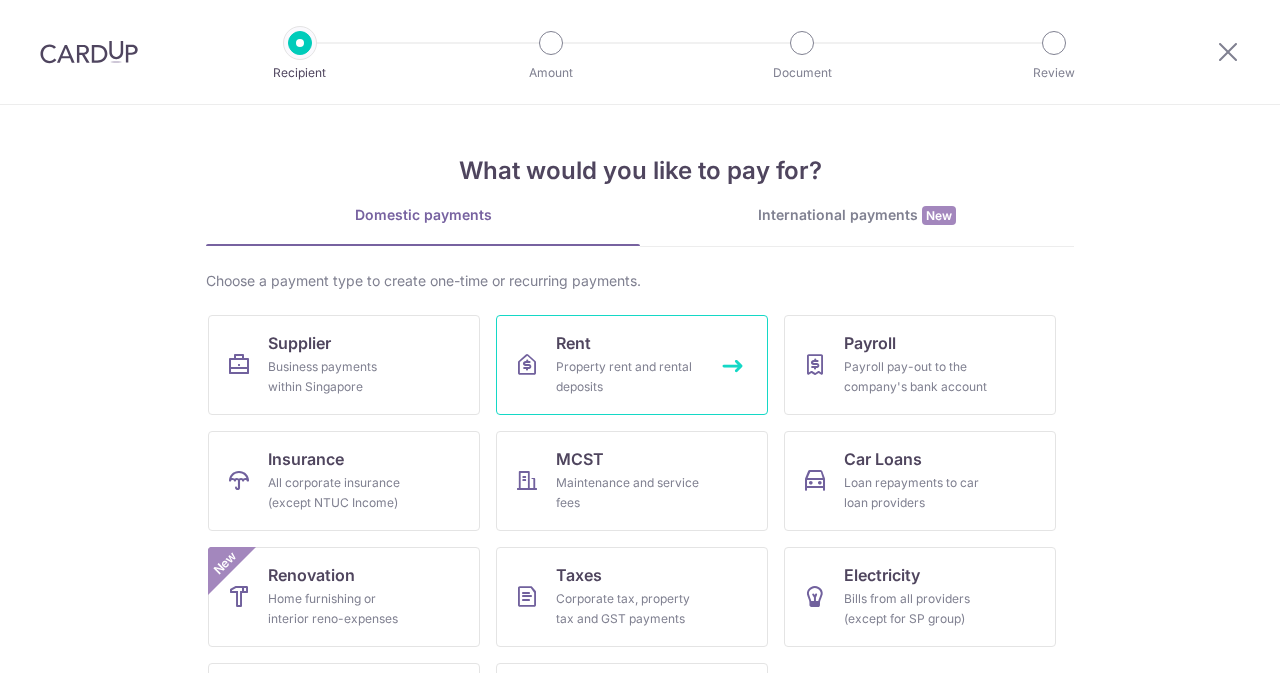 scroll, scrollTop: 0, scrollLeft: 0, axis: both 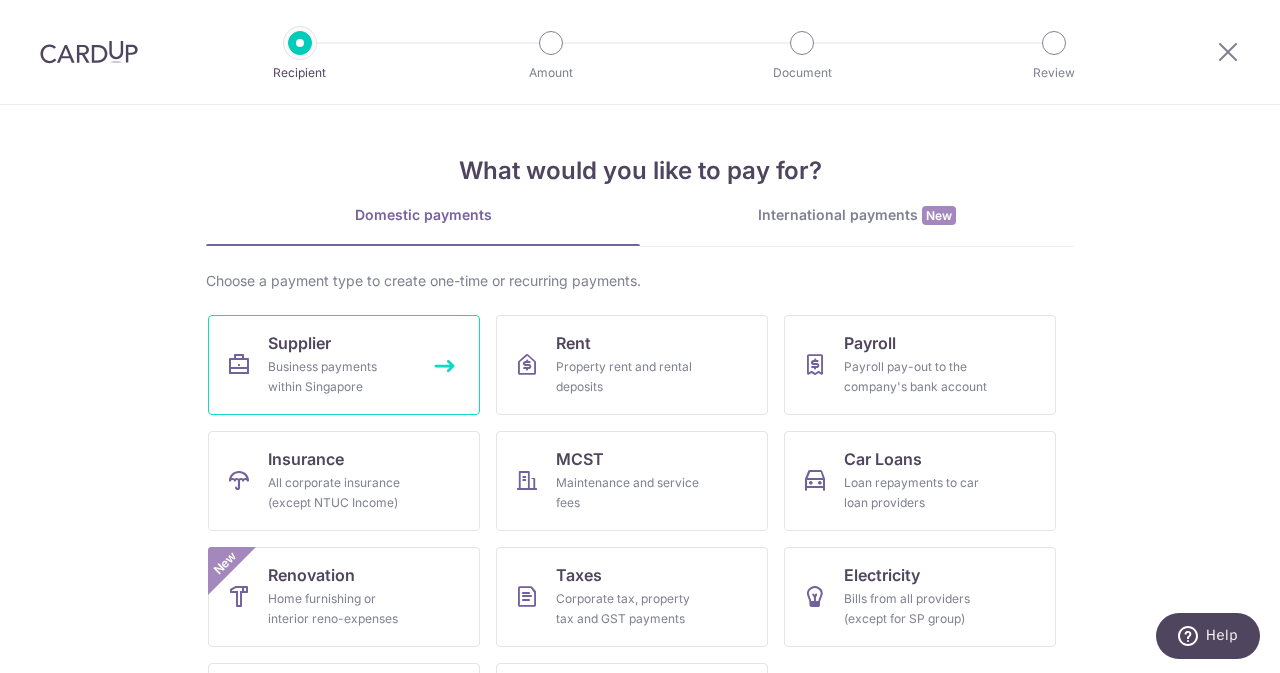 click on "Business payments within Singapore" at bounding box center [340, 377] 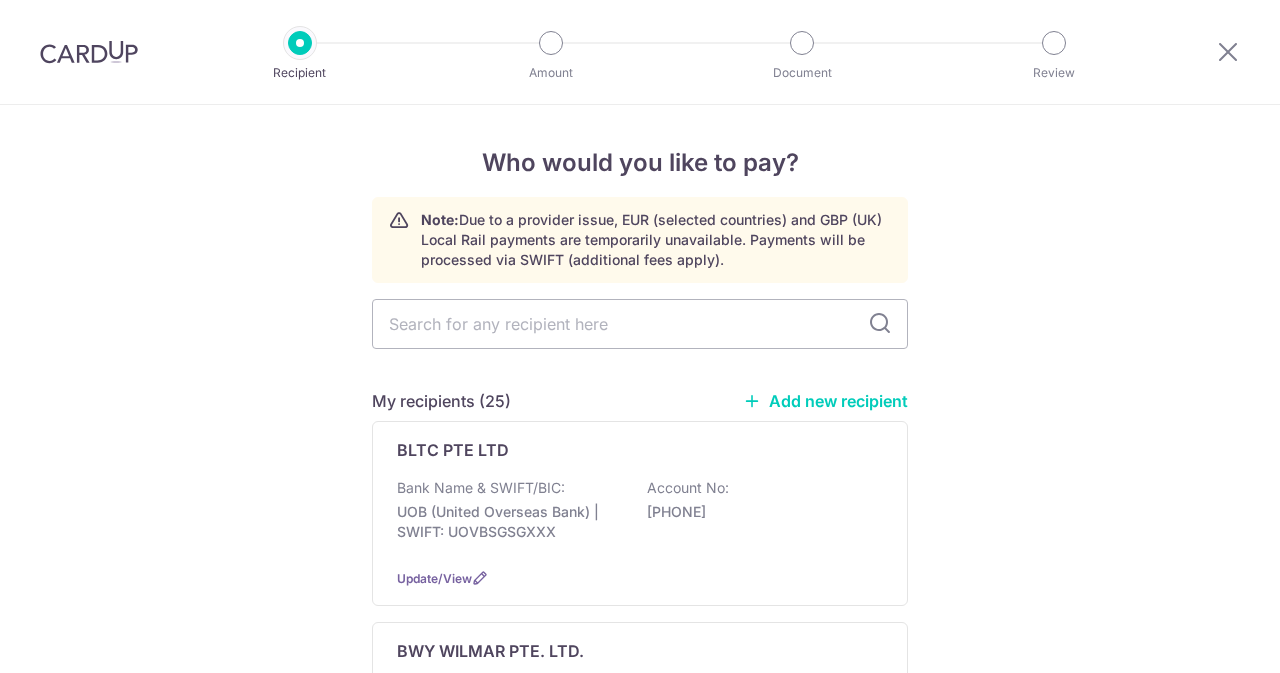 scroll, scrollTop: 0, scrollLeft: 0, axis: both 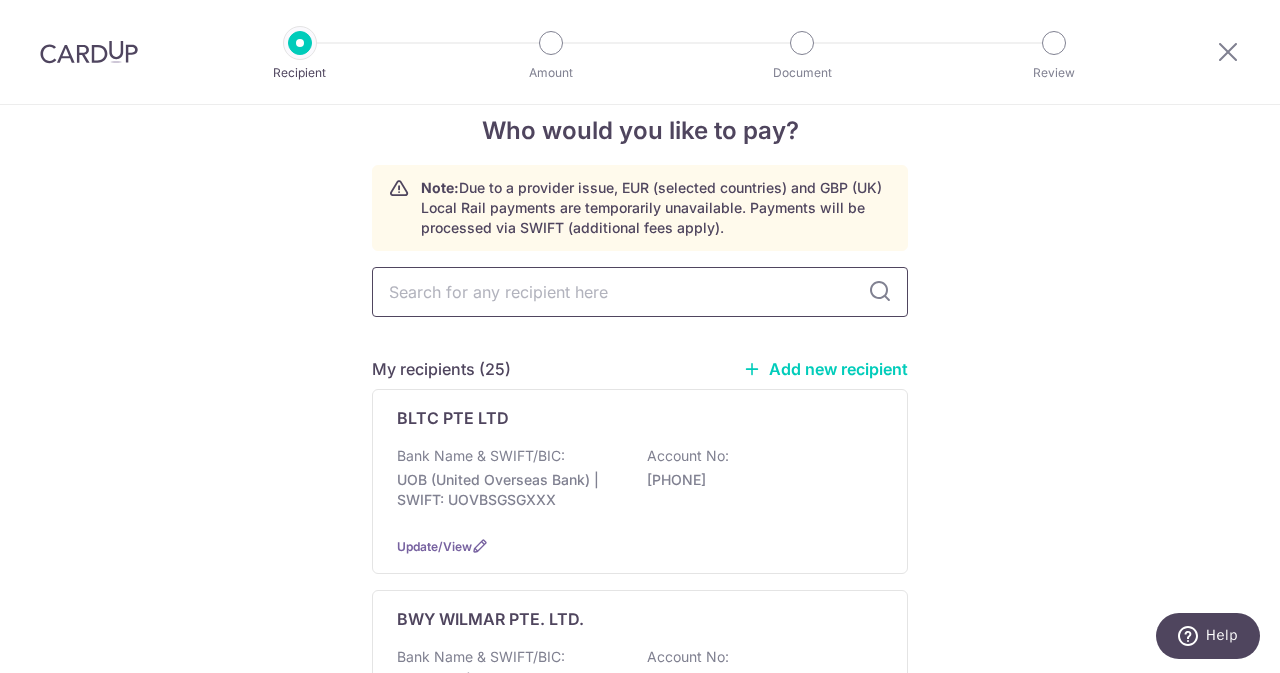 click at bounding box center [640, 292] 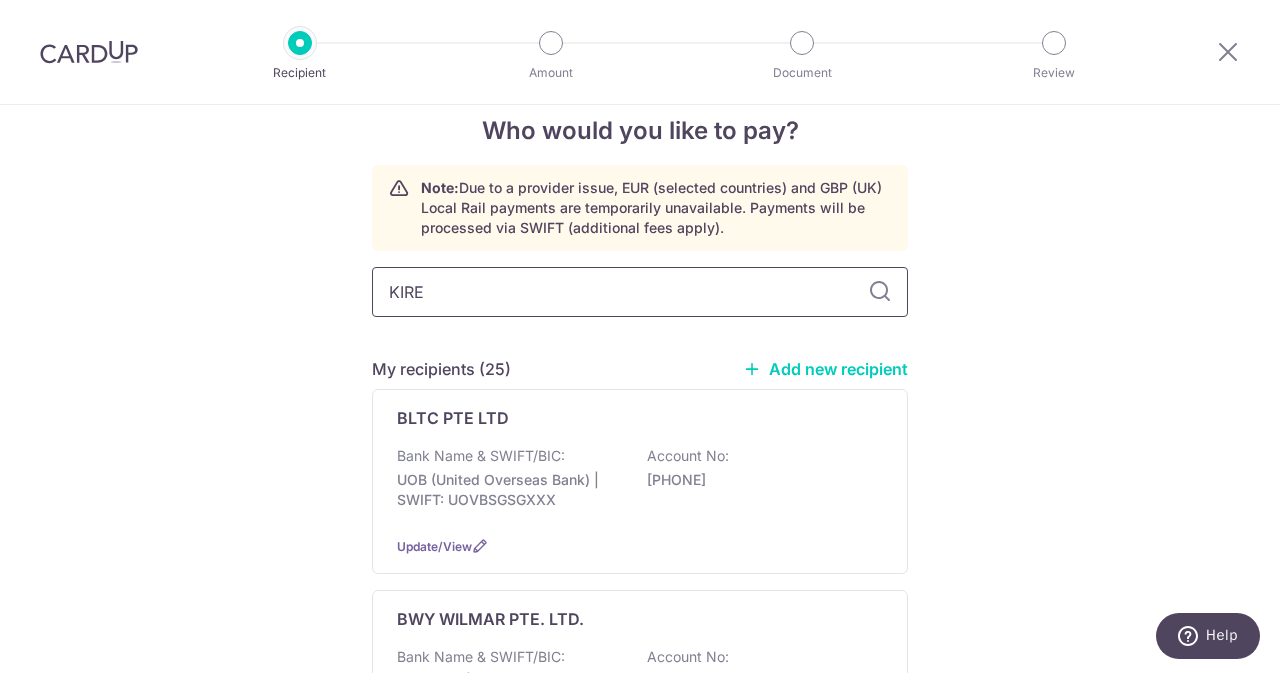 type on "KIREI" 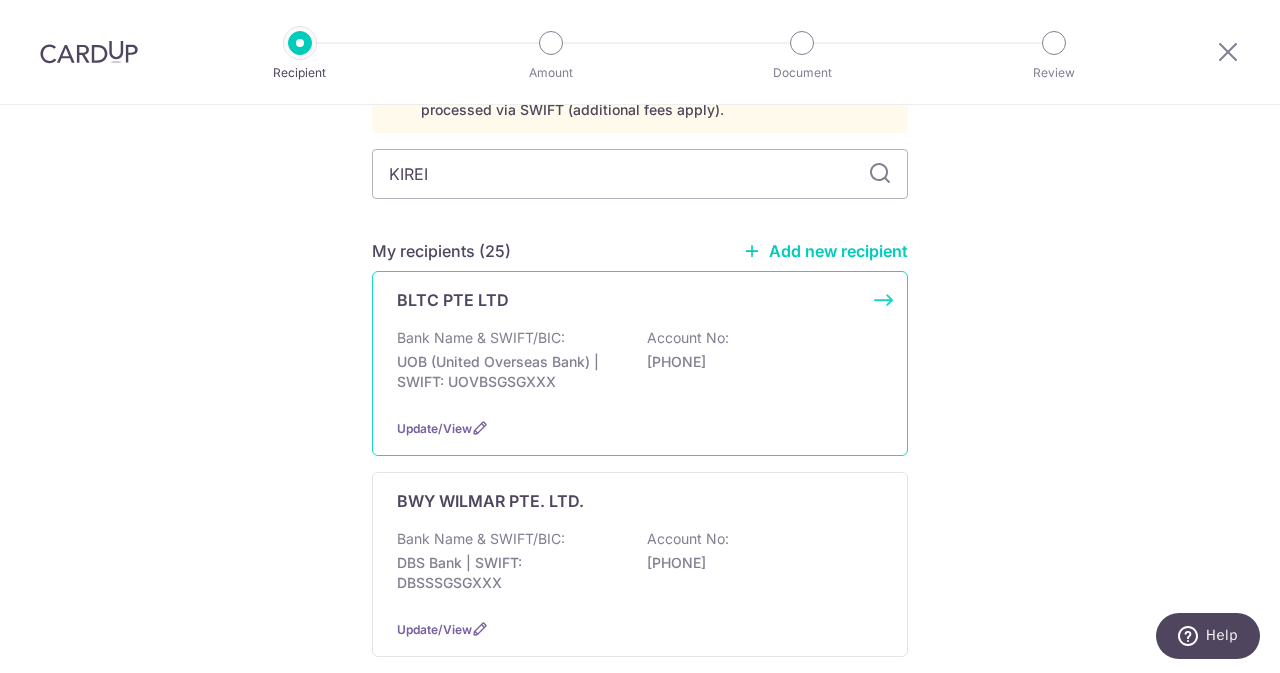 scroll, scrollTop: 56, scrollLeft: 0, axis: vertical 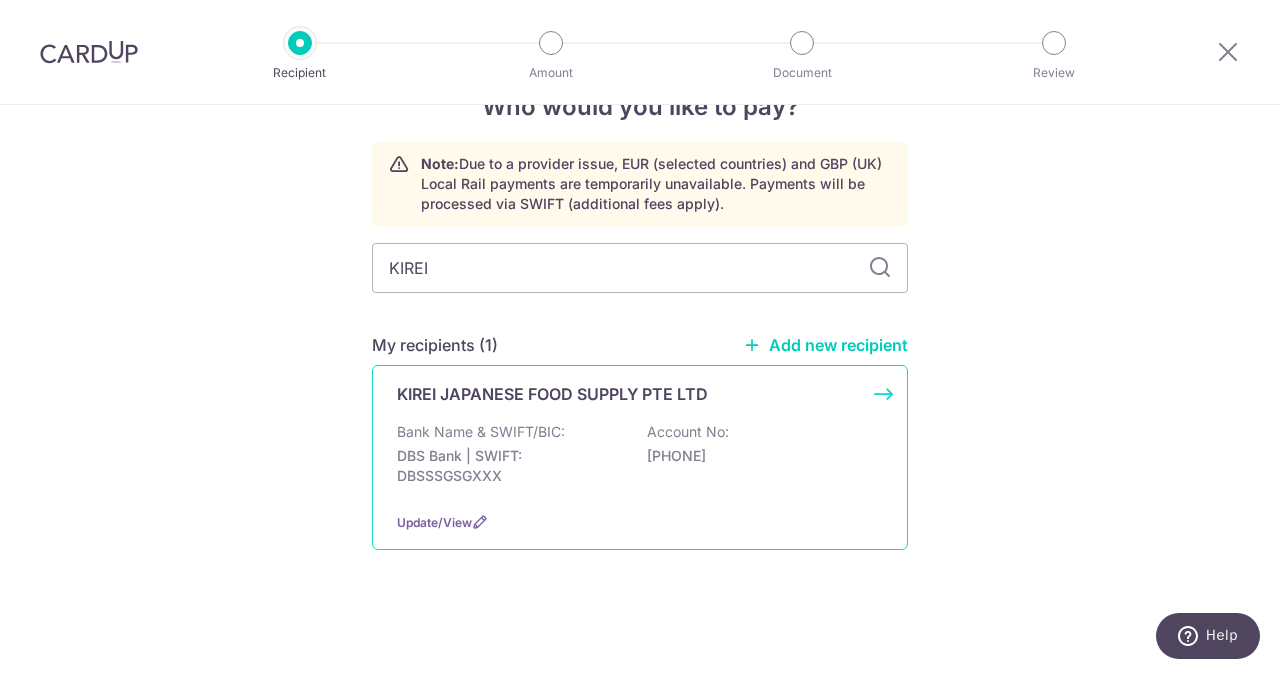 click on "Bank Name & SWIFT/BIC:
[BANK] | SWIFT: [SWIFT]
Account No:
[ACCOUNT]" at bounding box center (640, 459) 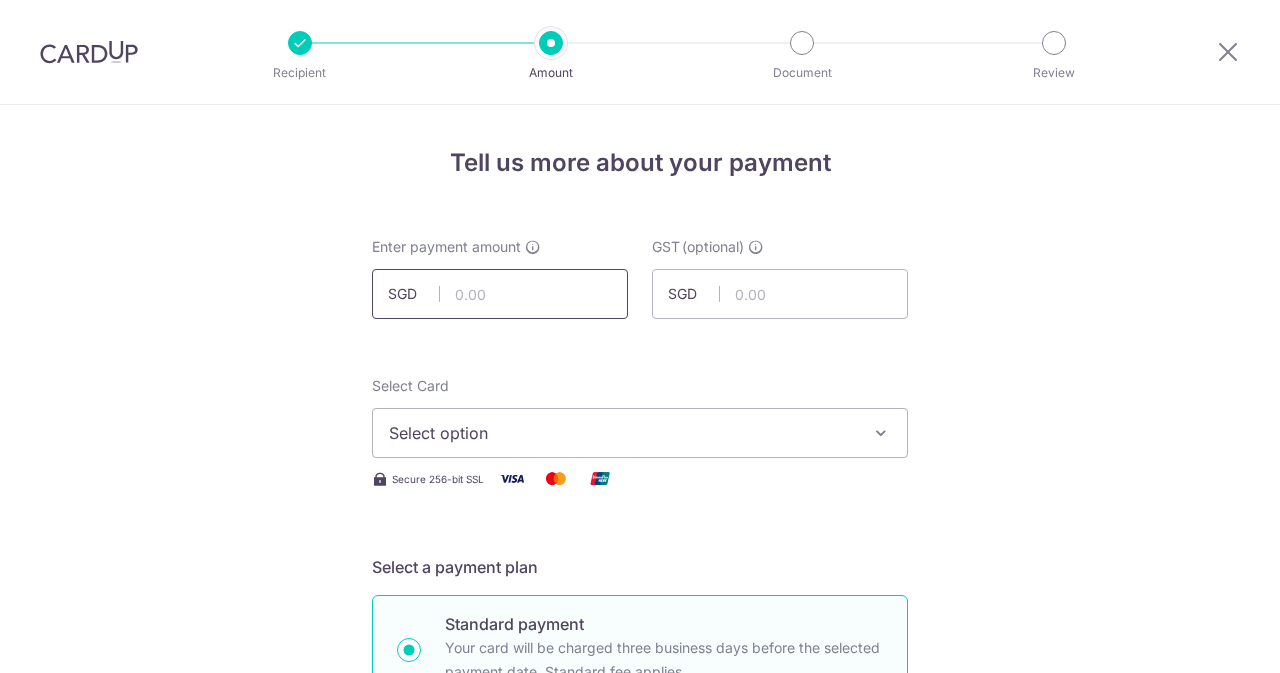 scroll, scrollTop: 0, scrollLeft: 0, axis: both 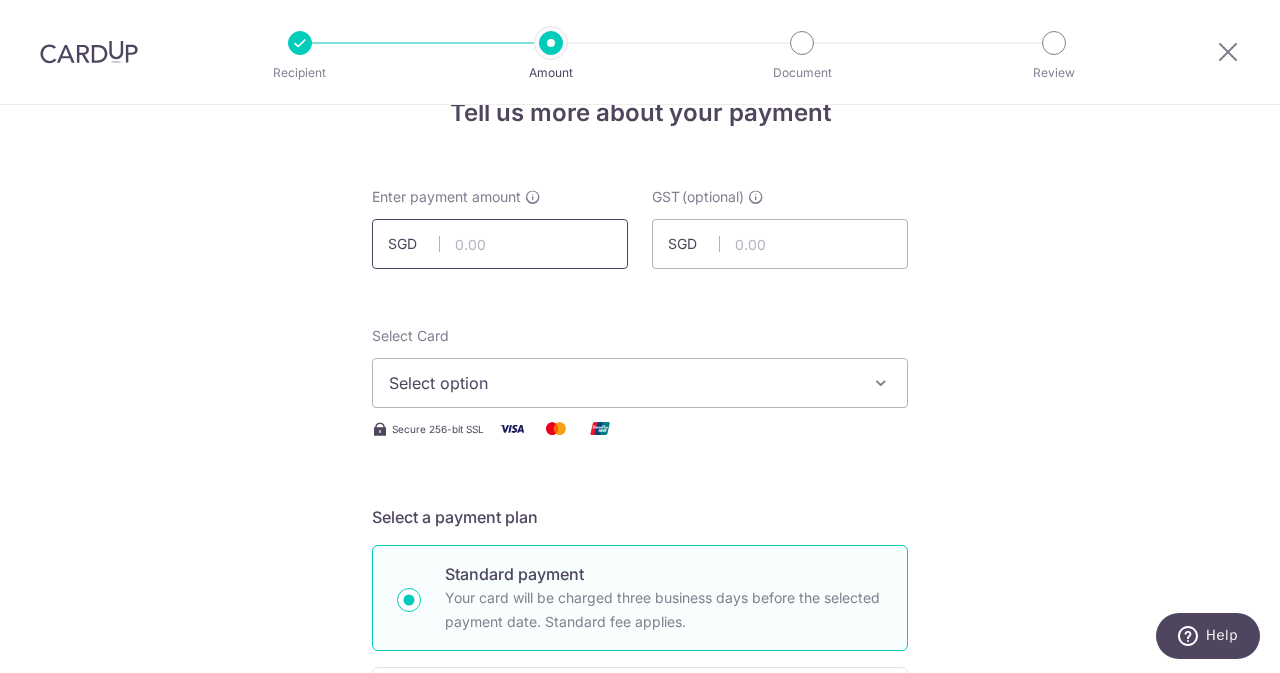 click at bounding box center (500, 244) 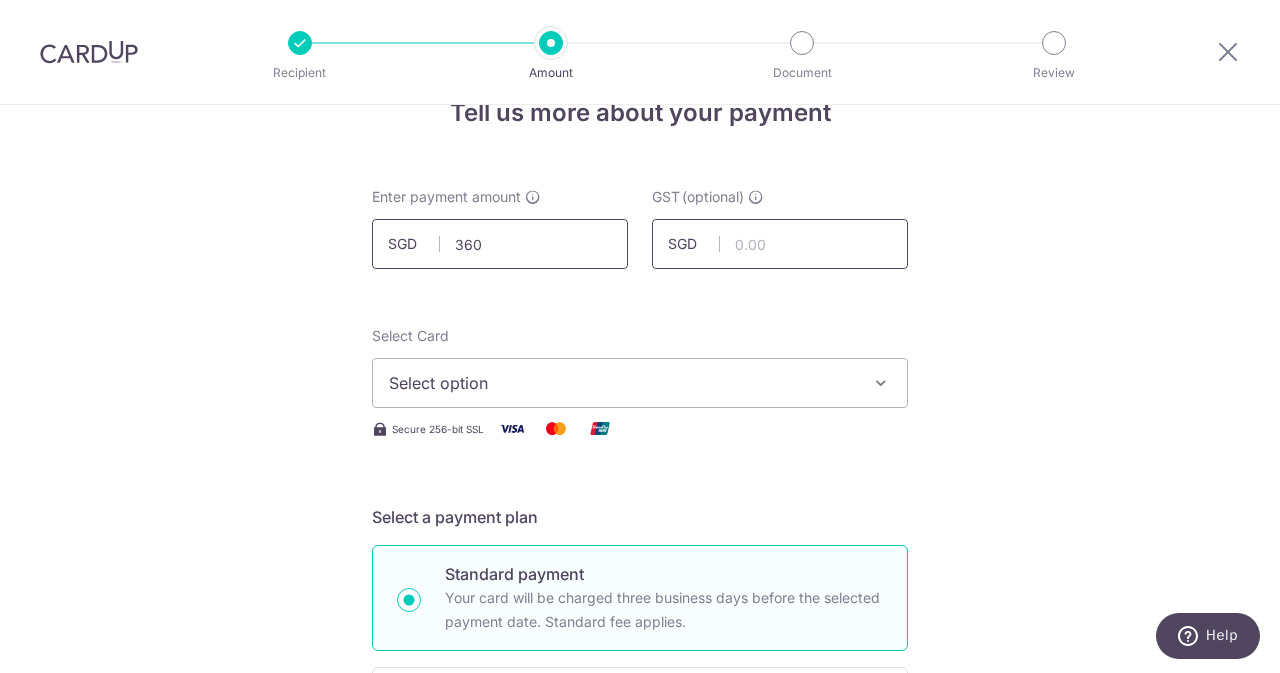 type on "360.00" 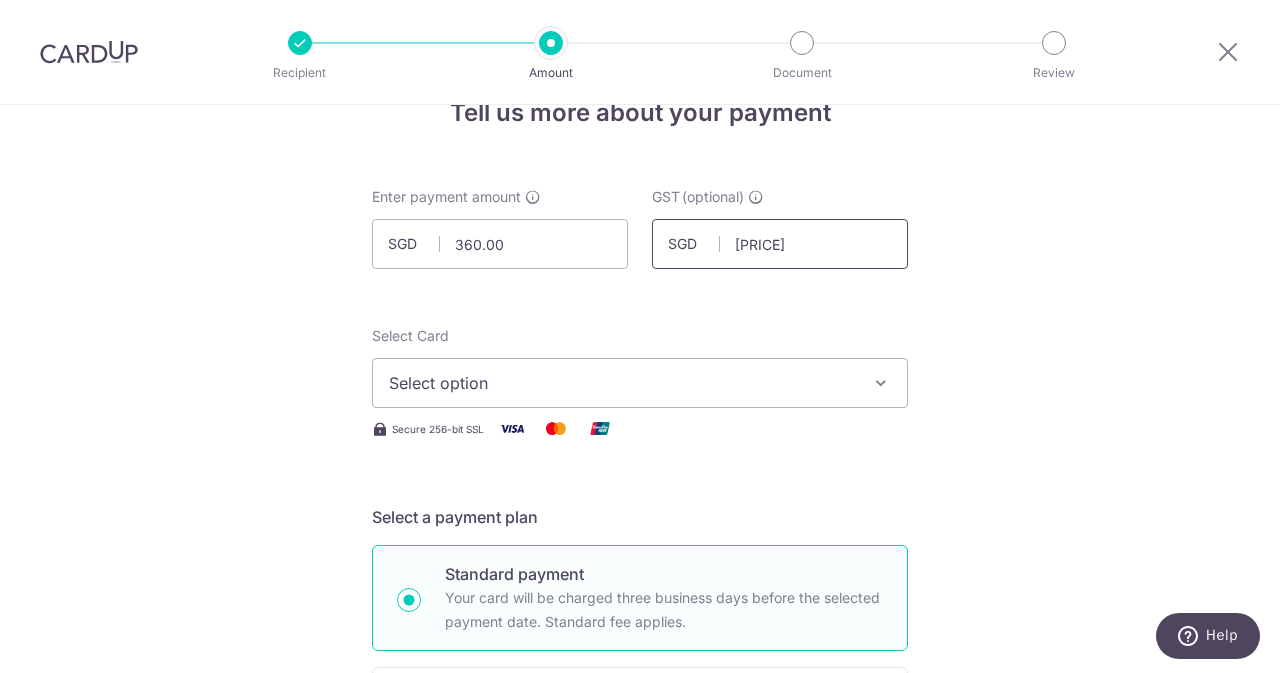 type on "32.40" 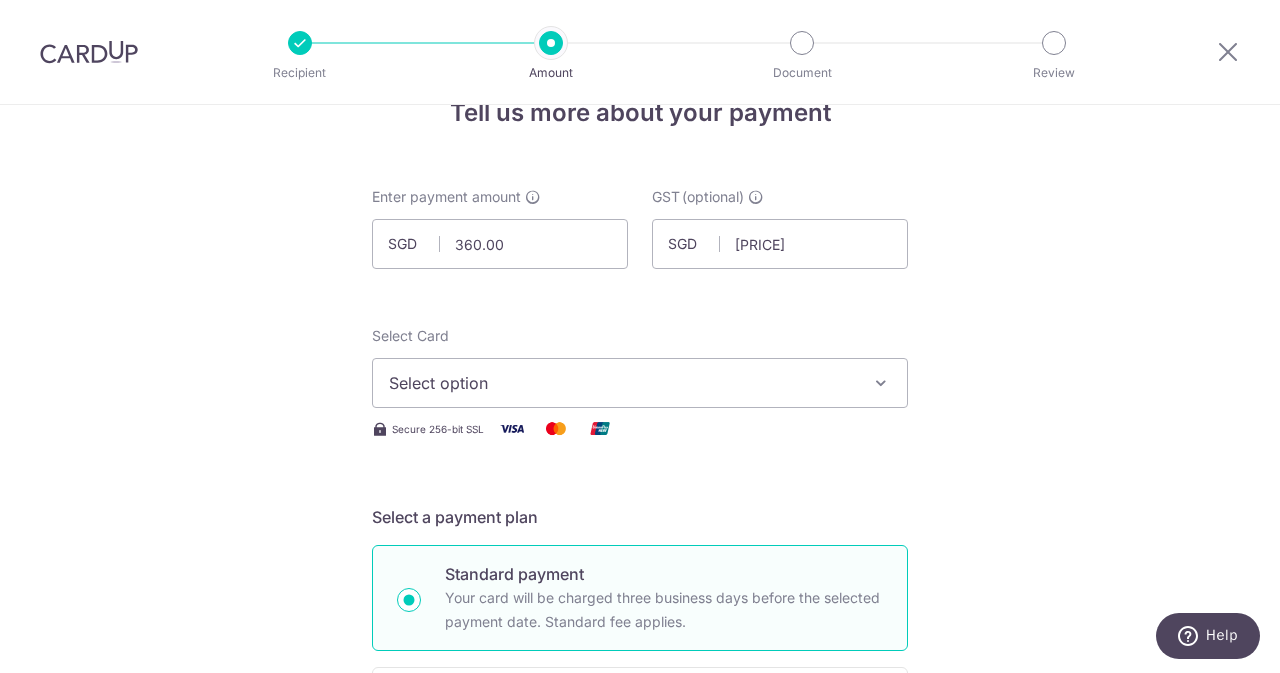 click on "Select option" at bounding box center (622, 383) 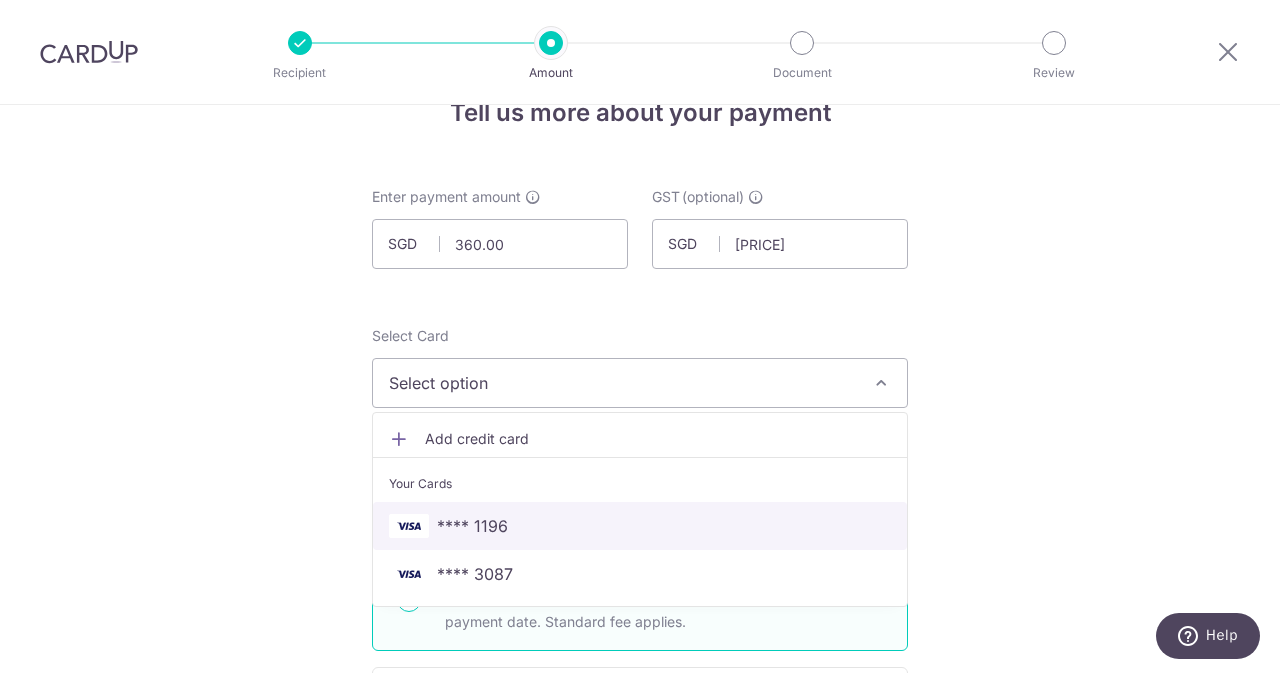 click on "**** 1196" at bounding box center (640, 526) 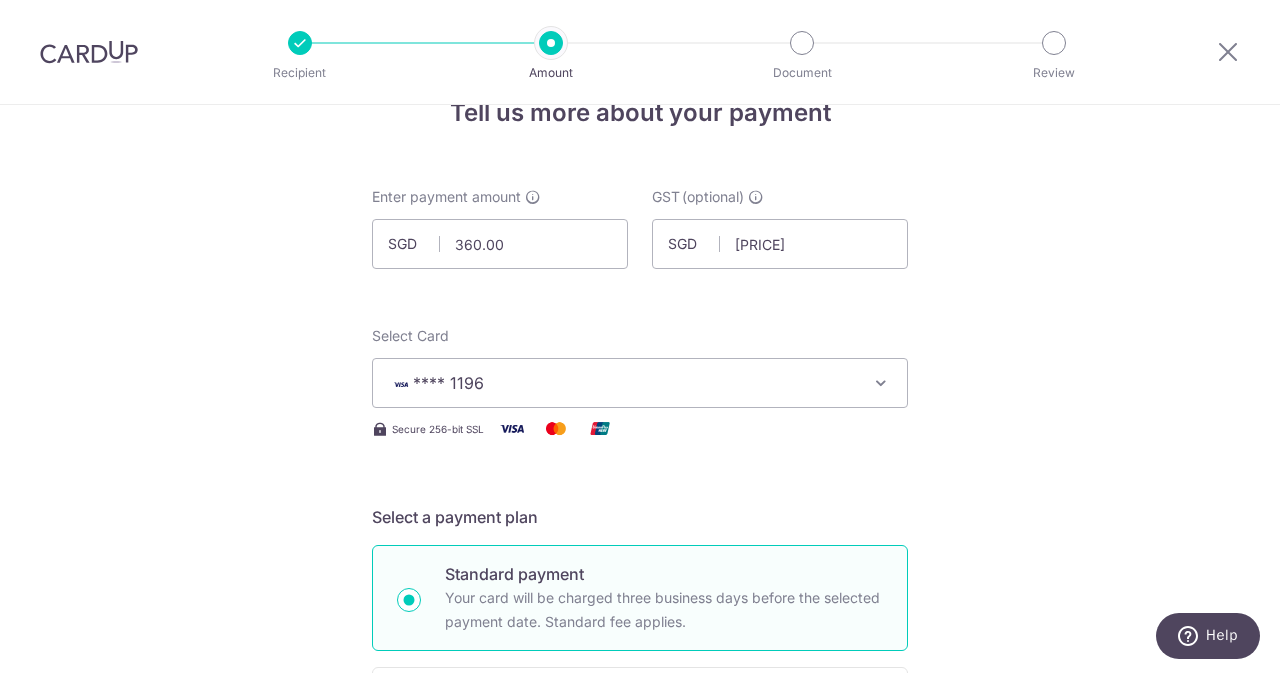scroll, scrollTop: 414, scrollLeft: 0, axis: vertical 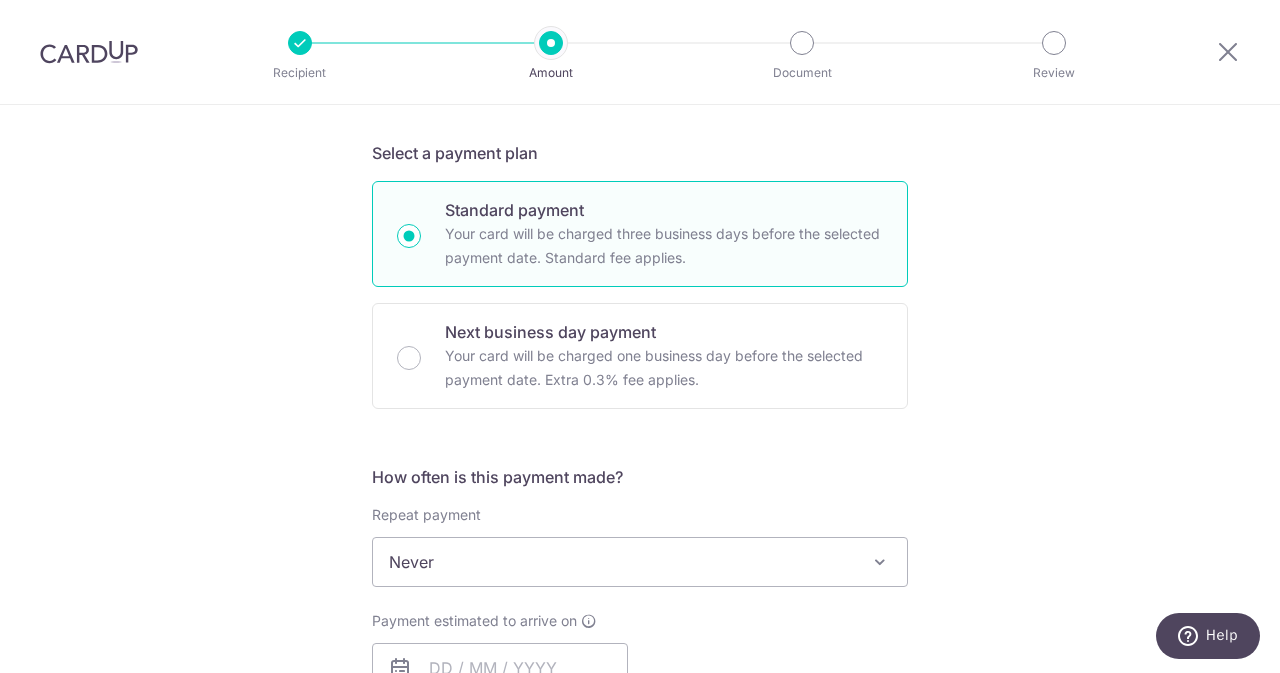 click on "Never" at bounding box center (640, 562) 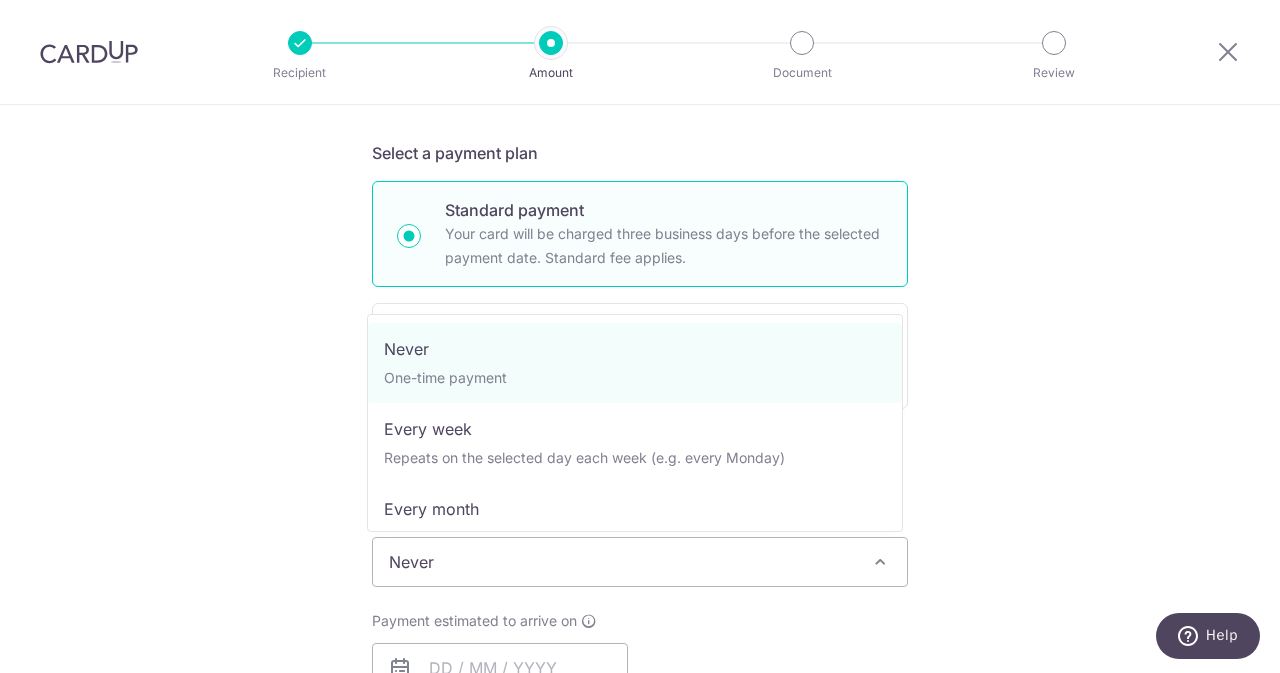 click on "Never" at bounding box center [640, 562] 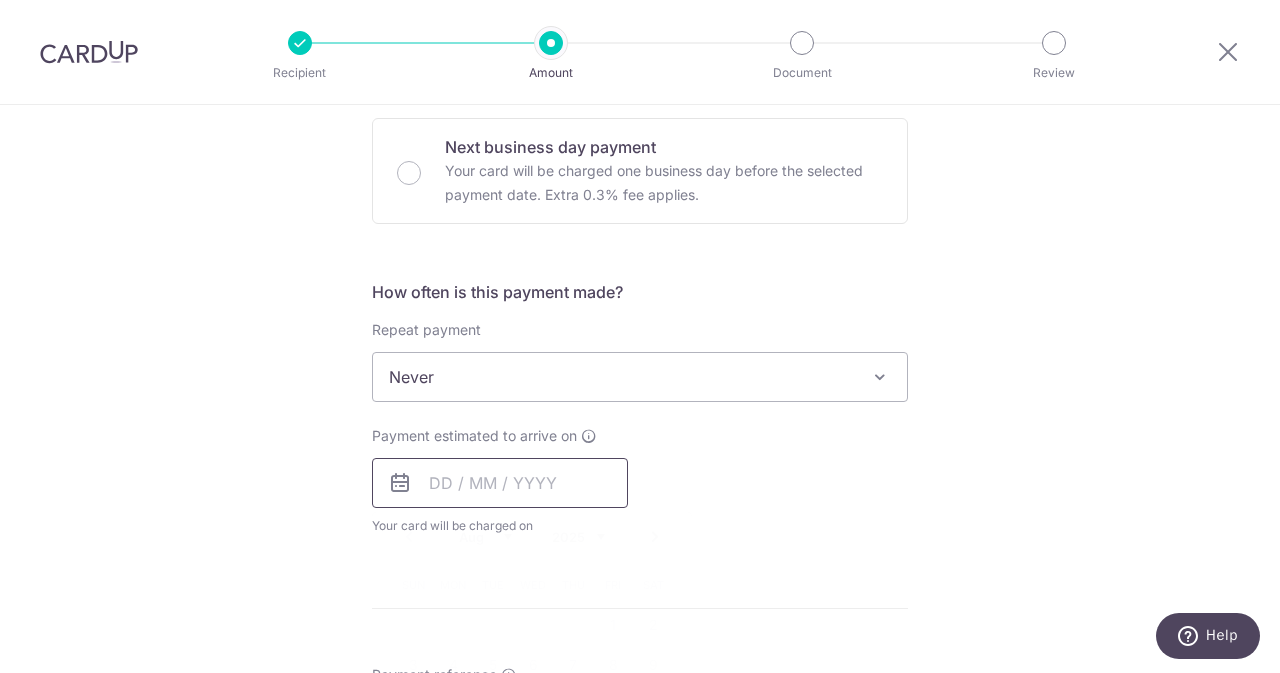 click at bounding box center [500, 483] 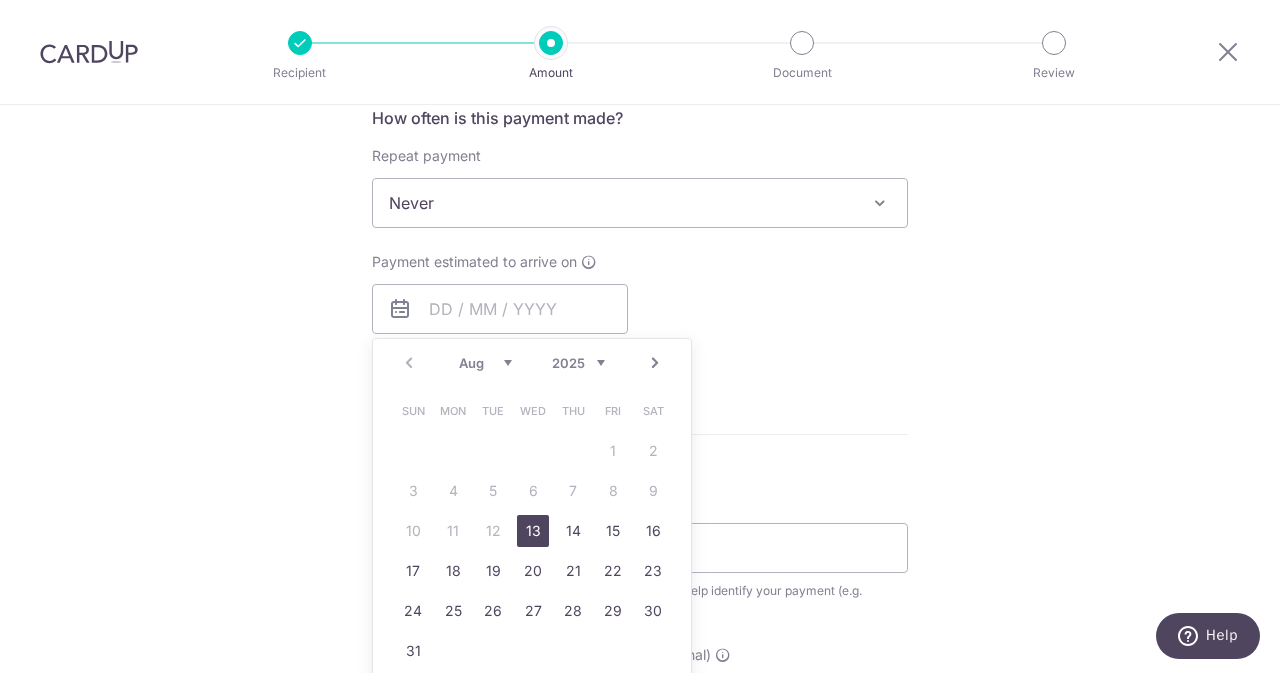 click on "13" at bounding box center (533, 531) 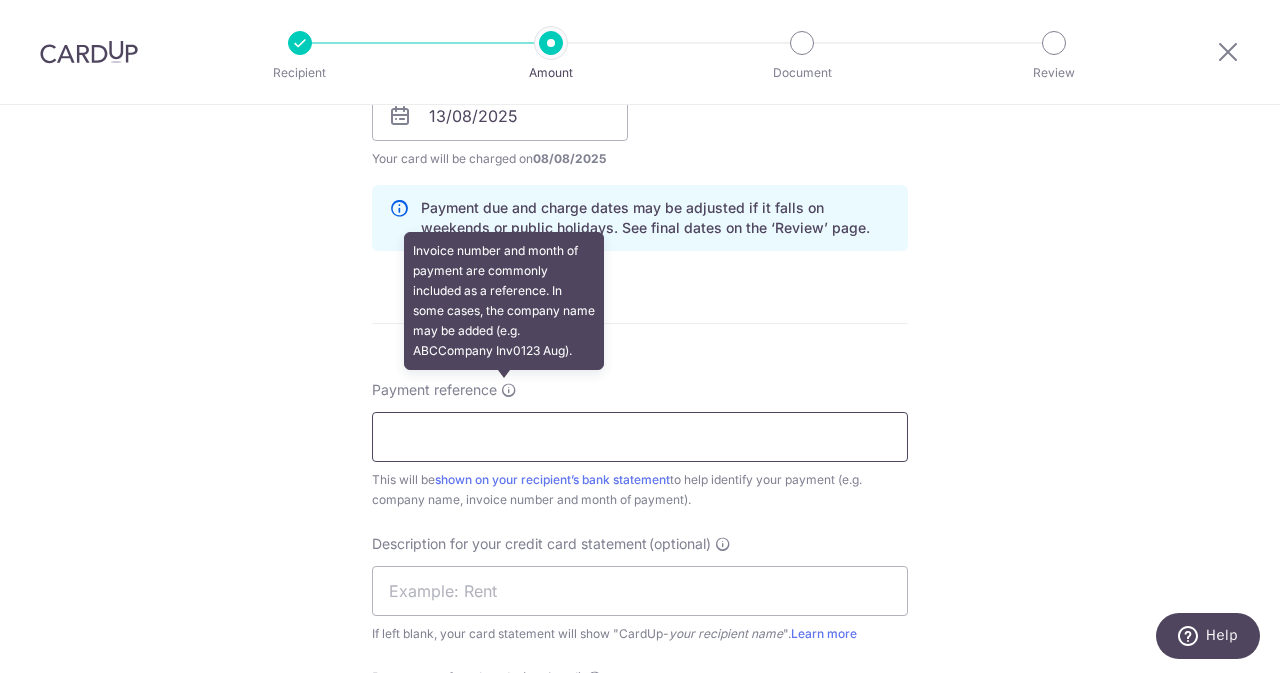 scroll, scrollTop: 967, scrollLeft: 0, axis: vertical 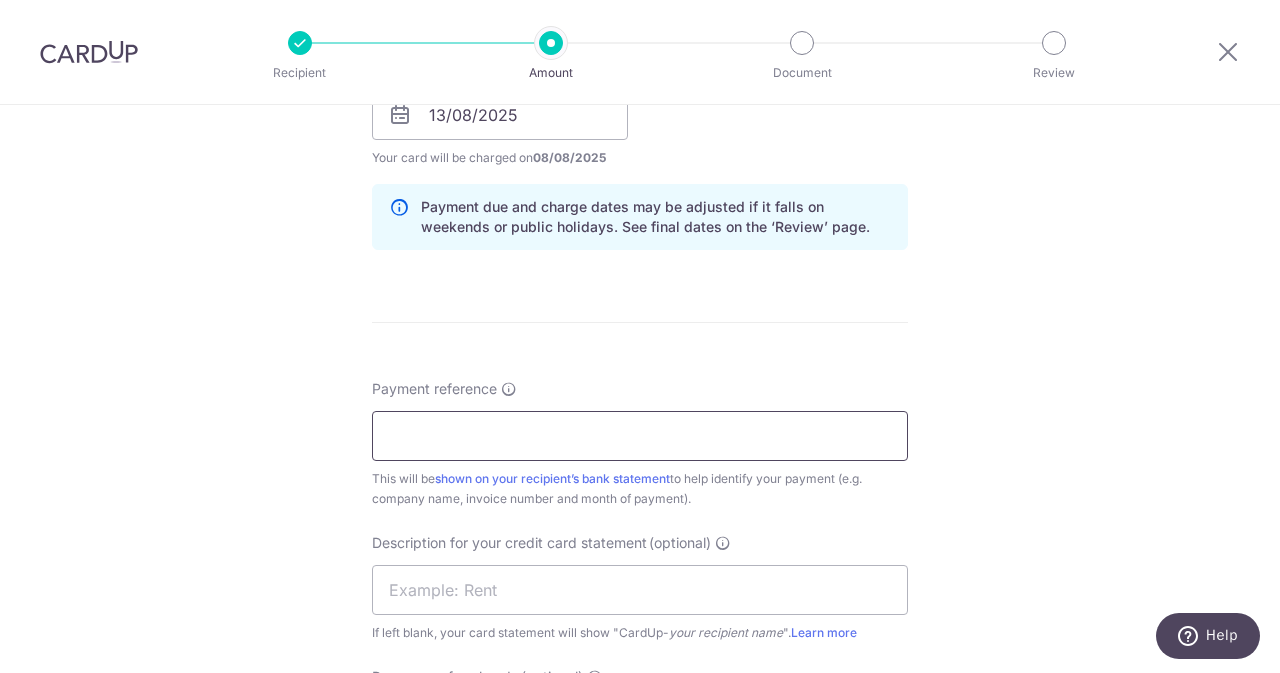 click on "Payment reference" at bounding box center (640, 436) 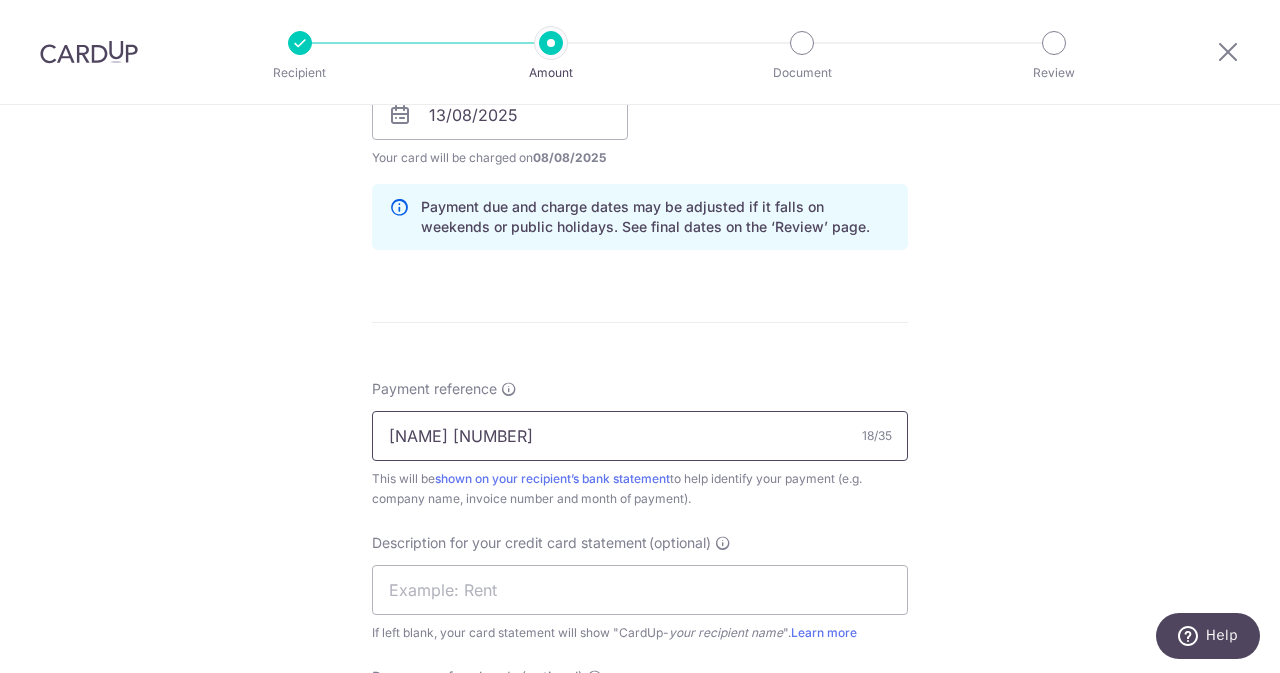 drag, startPoint x: 542, startPoint y: 431, endPoint x: 478, endPoint y: 435, distance: 64.12488 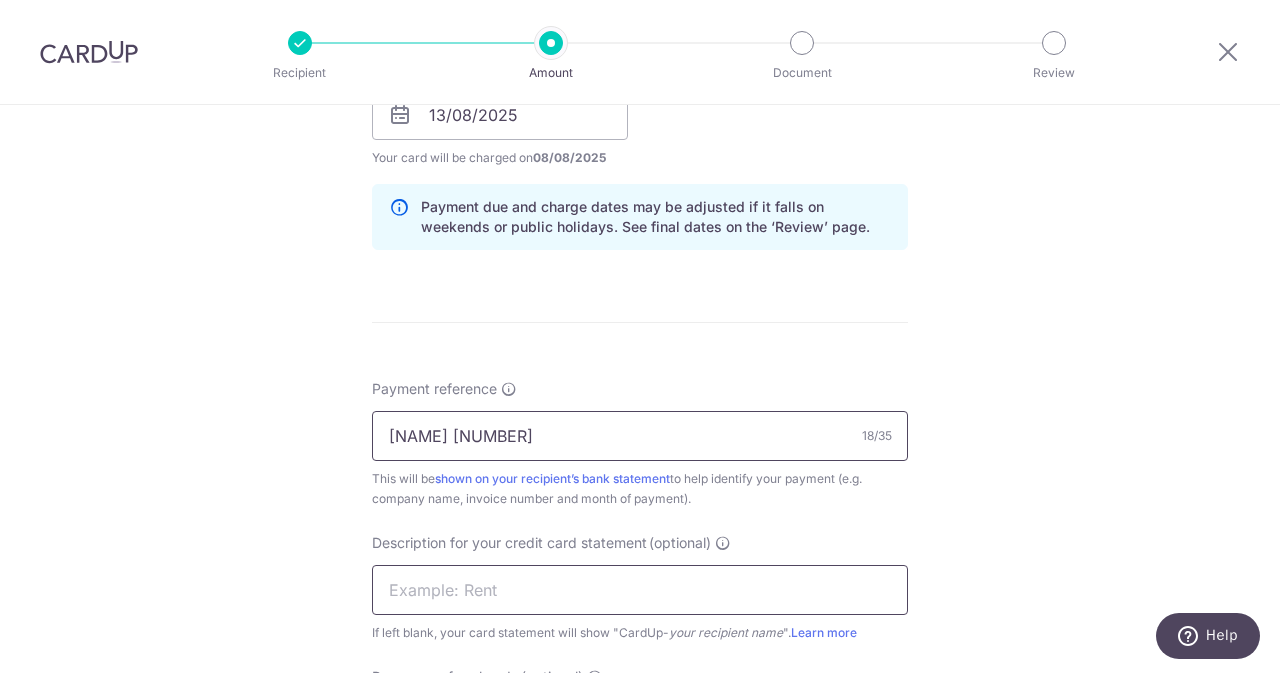 type on "ELIJAHPIES 2512062" 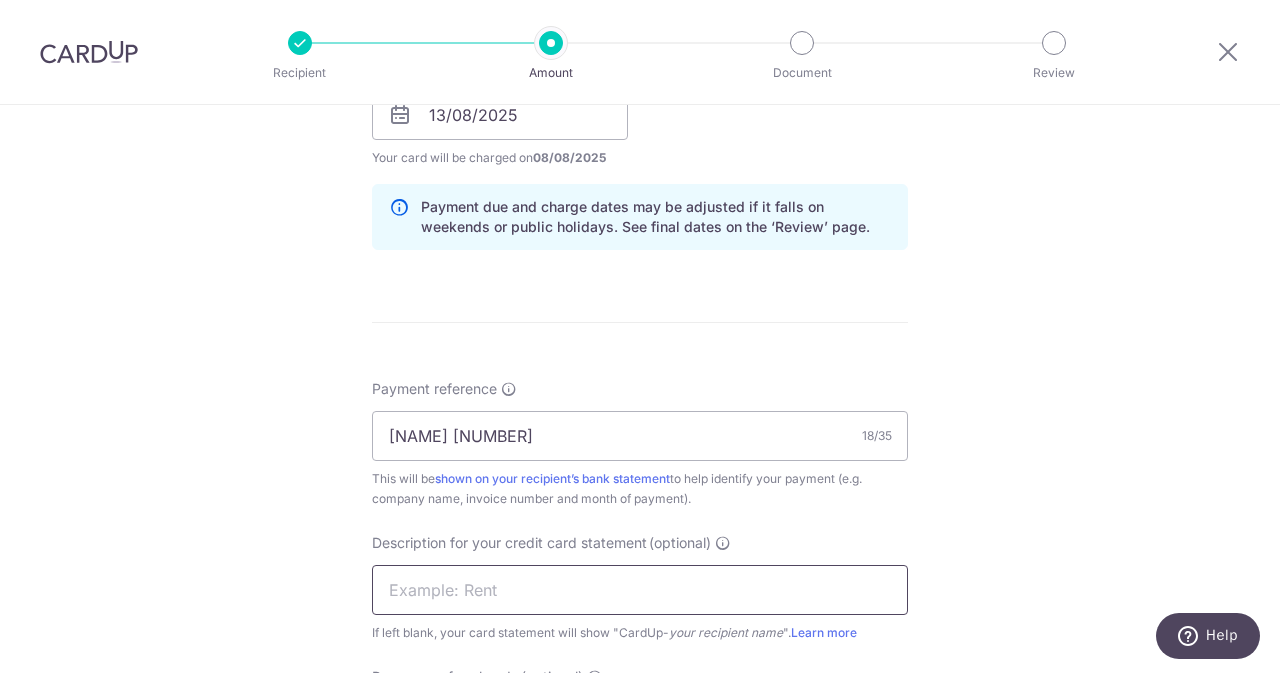 click at bounding box center [640, 590] 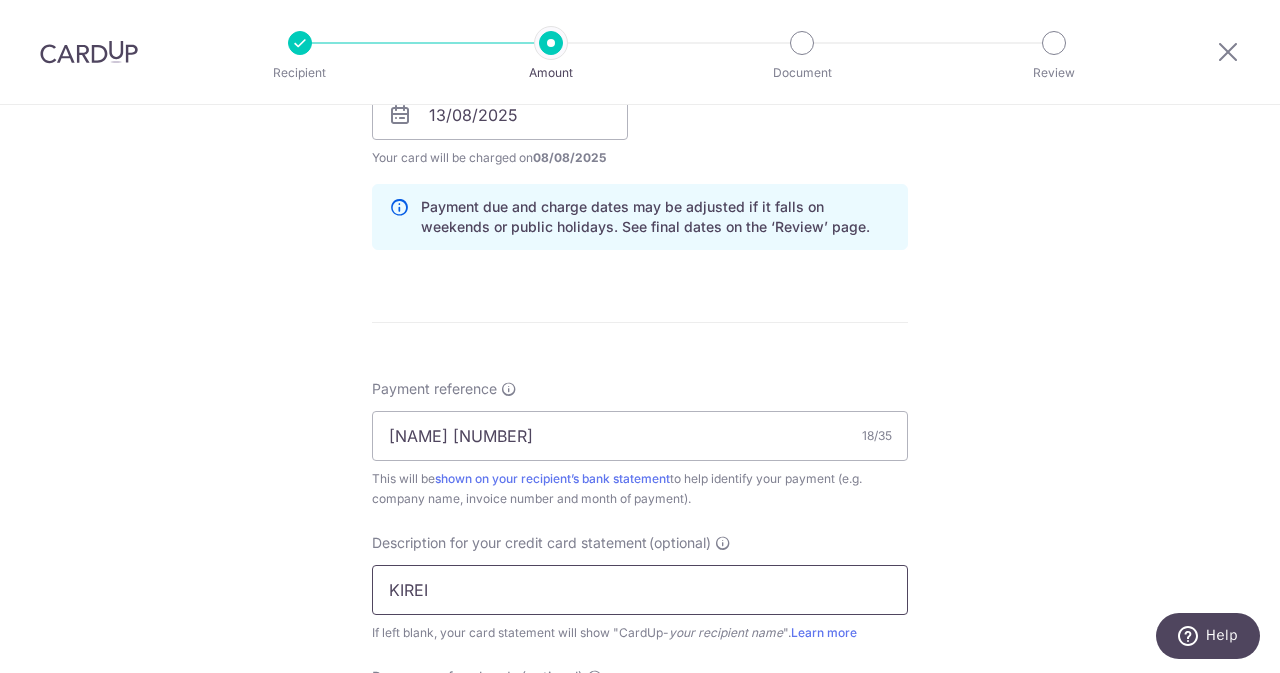 paste on "2512062" 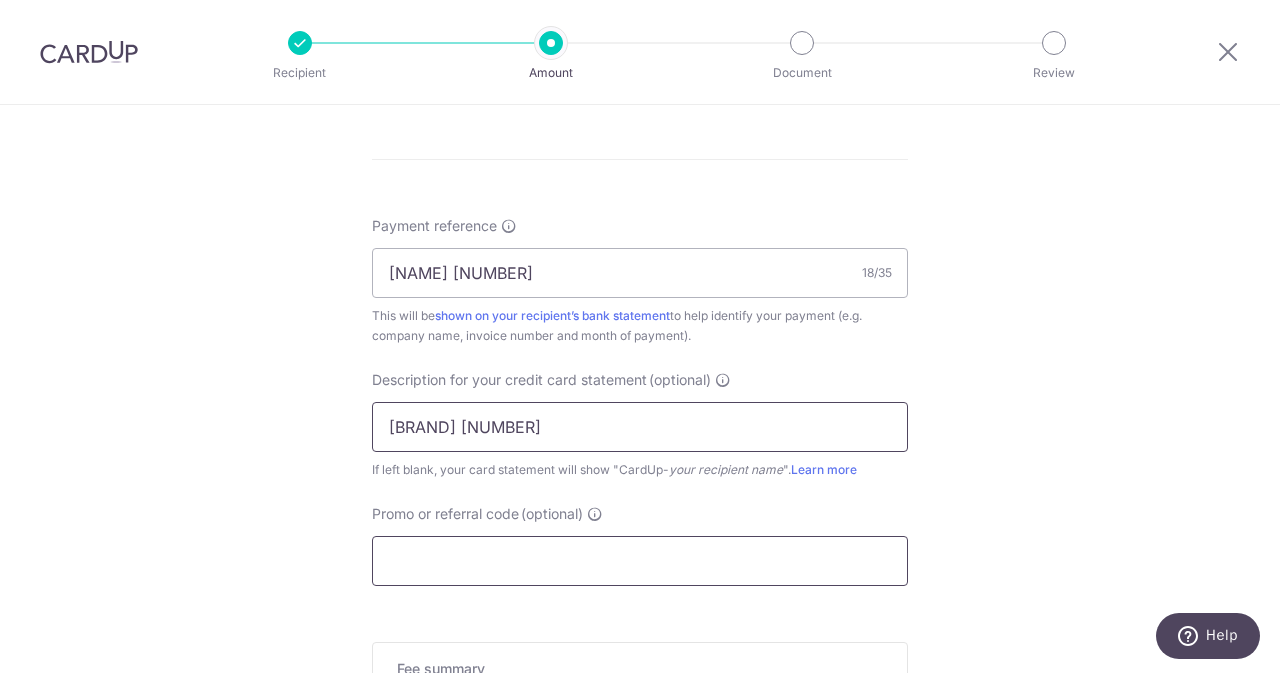 type on "KIREI 2512062" 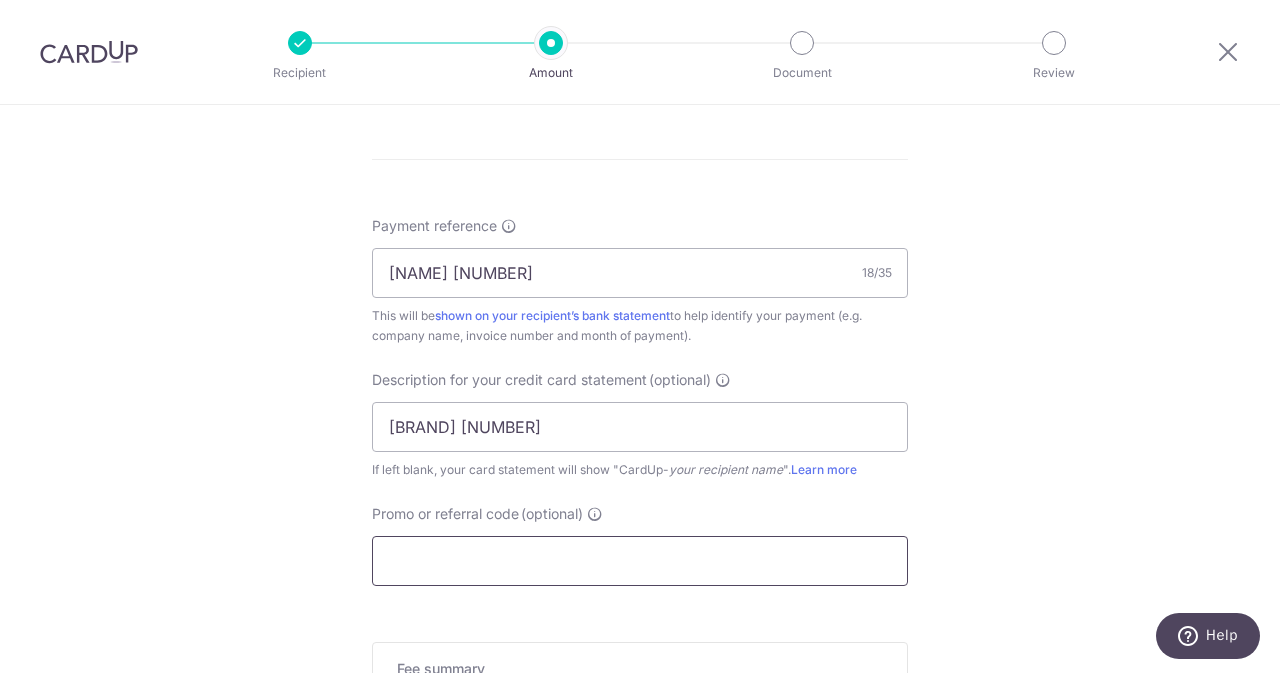scroll, scrollTop: 1131, scrollLeft: 0, axis: vertical 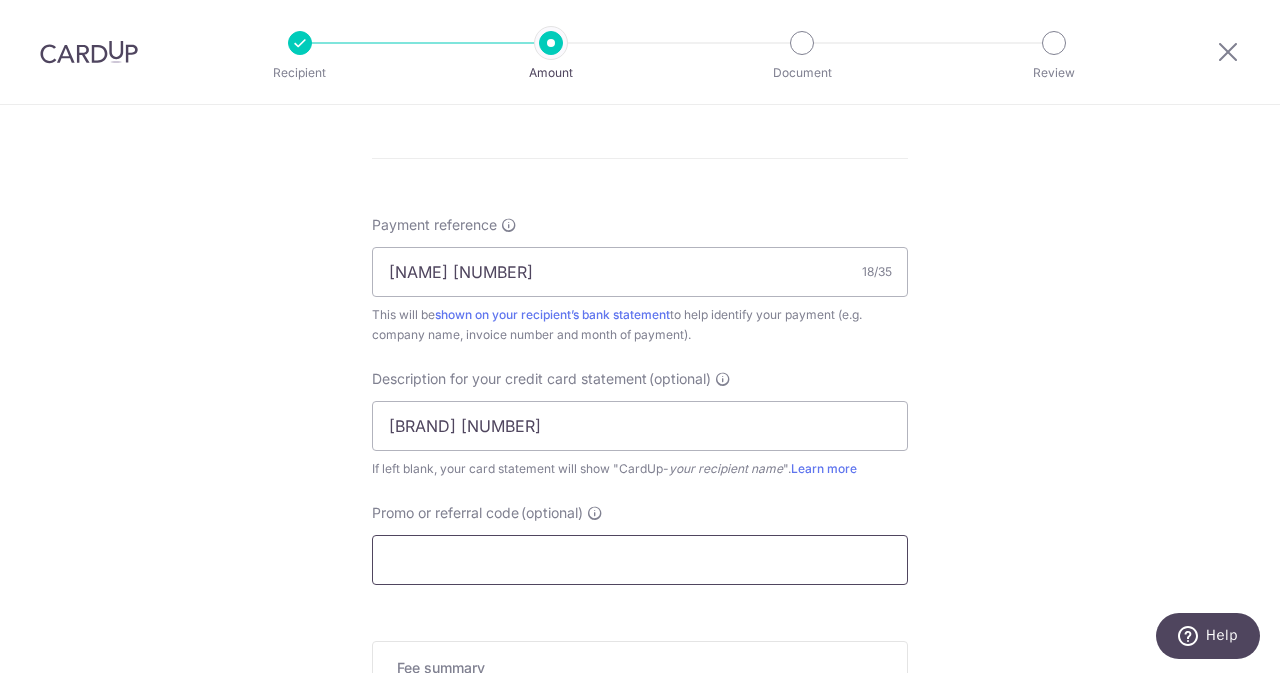 click on "Promo or referral code
(optional)" at bounding box center (640, 560) 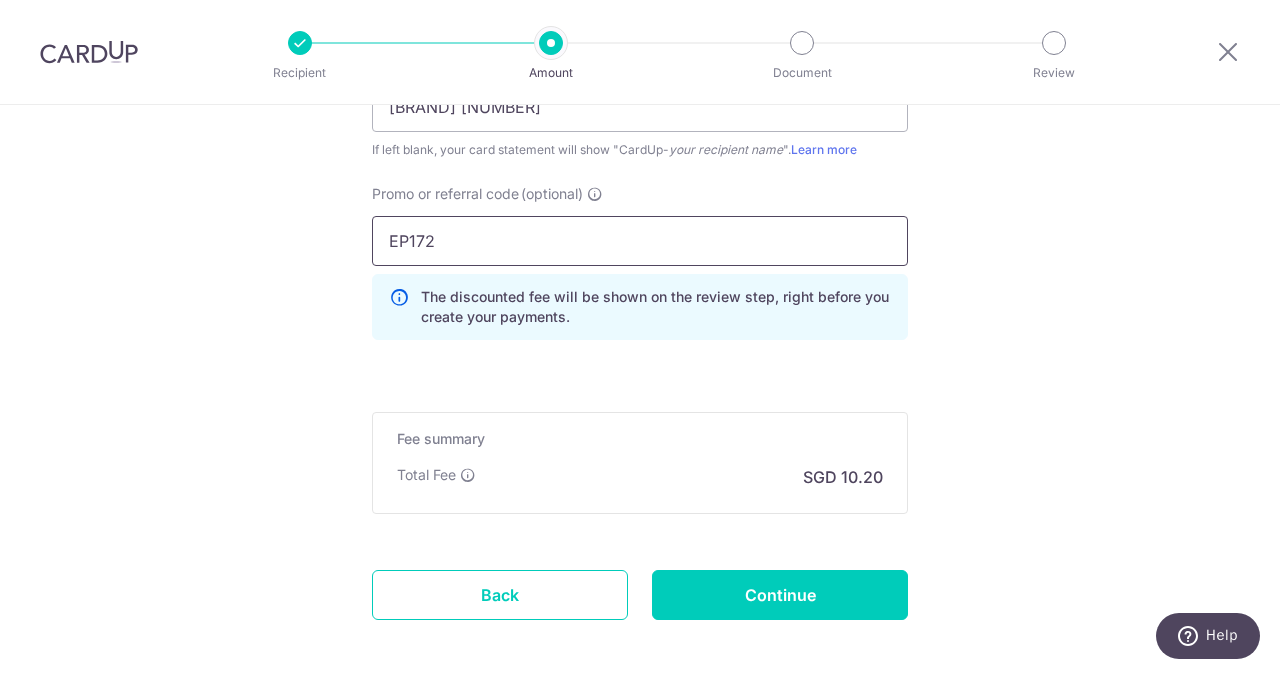 scroll, scrollTop: 1467, scrollLeft: 0, axis: vertical 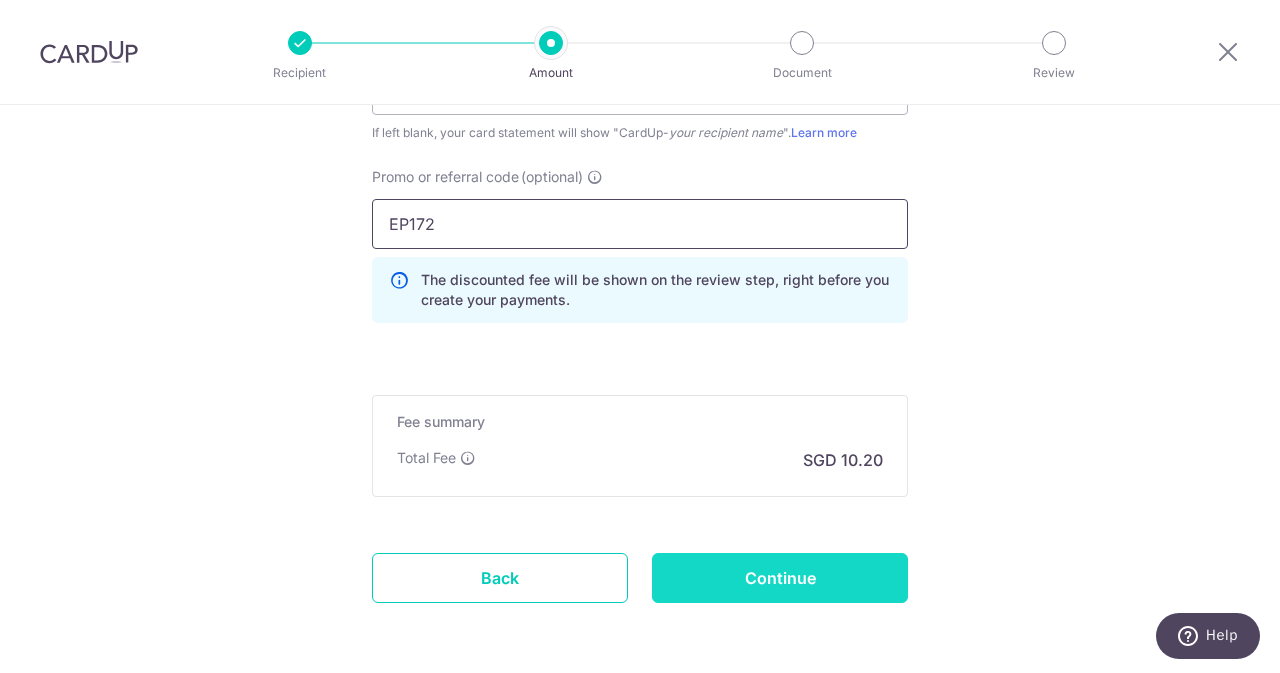 type on "EP172" 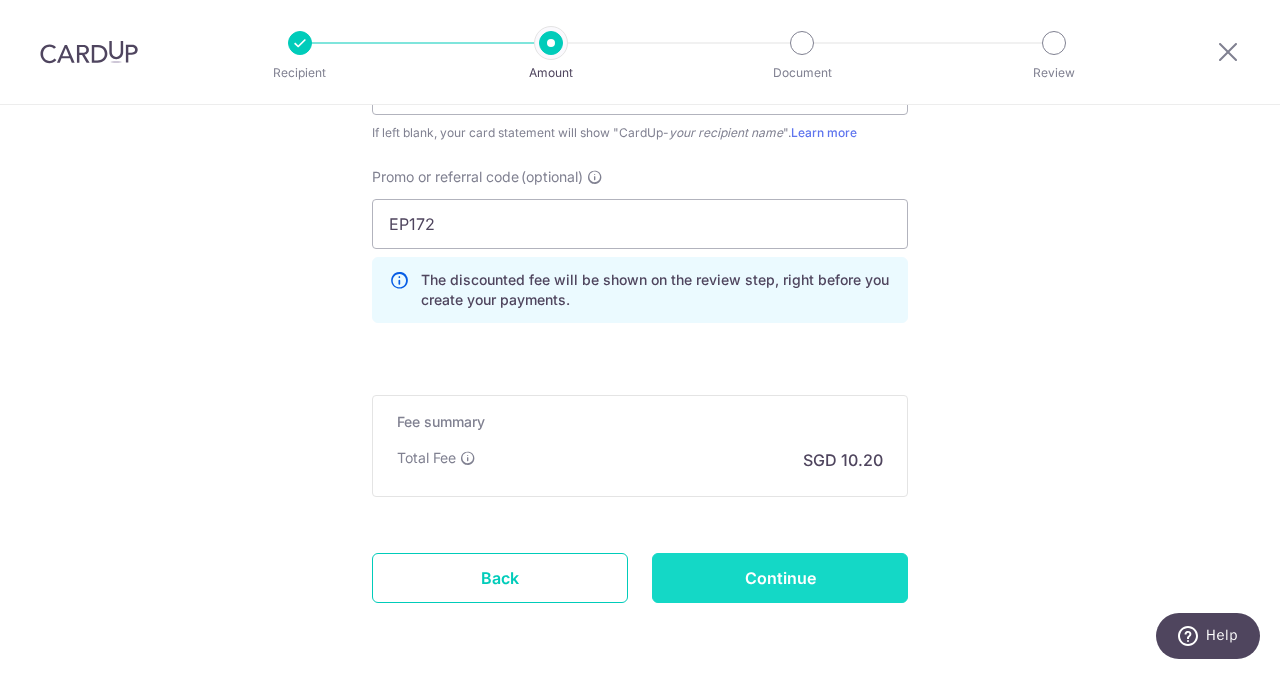 click on "Continue" at bounding box center (780, 578) 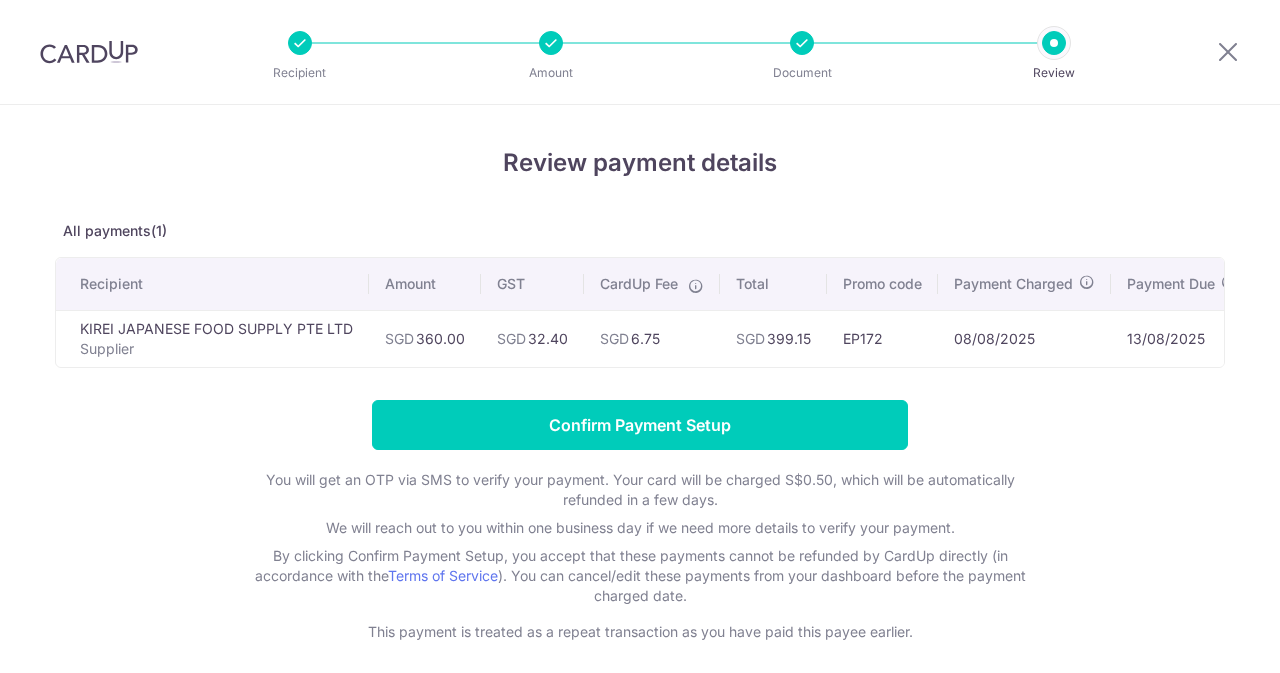 scroll, scrollTop: 0, scrollLeft: 0, axis: both 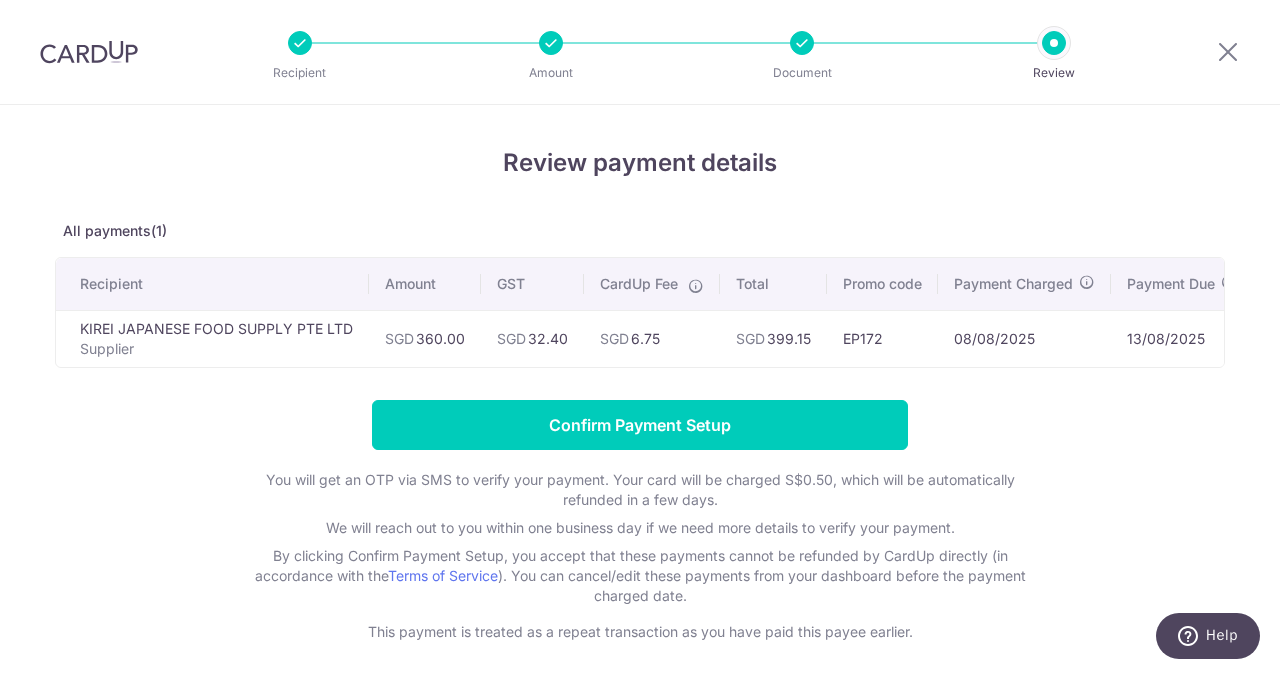 click on "Confirm Payment Setup
You will get an OTP via SMS to verify your payment. Your card will be charged S$0.50, which will be automatically refunded in a few days.
We will reach out to you within one business day if we need more details to verify your payment.
By clicking Confirm Payment Setup, you accept that these payments cannot be refunded by CardUp directly (in accordance with the  Terms of Service ). You can cancel/edit these payments from your dashboard before the payment charged date.
This payment is treated as a repeat transaction as you have paid this payee earlier." at bounding box center [640, 521] 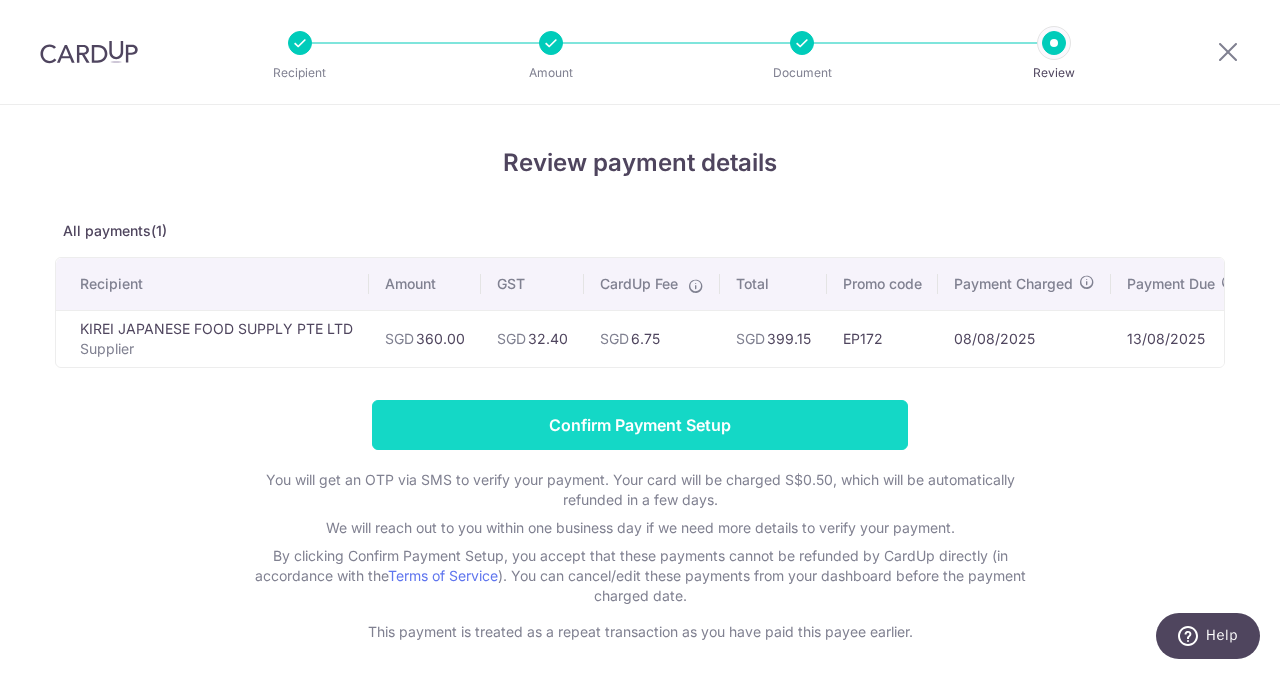 click on "Confirm Payment Setup" at bounding box center [640, 425] 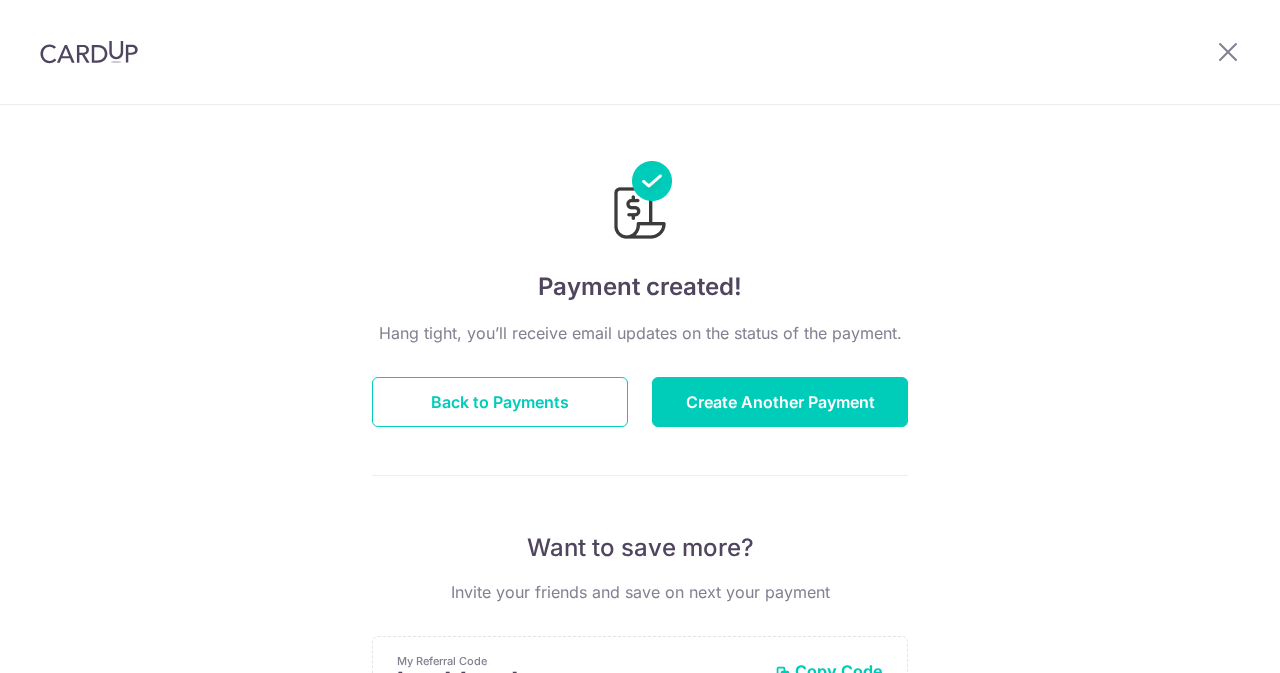 scroll, scrollTop: 0, scrollLeft: 0, axis: both 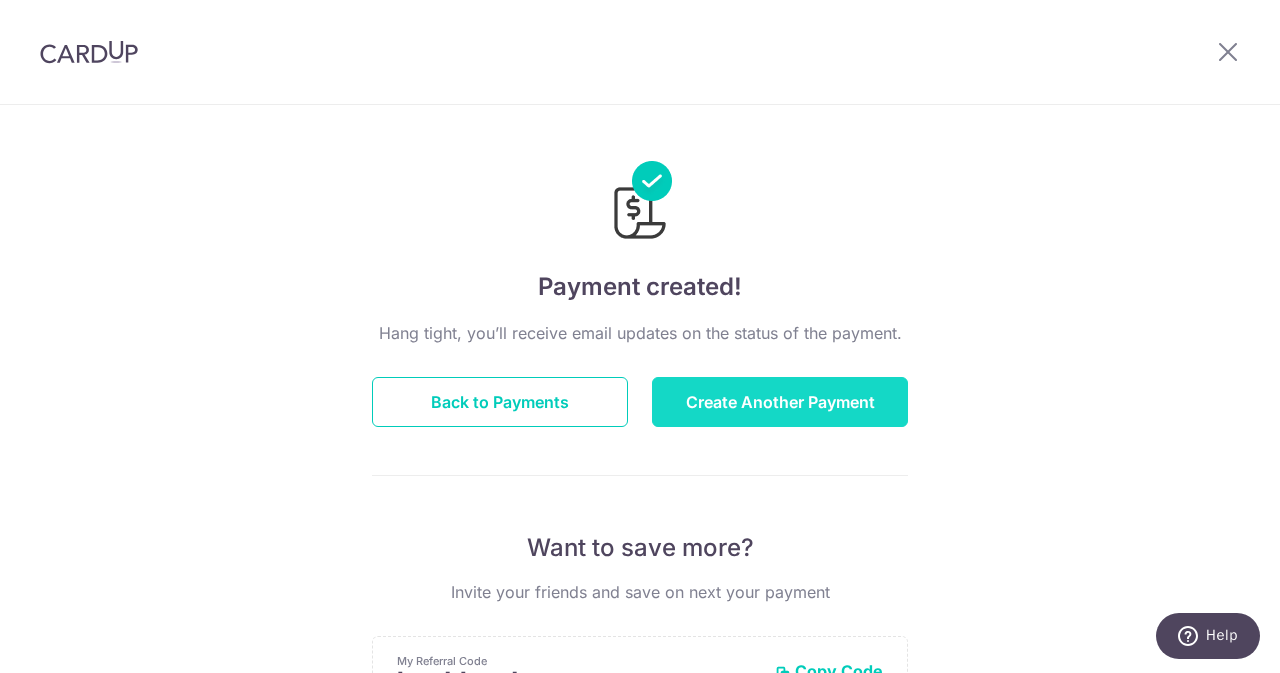 click on "Create Another Payment" at bounding box center [780, 402] 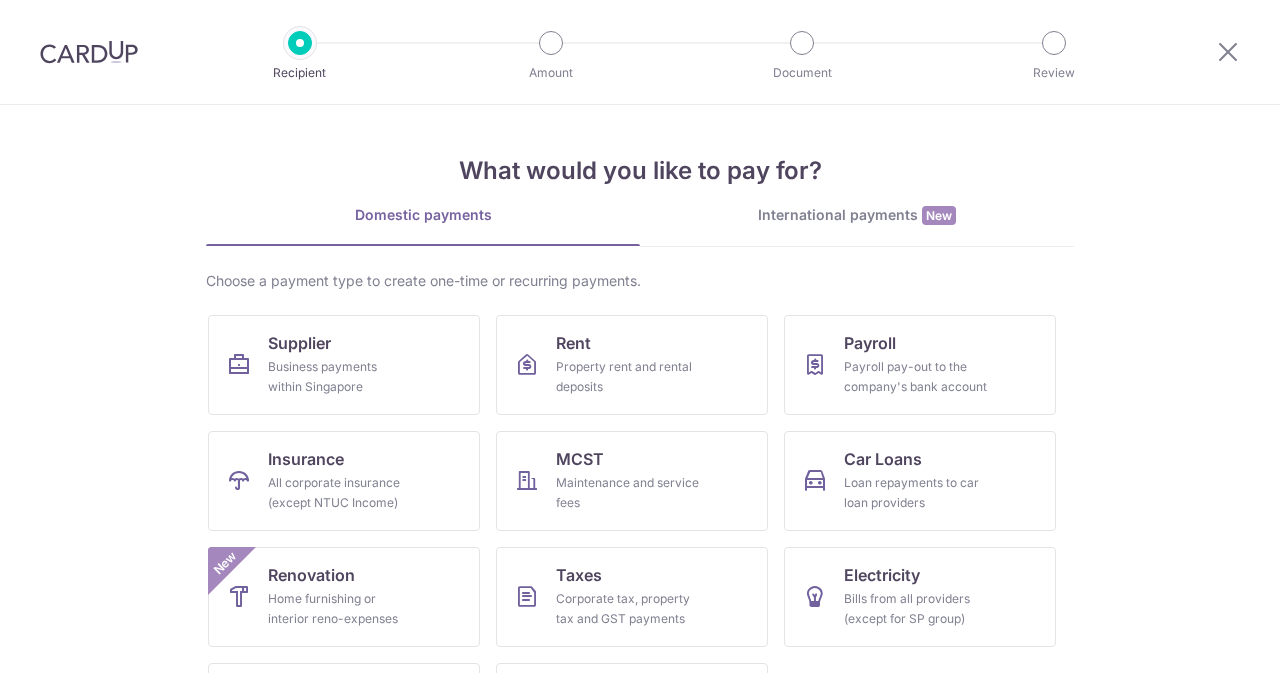 scroll, scrollTop: 0, scrollLeft: 0, axis: both 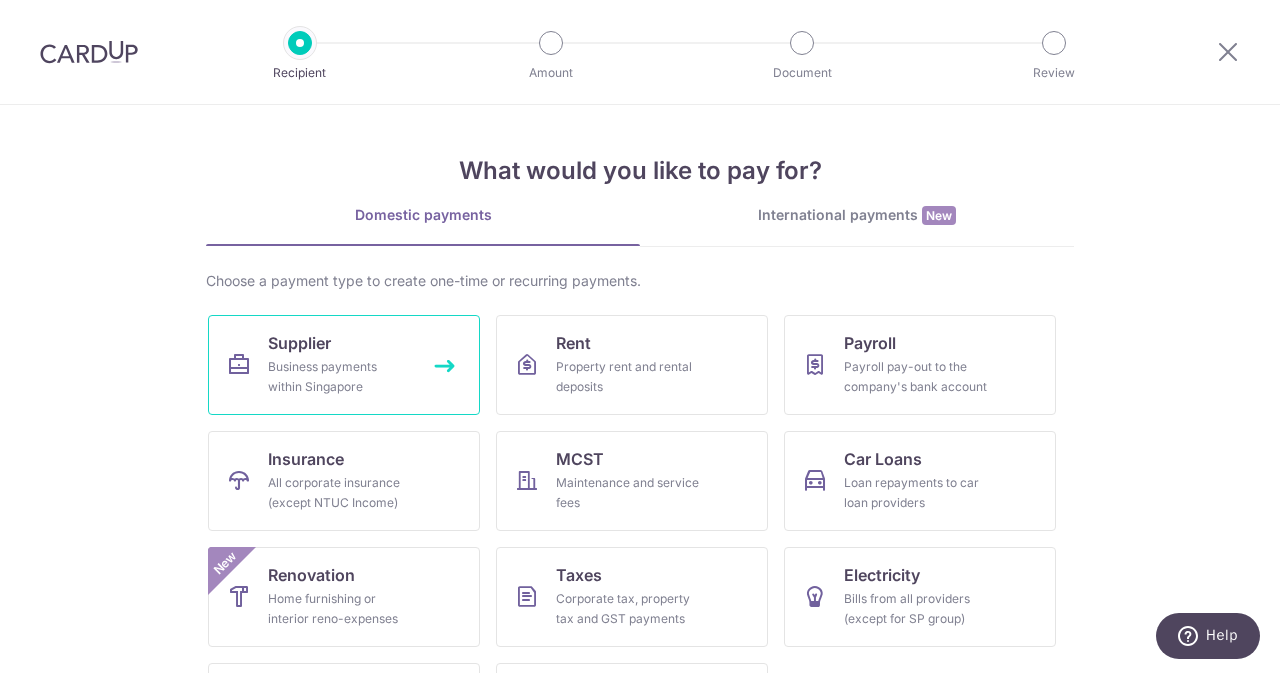click on "Supplier" at bounding box center (299, 343) 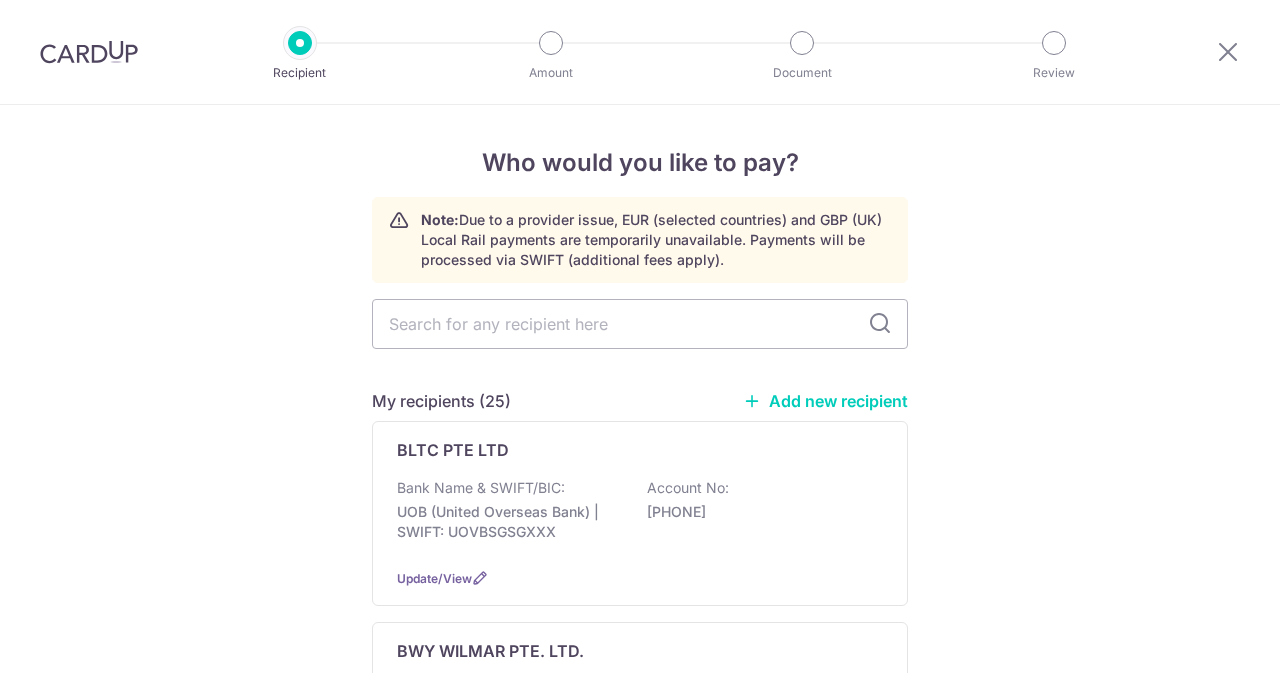 scroll, scrollTop: 0, scrollLeft: 0, axis: both 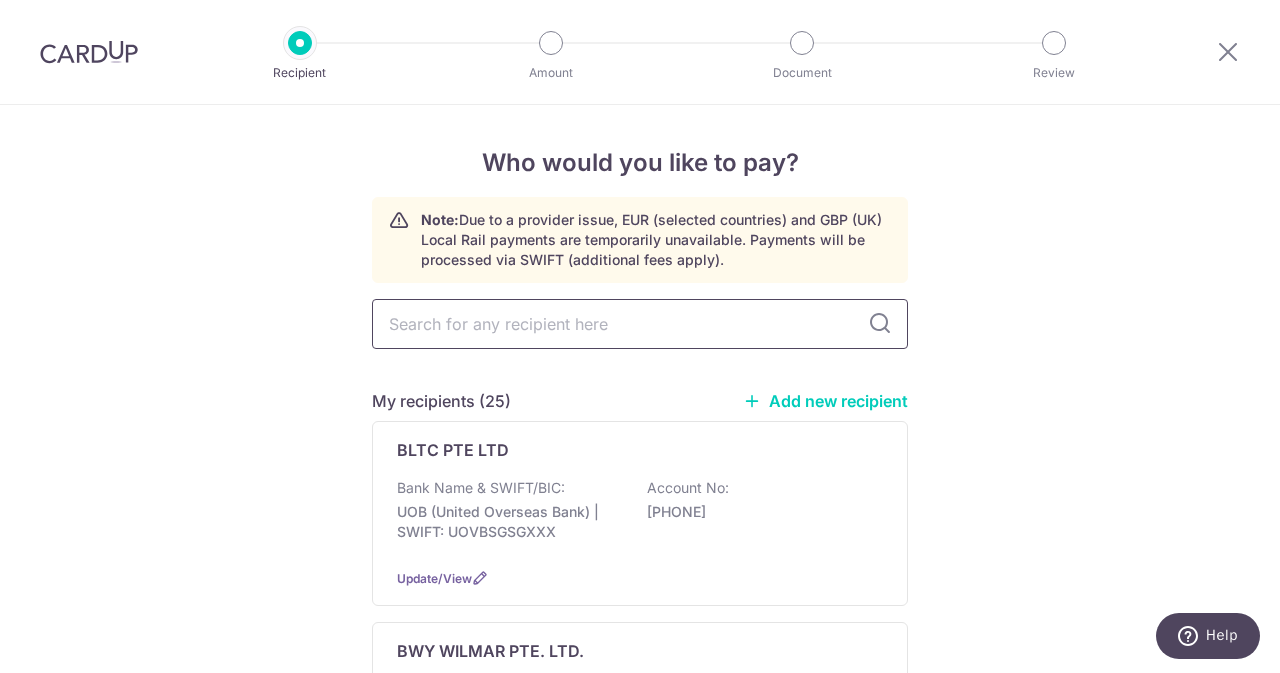 click at bounding box center [640, 324] 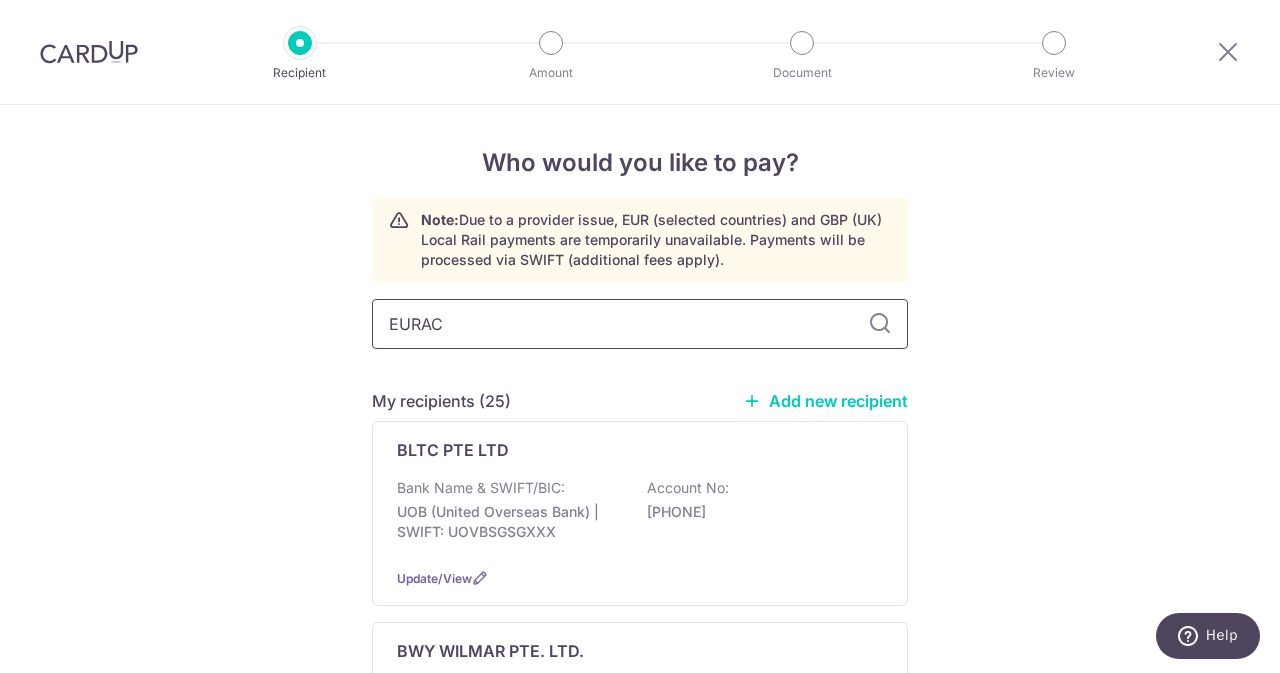 type on "EURACO" 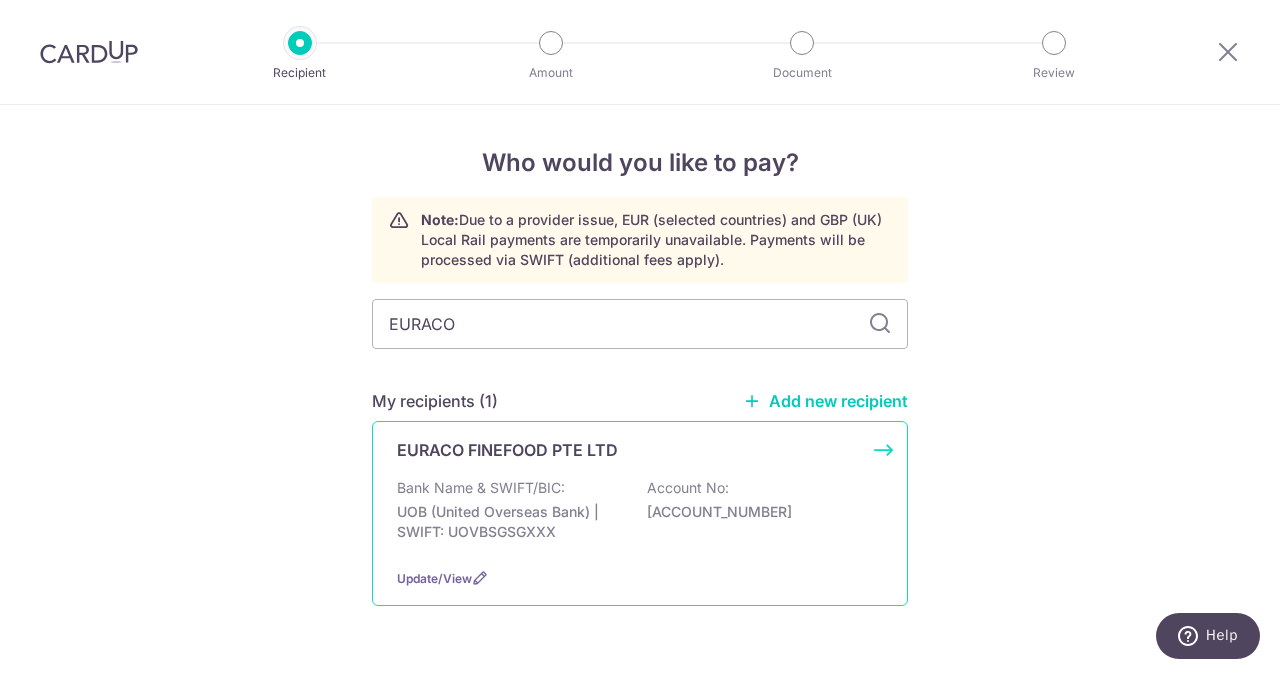 click on "EURACO FINEFOOD PTE LTD
Bank Name & SWIFT/BIC:
UOB (United Overseas Bank) | SWIFT: UOVBSGSGXXX
Account No:
9373404221
Update/View" at bounding box center [640, 513] 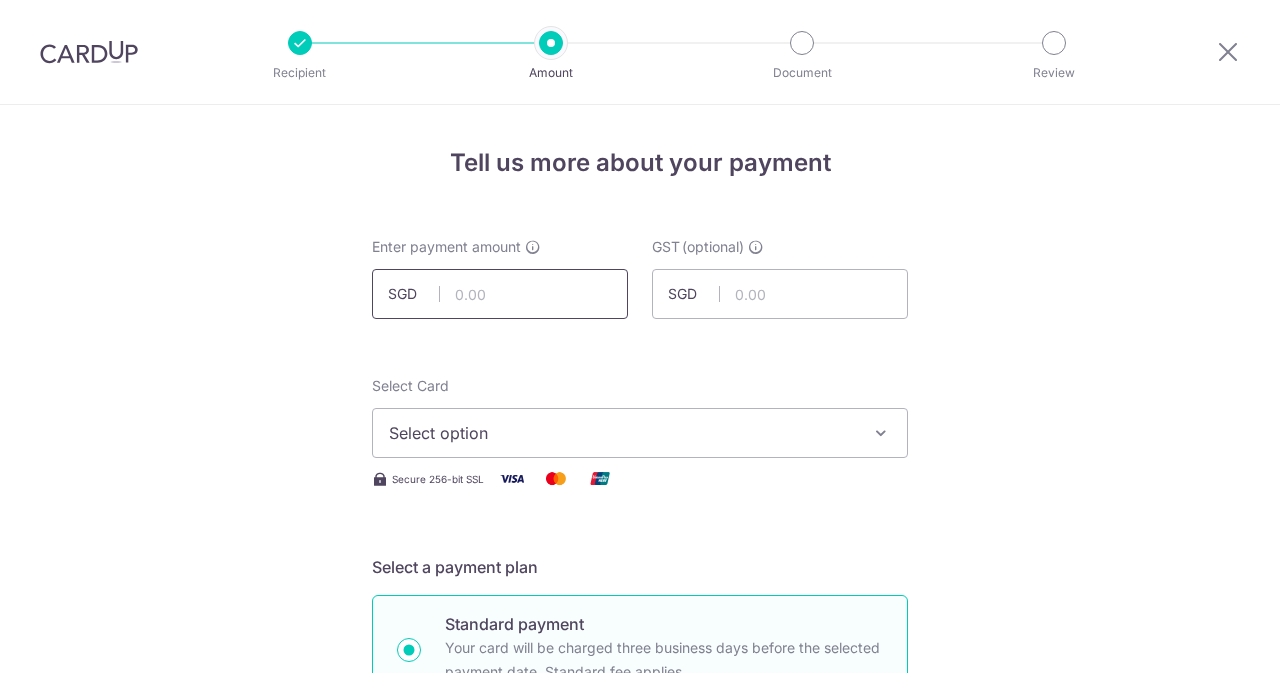 scroll, scrollTop: 0, scrollLeft: 0, axis: both 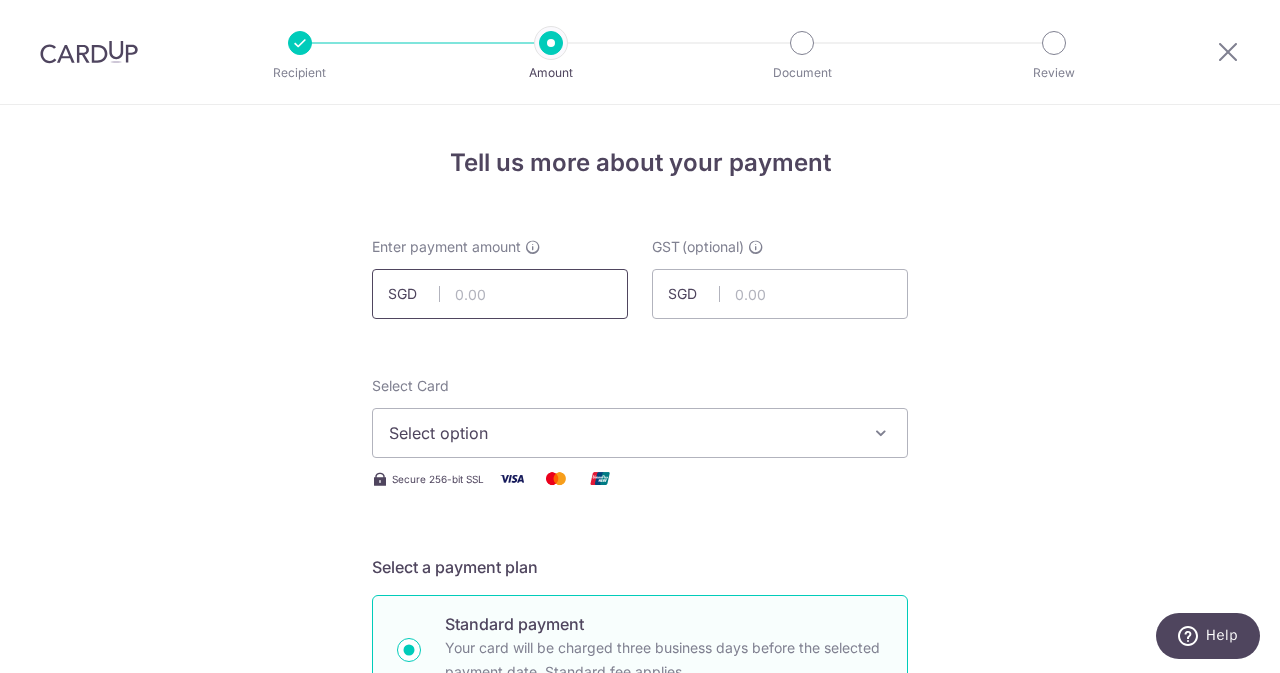 click at bounding box center (500, 294) 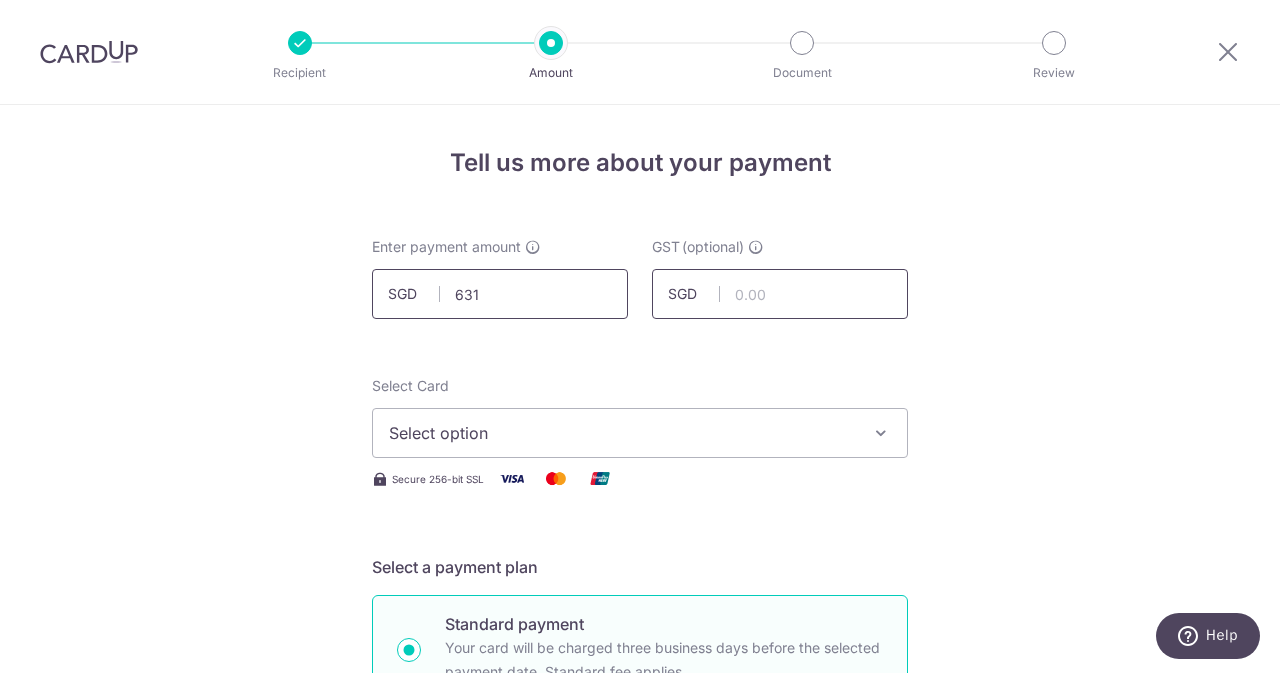 type on "631.00" 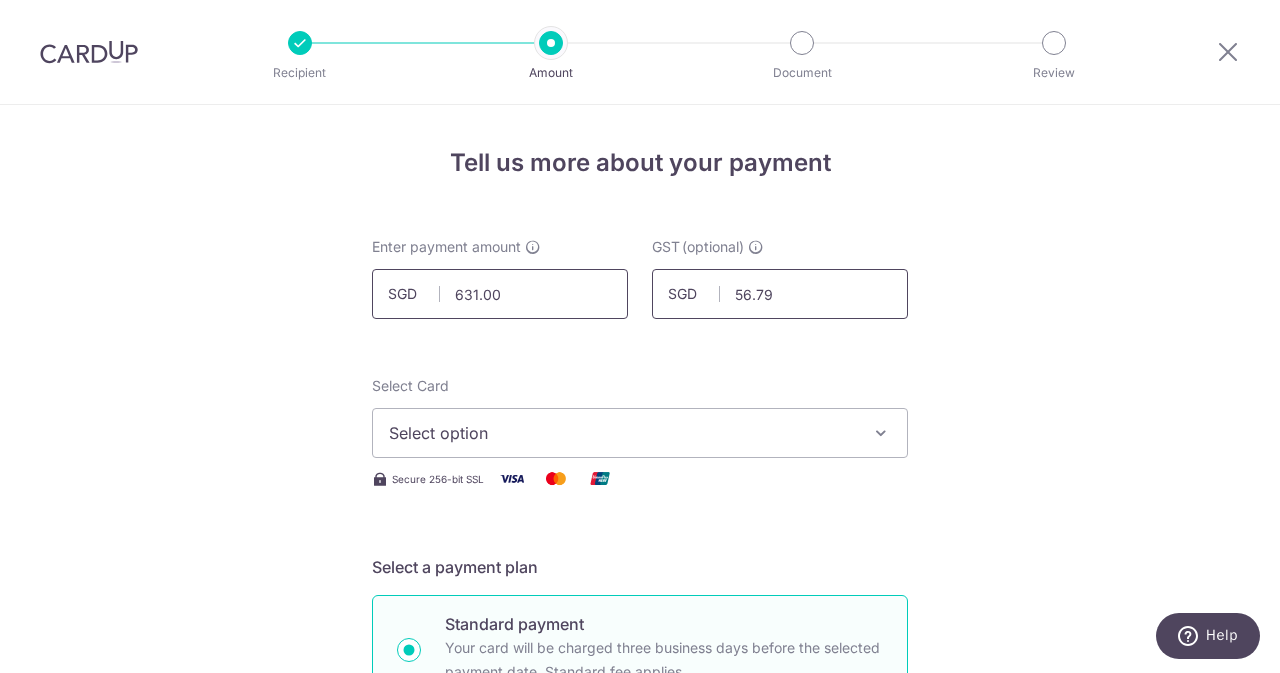 scroll, scrollTop: 71, scrollLeft: 0, axis: vertical 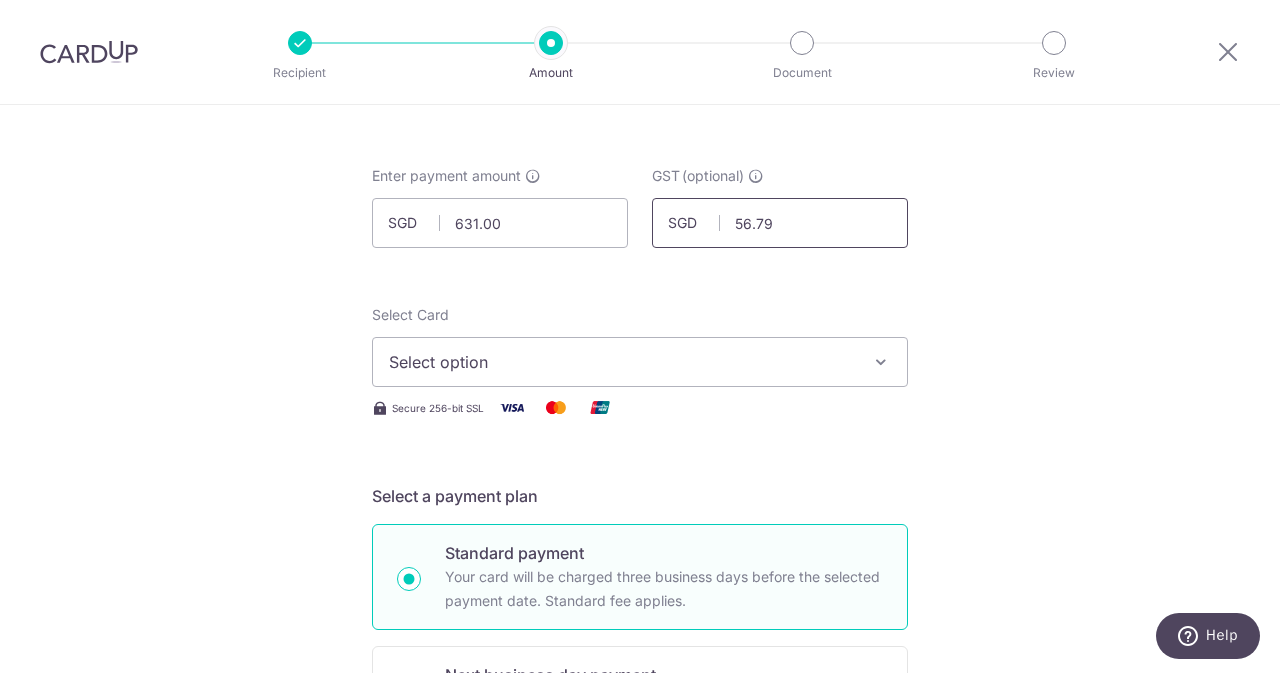 type on "56.79" 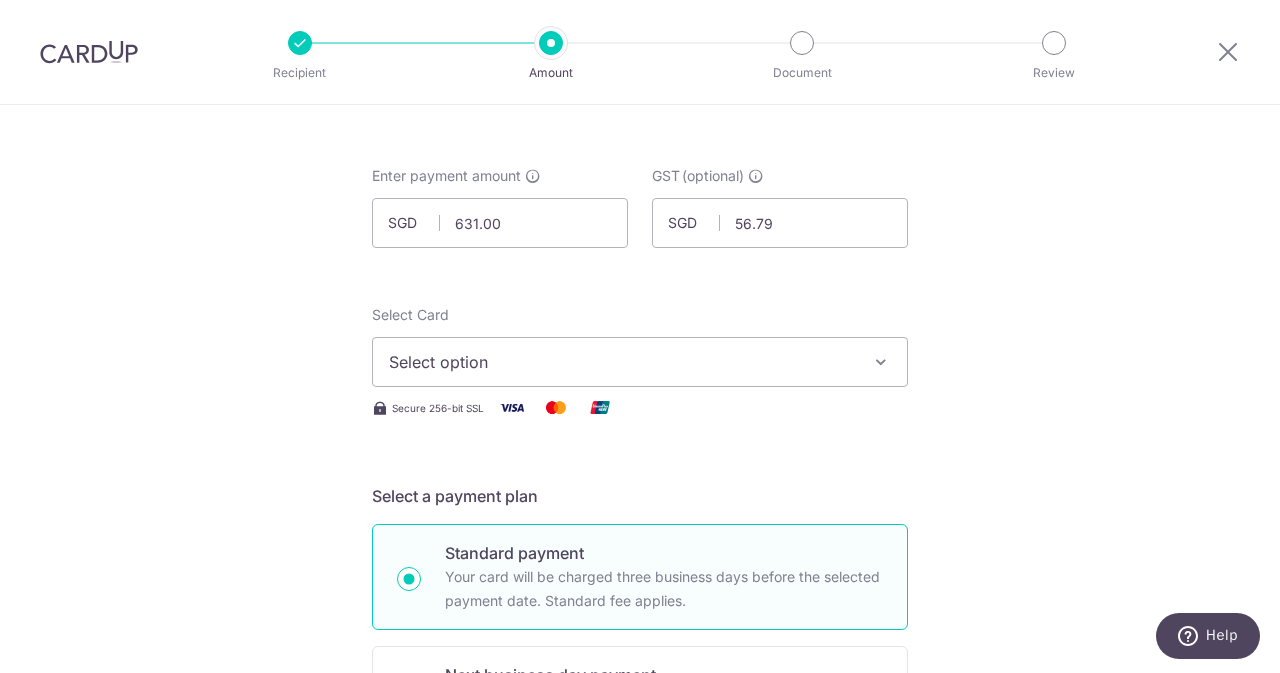 click on "Select option" at bounding box center (640, 362) 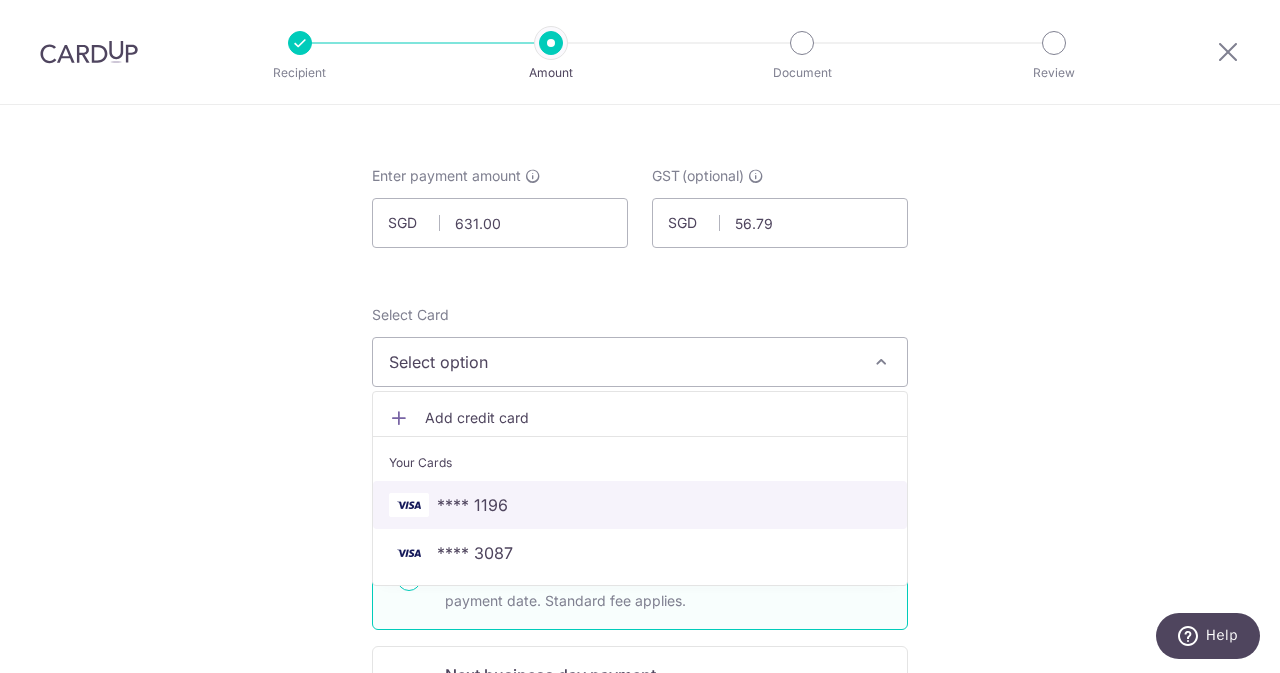 click on "**** 1196" at bounding box center [640, 505] 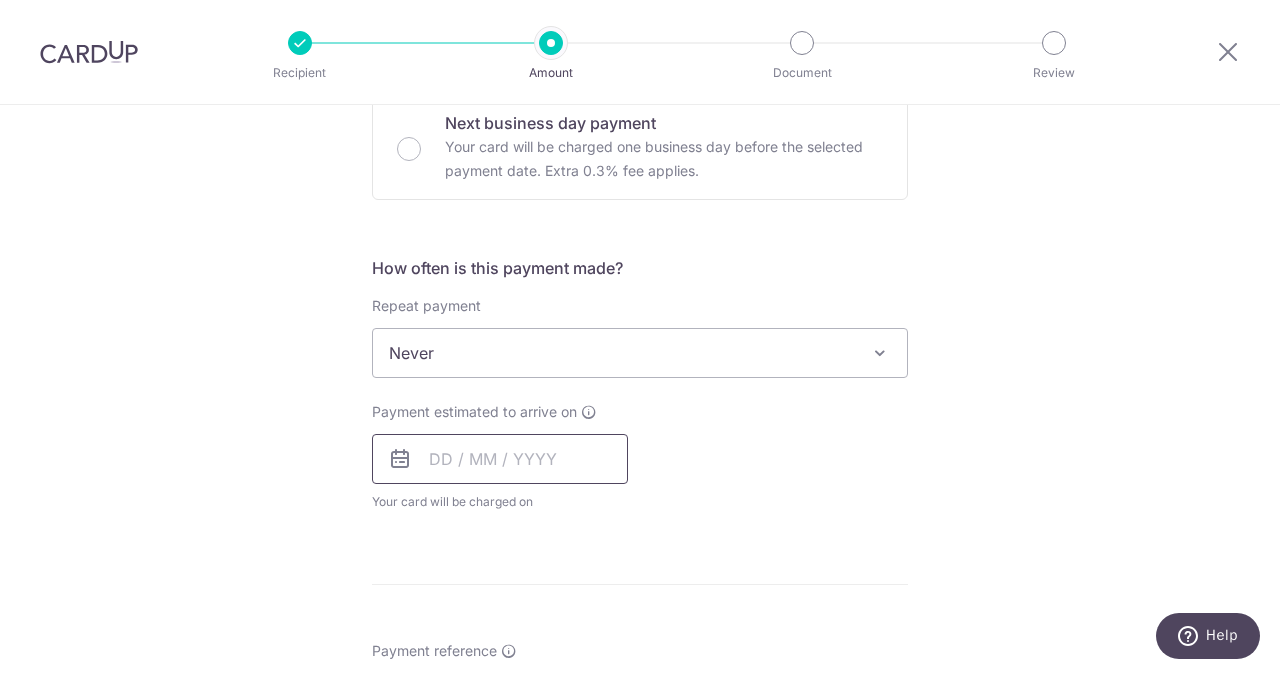 click at bounding box center (500, 459) 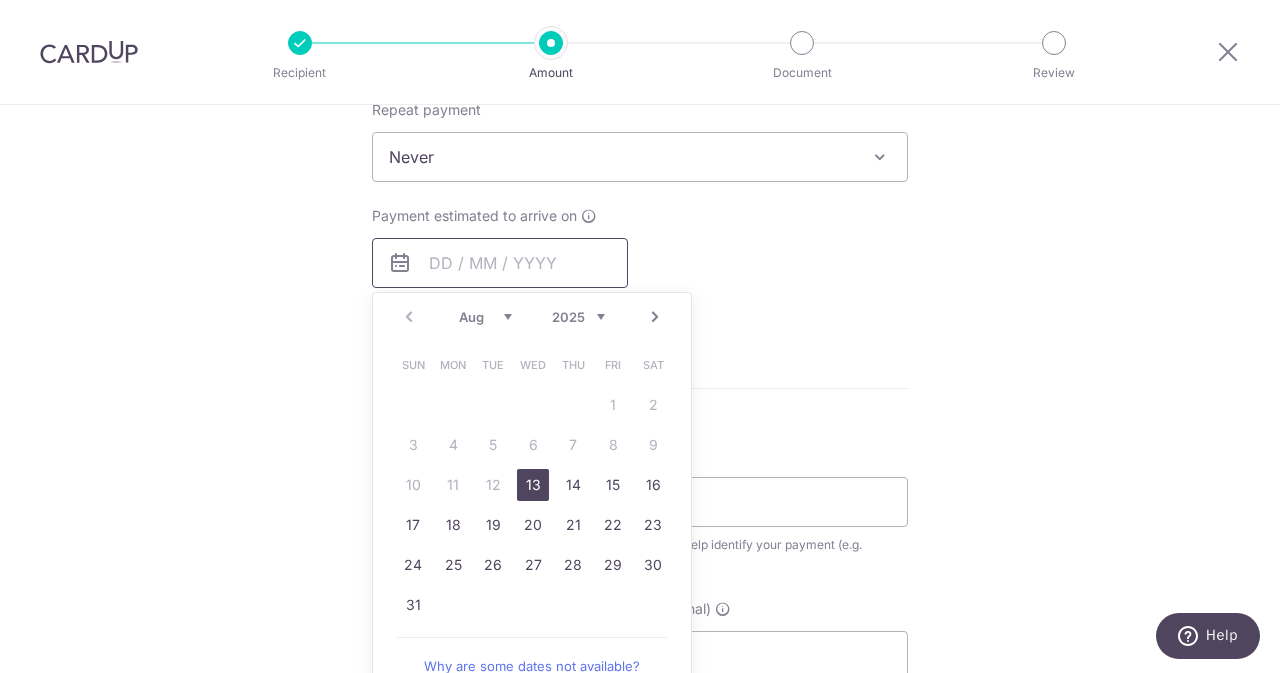 scroll, scrollTop: 831, scrollLeft: 0, axis: vertical 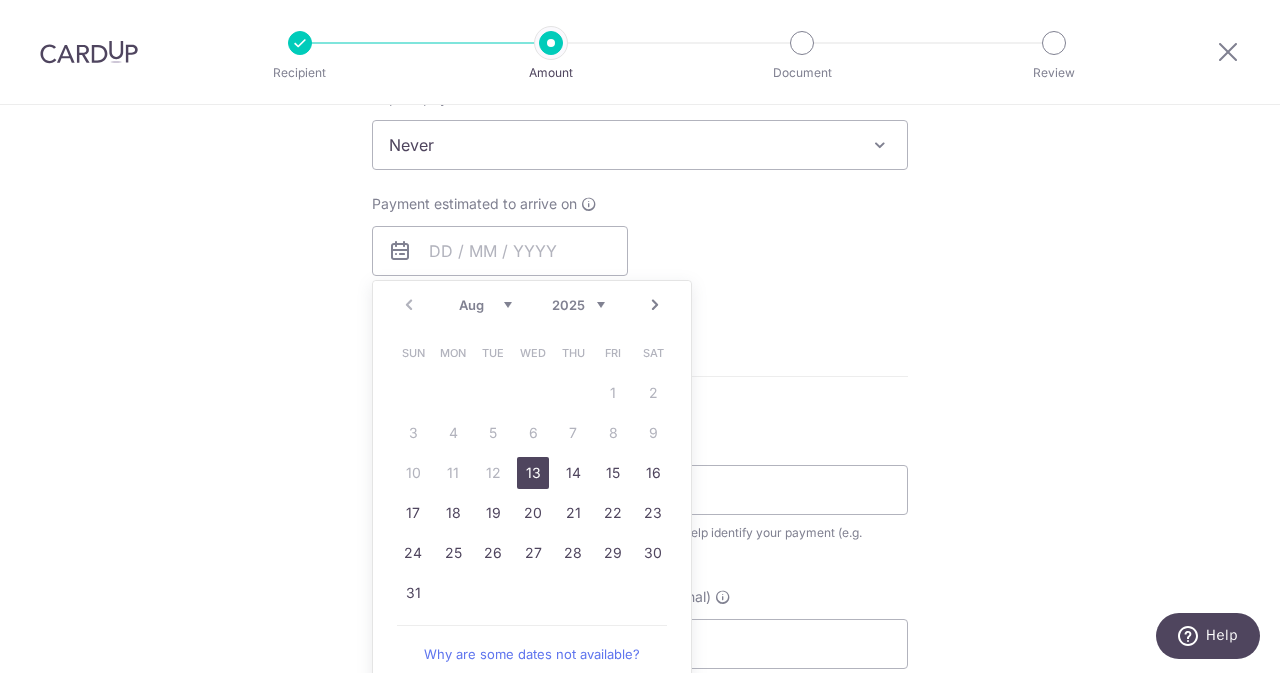 click on "13" at bounding box center (533, 473) 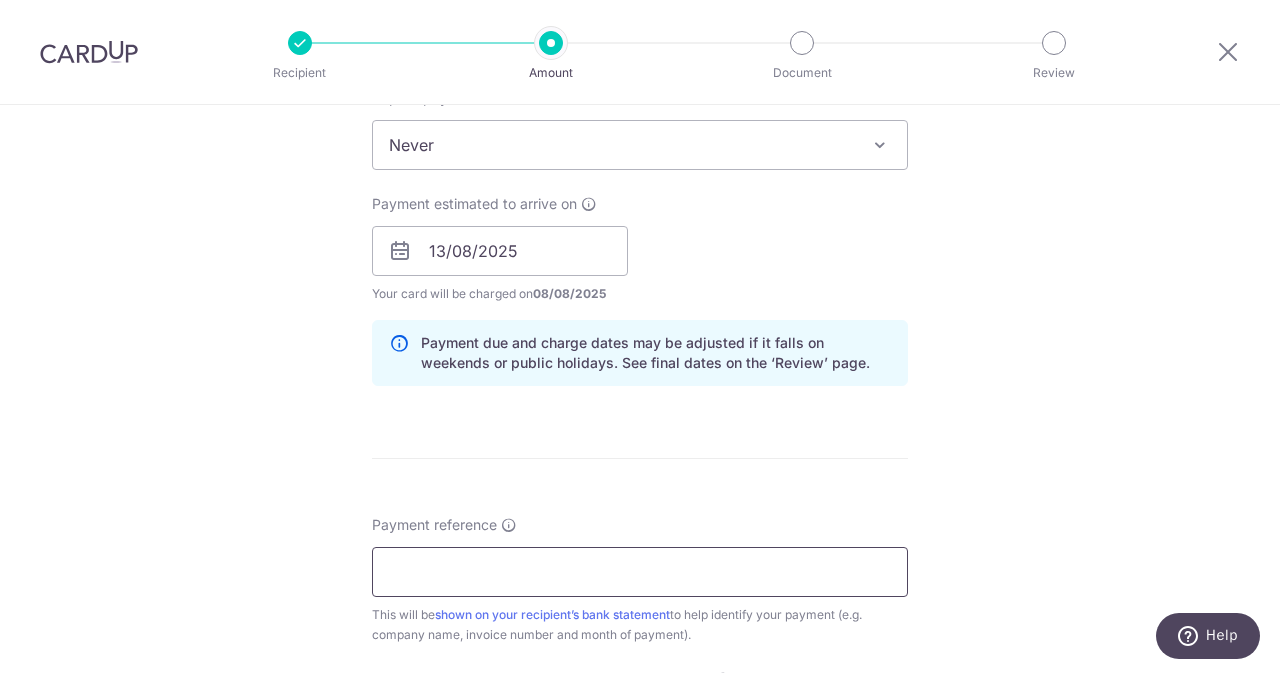 click on "Payment reference" at bounding box center [640, 572] 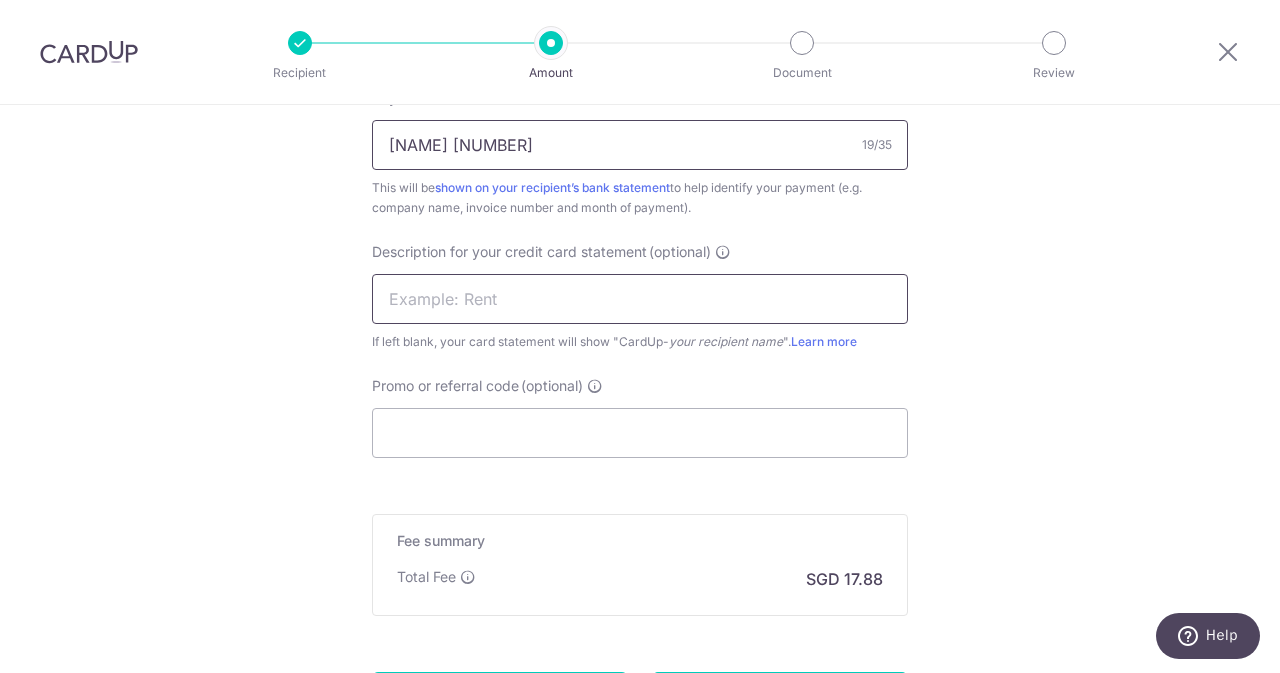scroll, scrollTop: 1268, scrollLeft: 0, axis: vertical 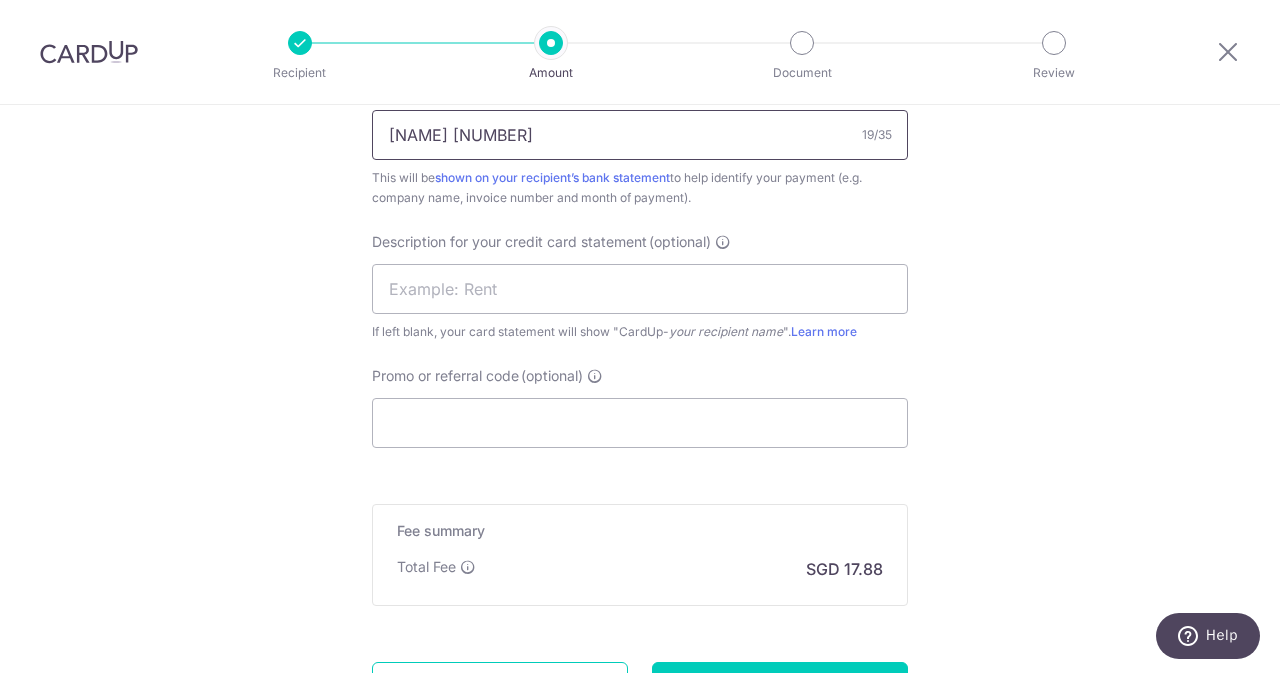 drag, startPoint x: 560, startPoint y: 140, endPoint x: 476, endPoint y: 137, distance: 84.05355 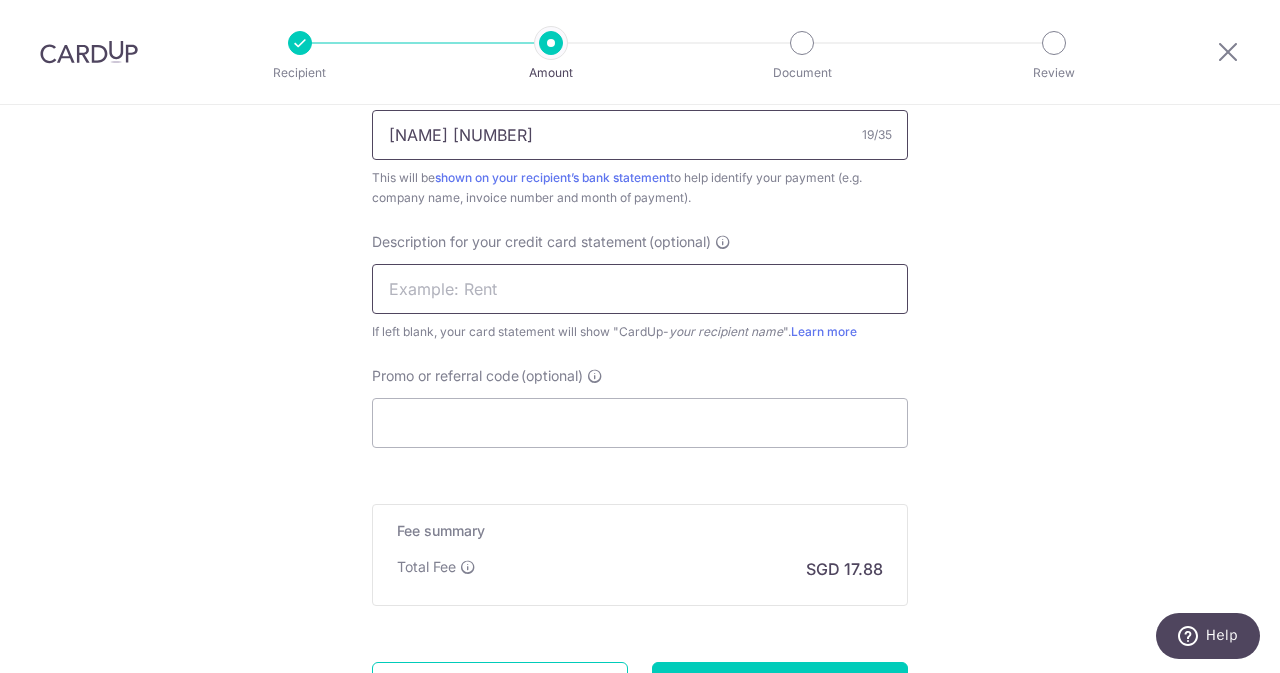 type on "ELIJAHPIES [NUMBER]" 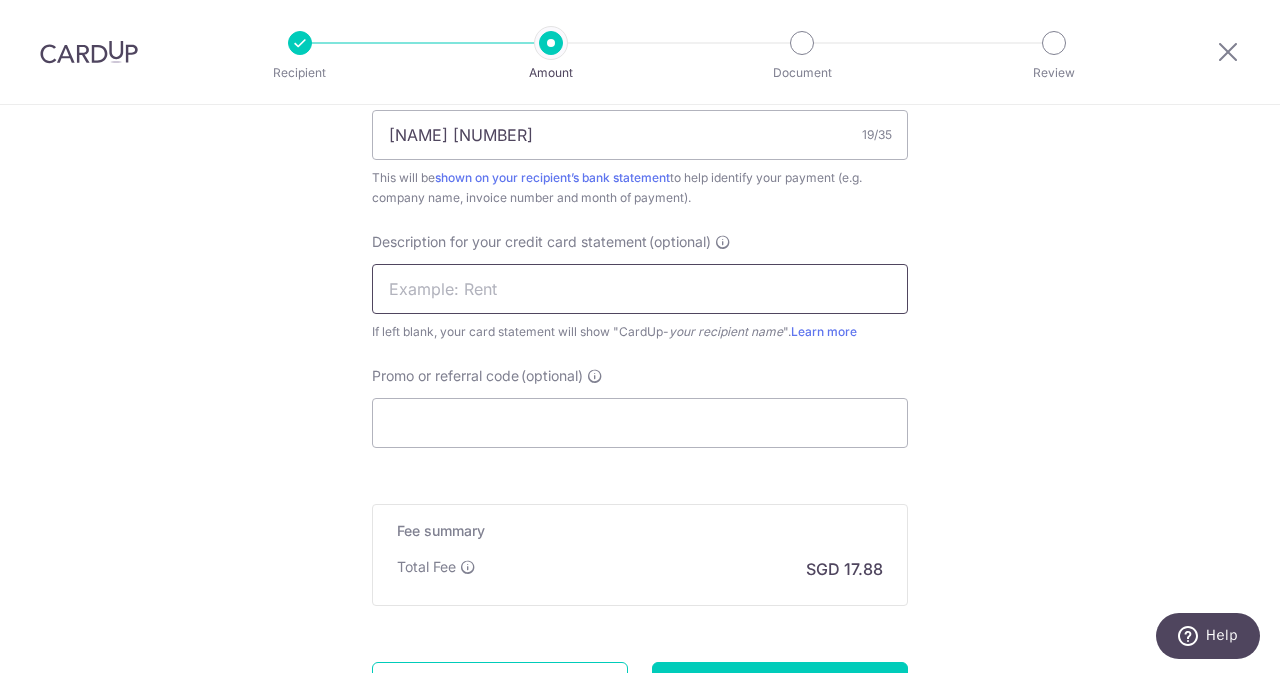 click at bounding box center (640, 289) 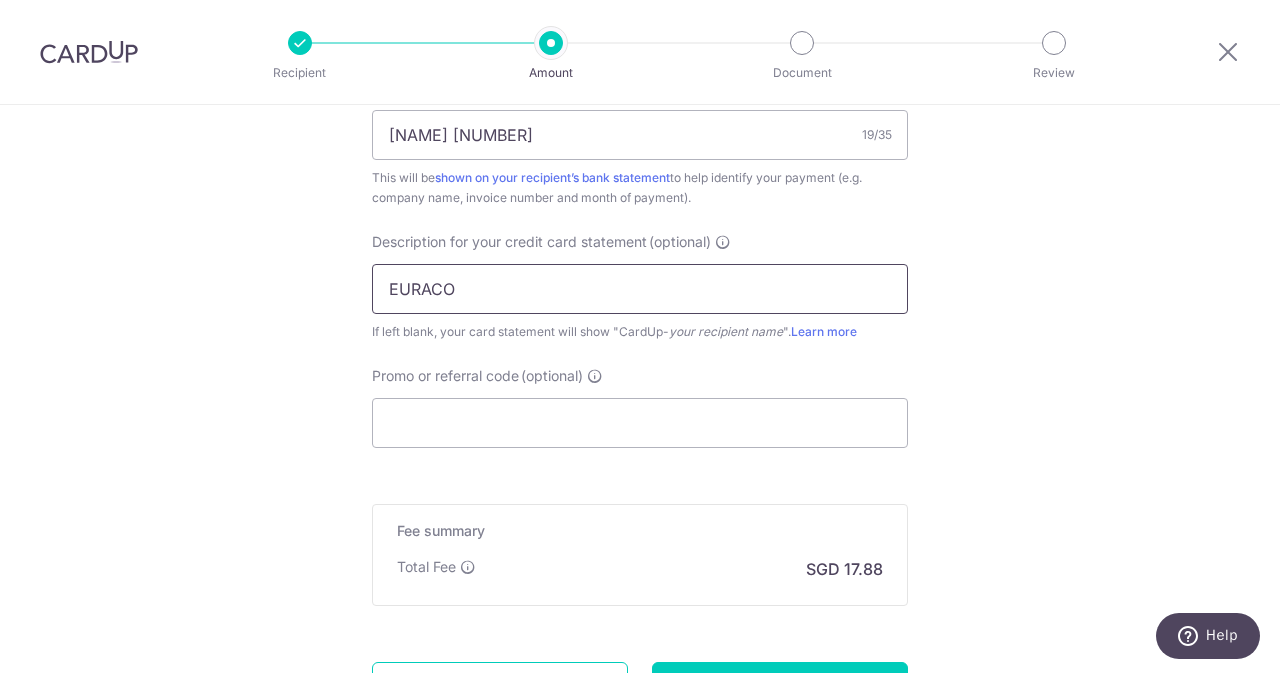 paste on "25071706" 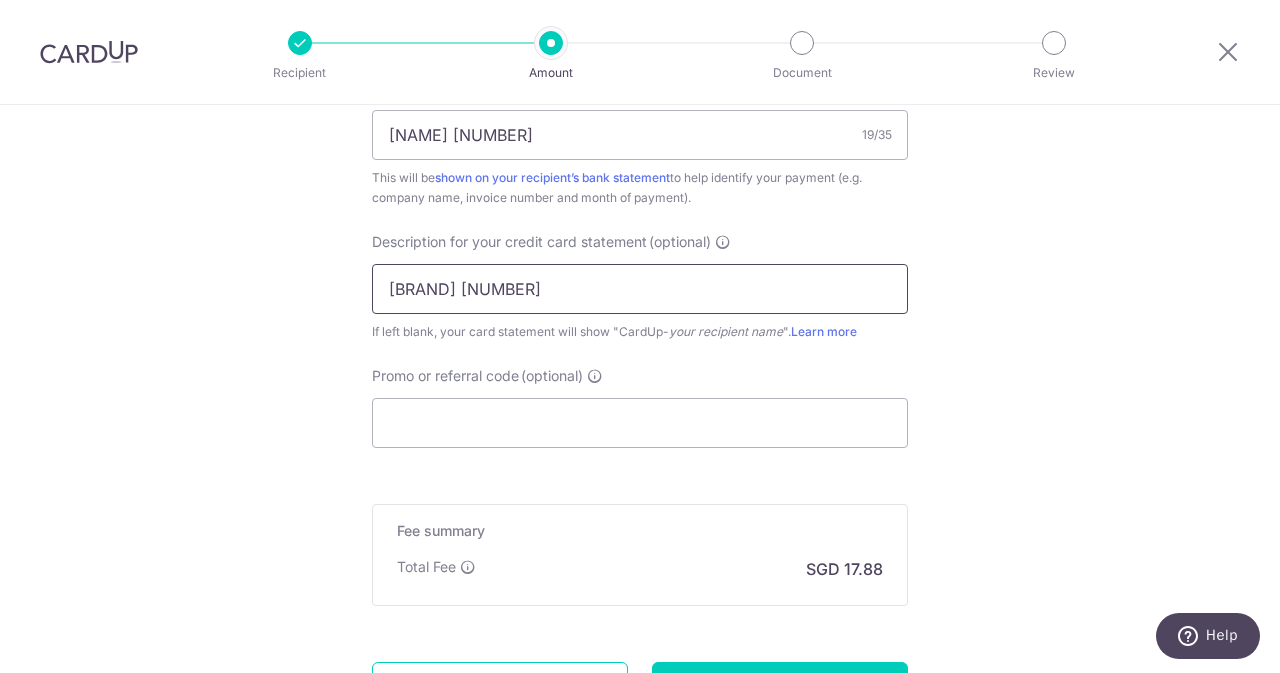 scroll, scrollTop: 1296, scrollLeft: 0, axis: vertical 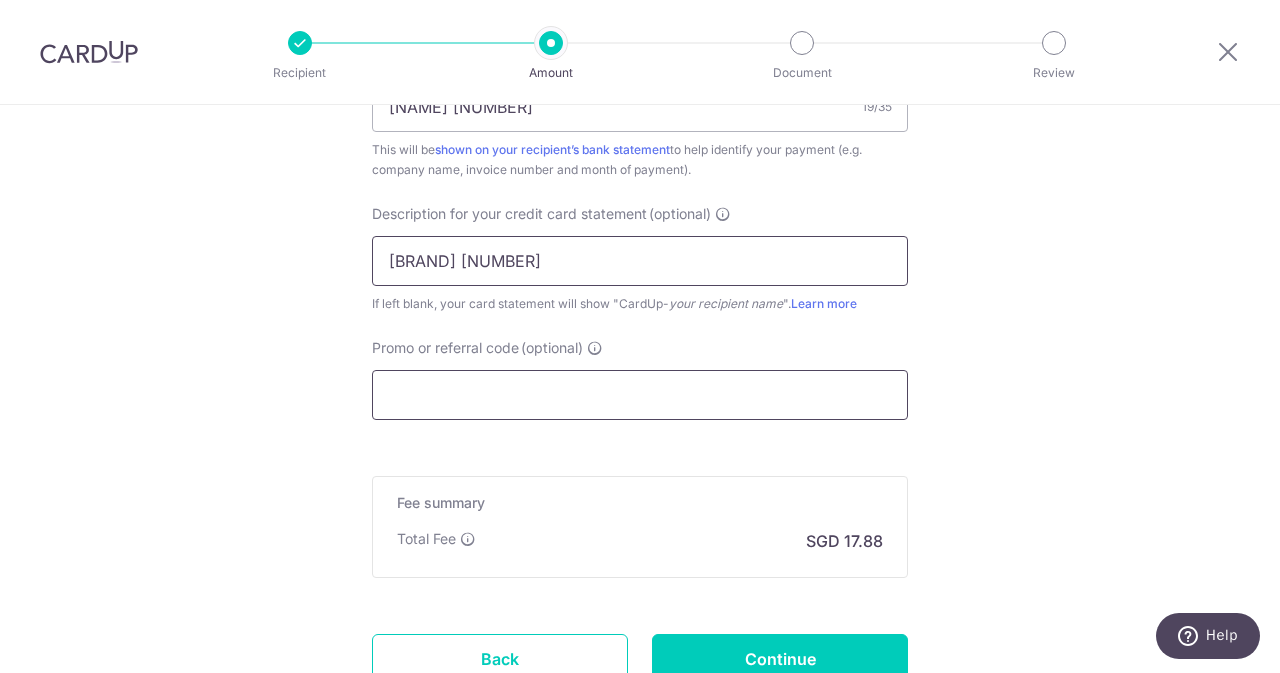 type on "EURACO 25071706" 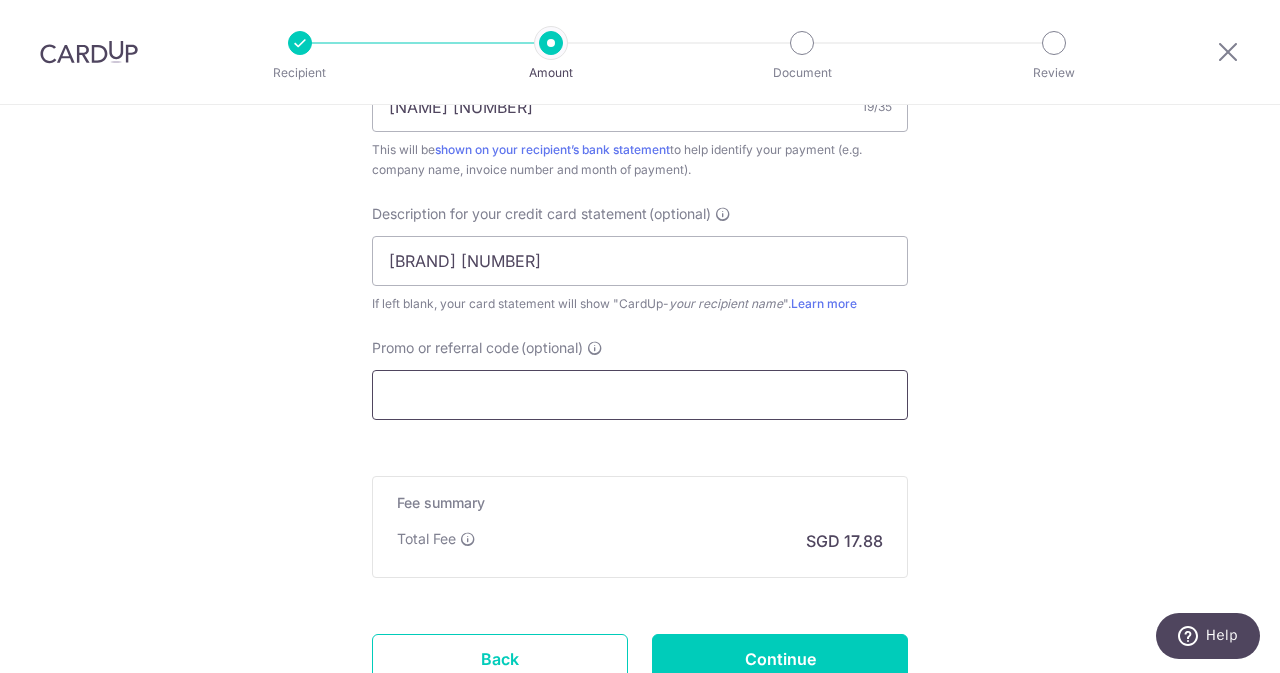 click on "Promo or referral code
(optional)" at bounding box center [640, 395] 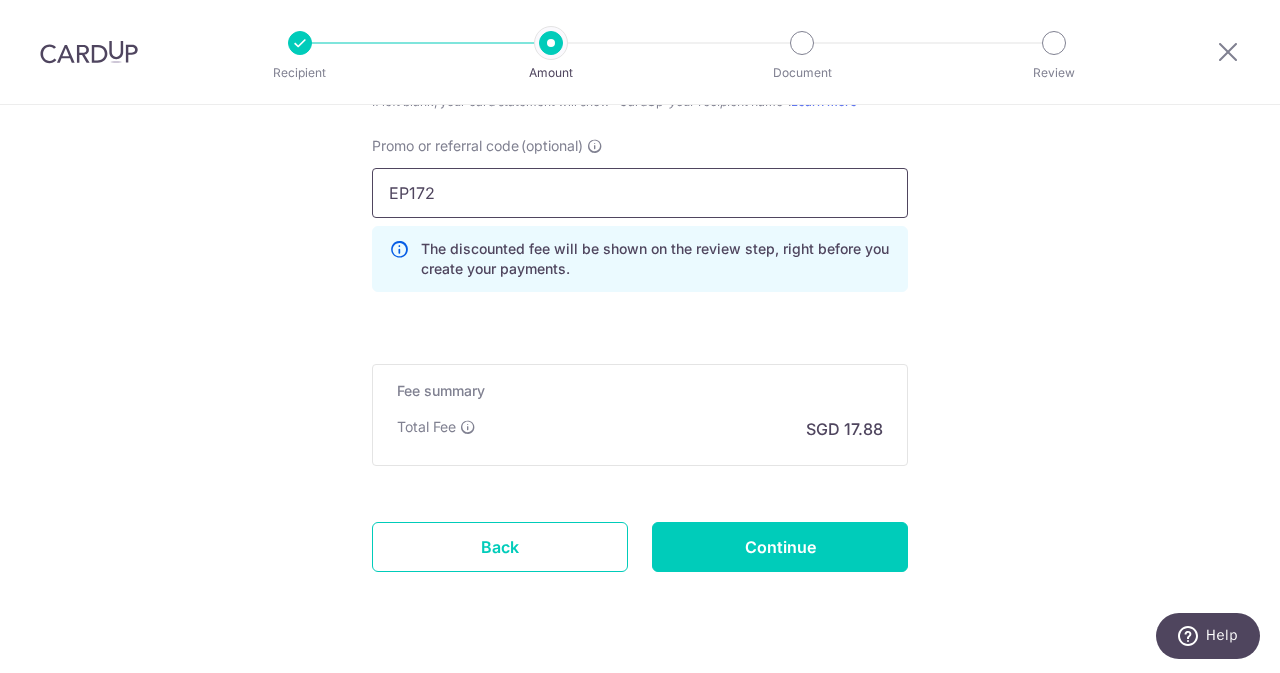 scroll, scrollTop: 1503, scrollLeft: 0, axis: vertical 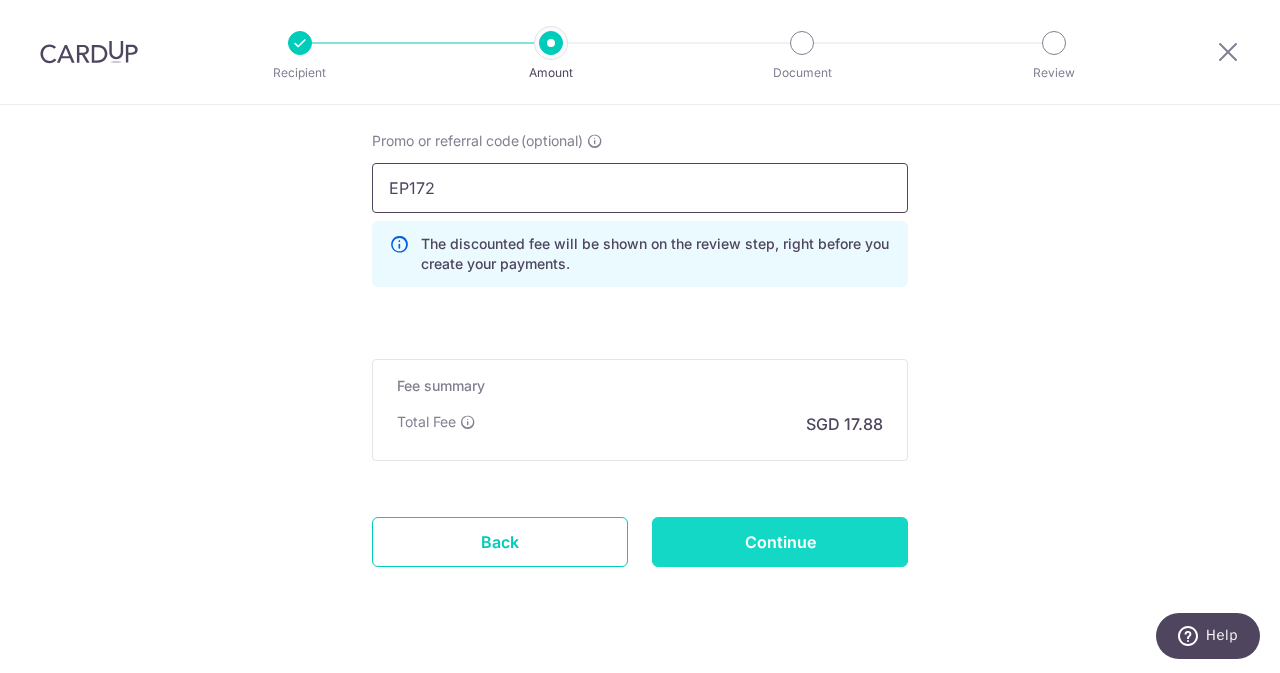 type on "EP172" 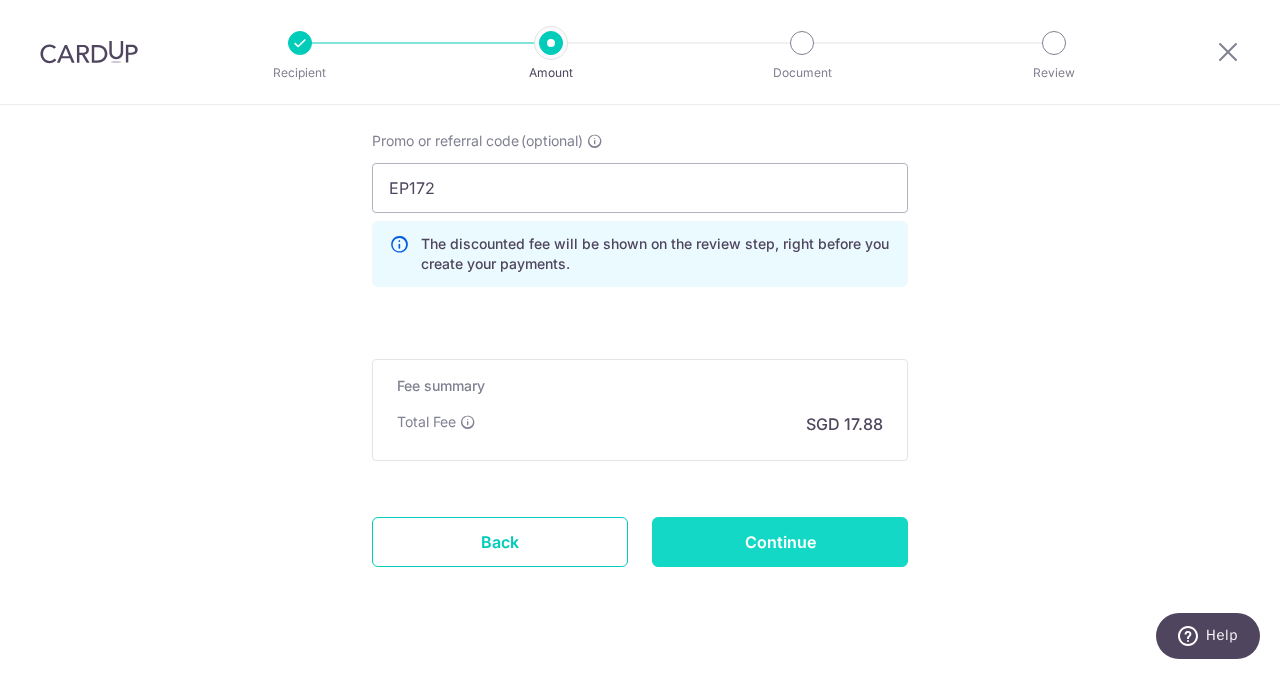 click on "Continue" at bounding box center (780, 542) 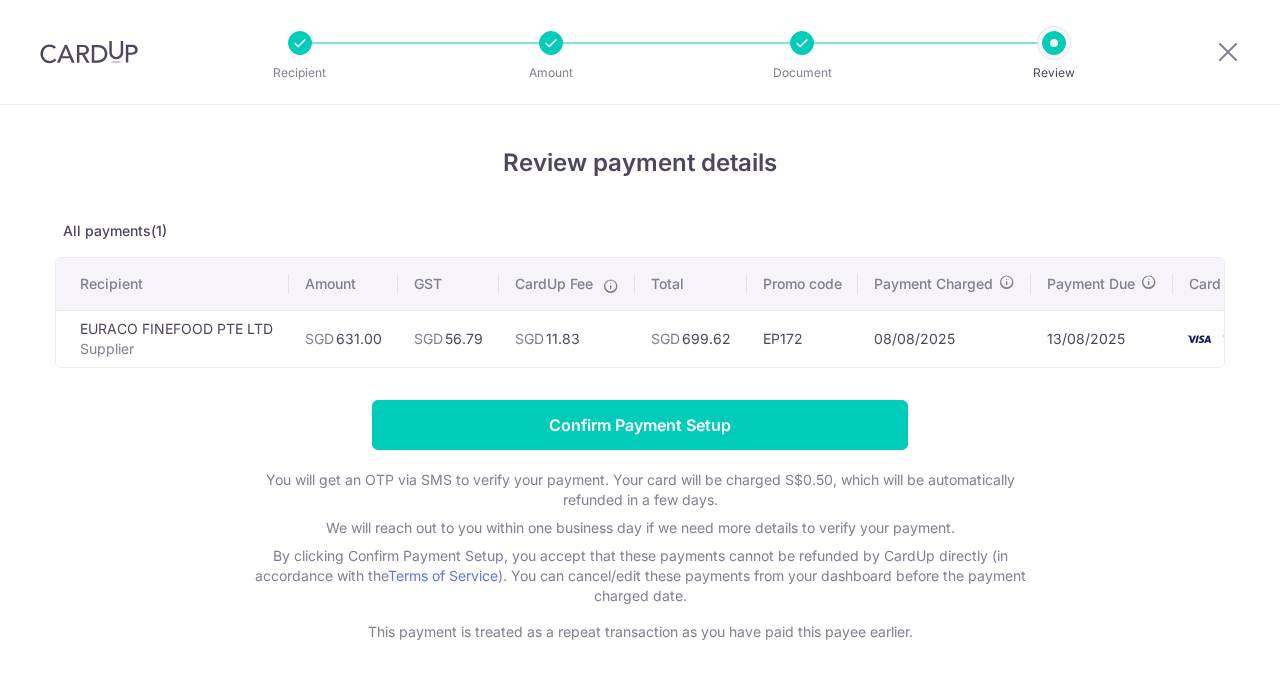 scroll, scrollTop: 0, scrollLeft: 0, axis: both 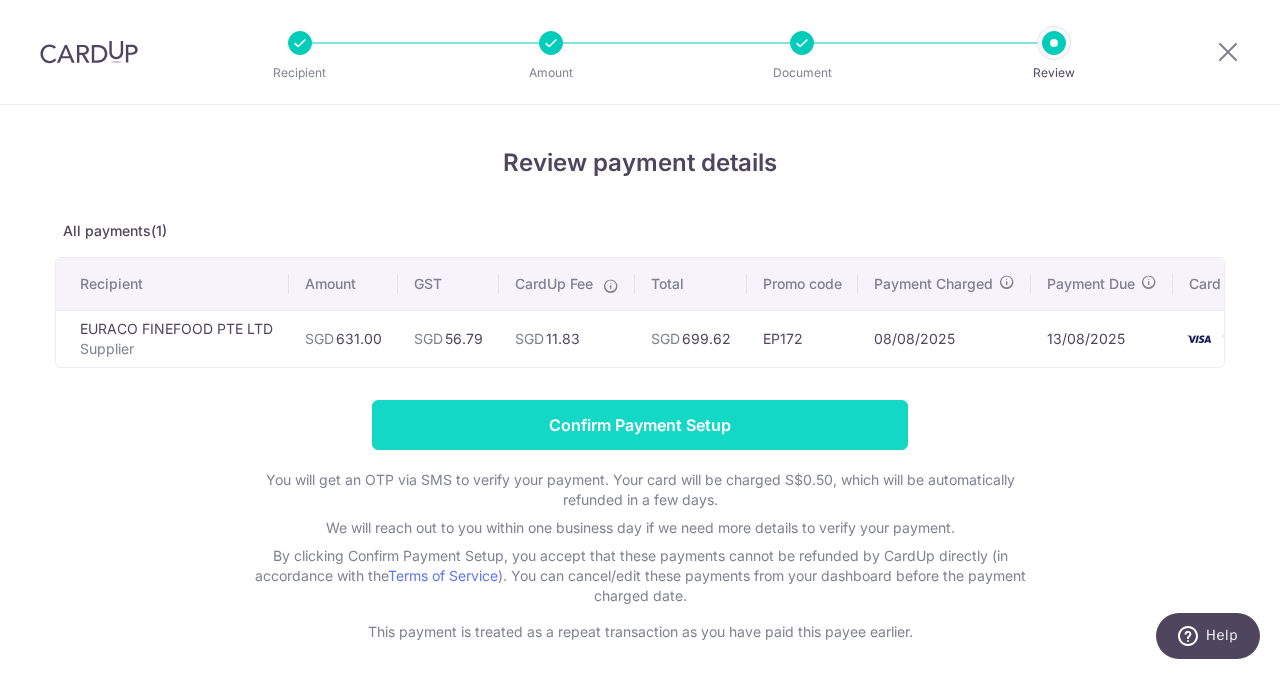 click on "Confirm Payment Setup" at bounding box center [640, 425] 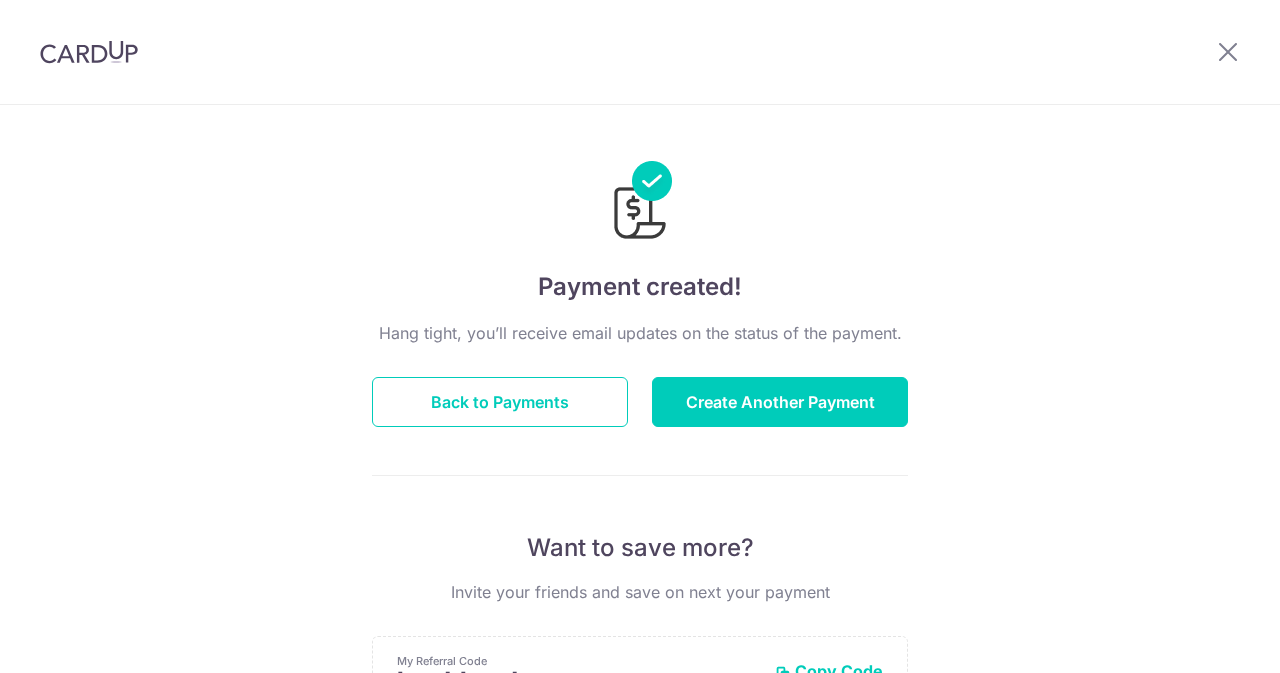 scroll, scrollTop: 0, scrollLeft: 0, axis: both 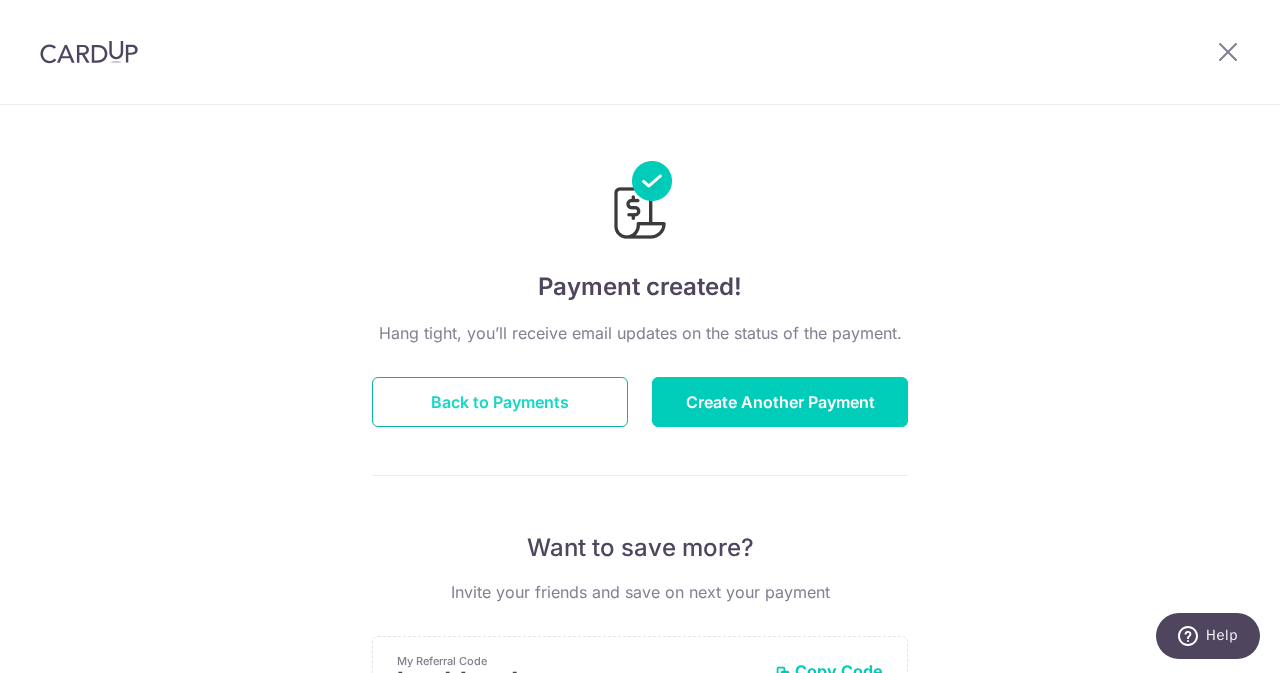 click on "Back to Payments" at bounding box center [500, 402] 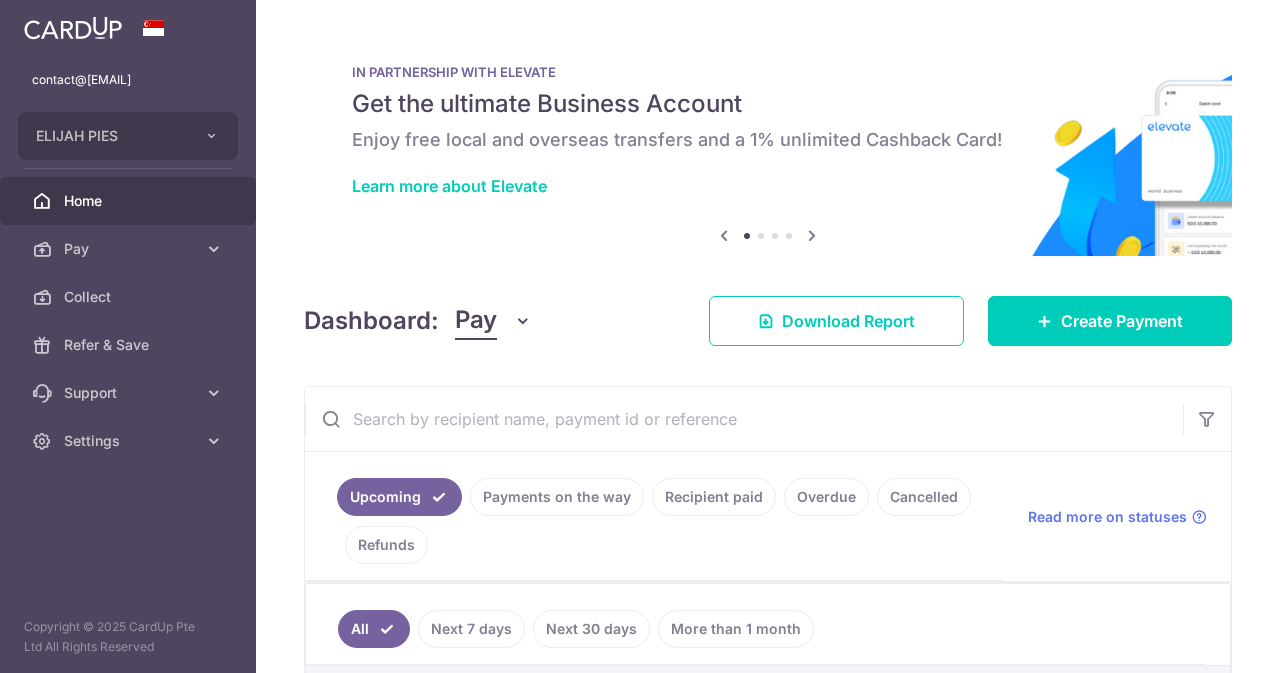 scroll, scrollTop: 0, scrollLeft: 0, axis: both 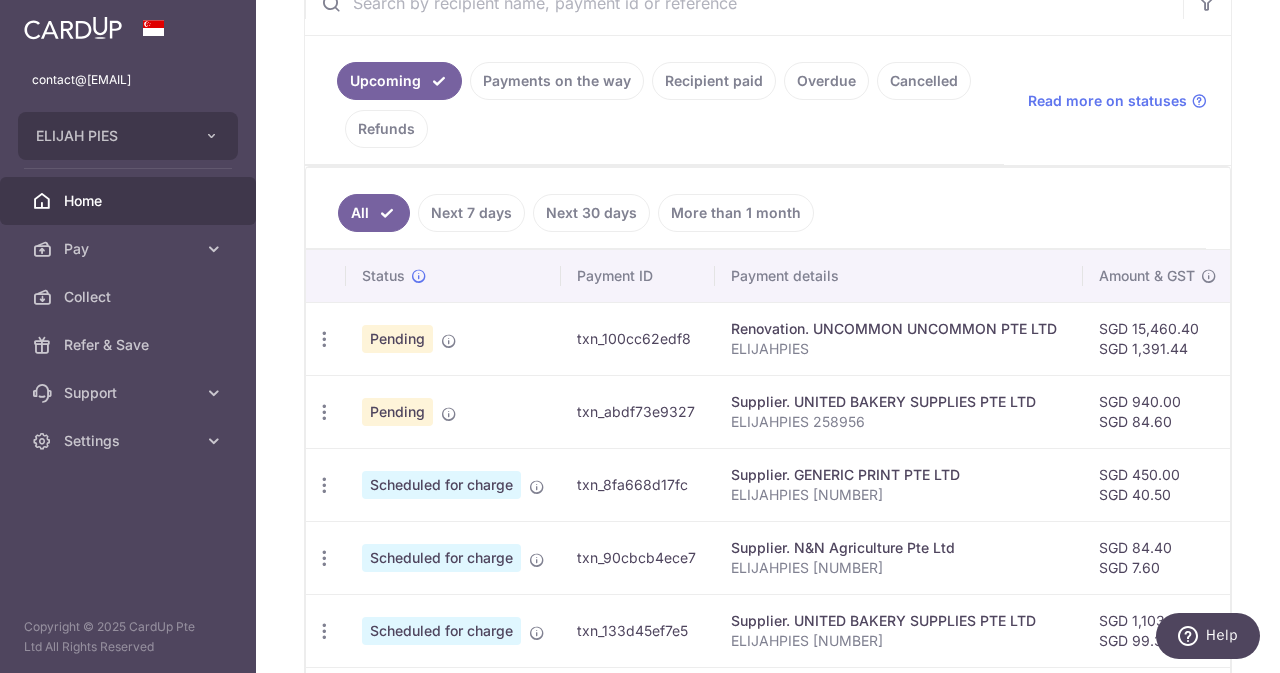 click on "Payments on the way" at bounding box center [557, 81] 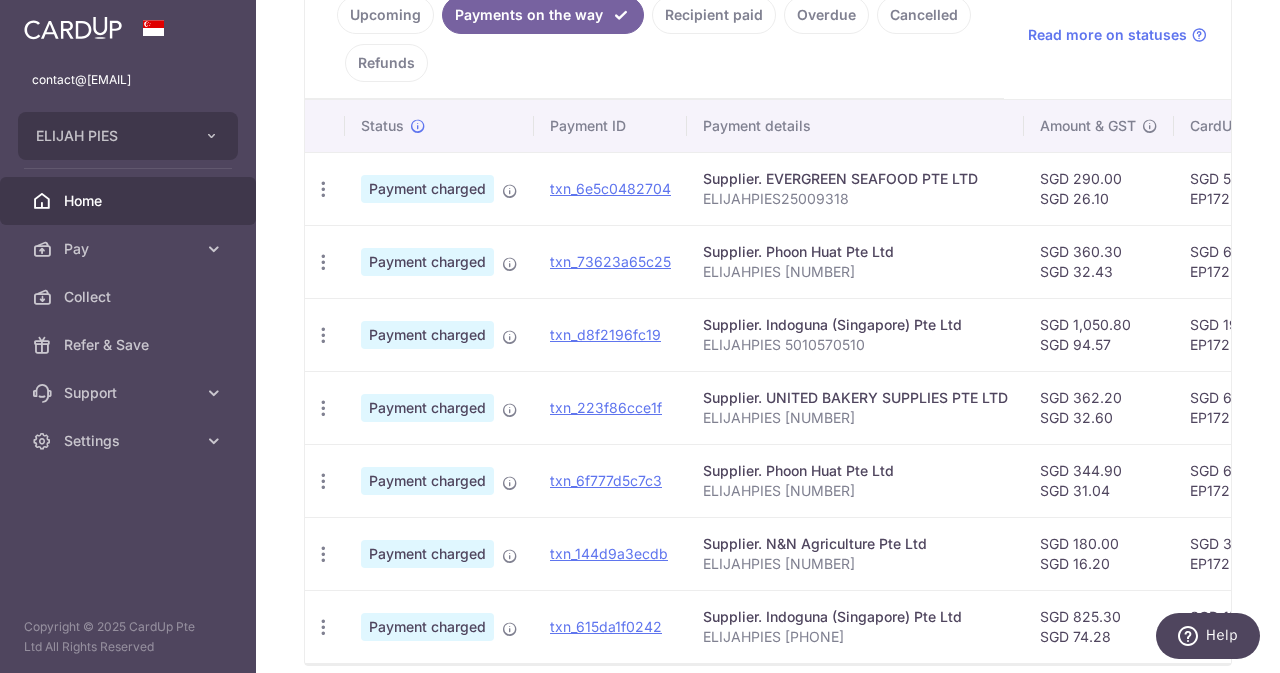 scroll, scrollTop: 482, scrollLeft: 0, axis: vertical 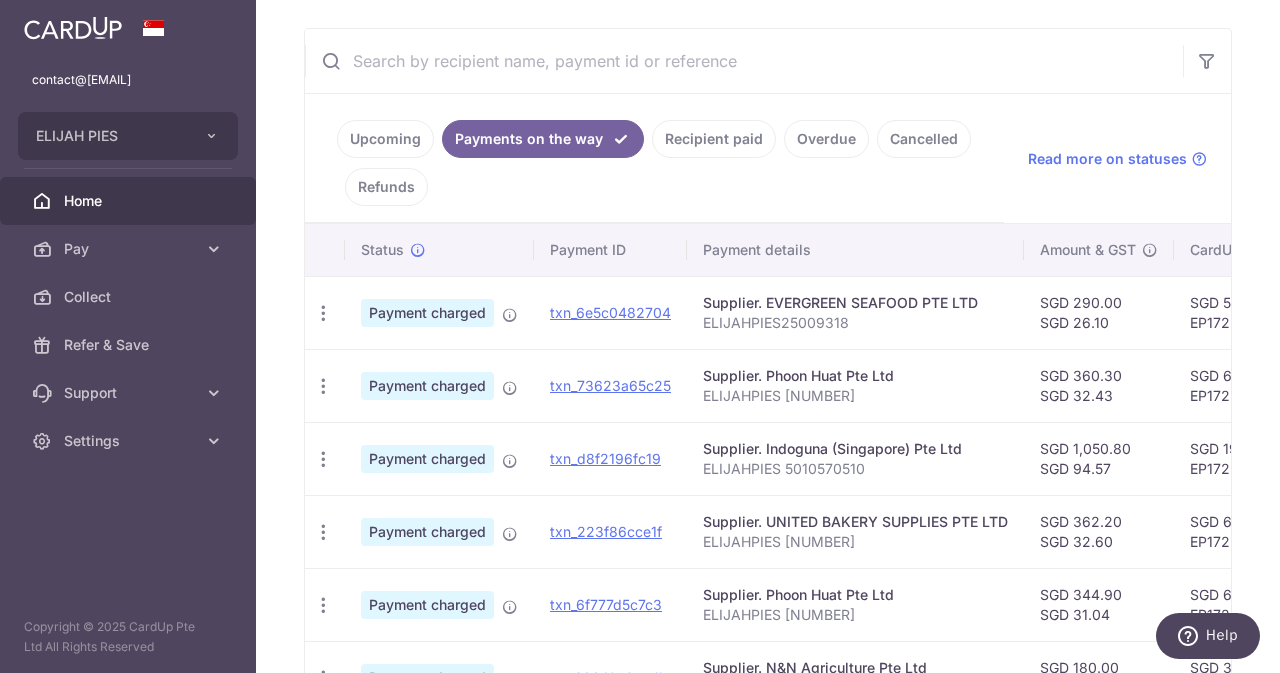click on "Upcoming" at bounding box center [385, 139] 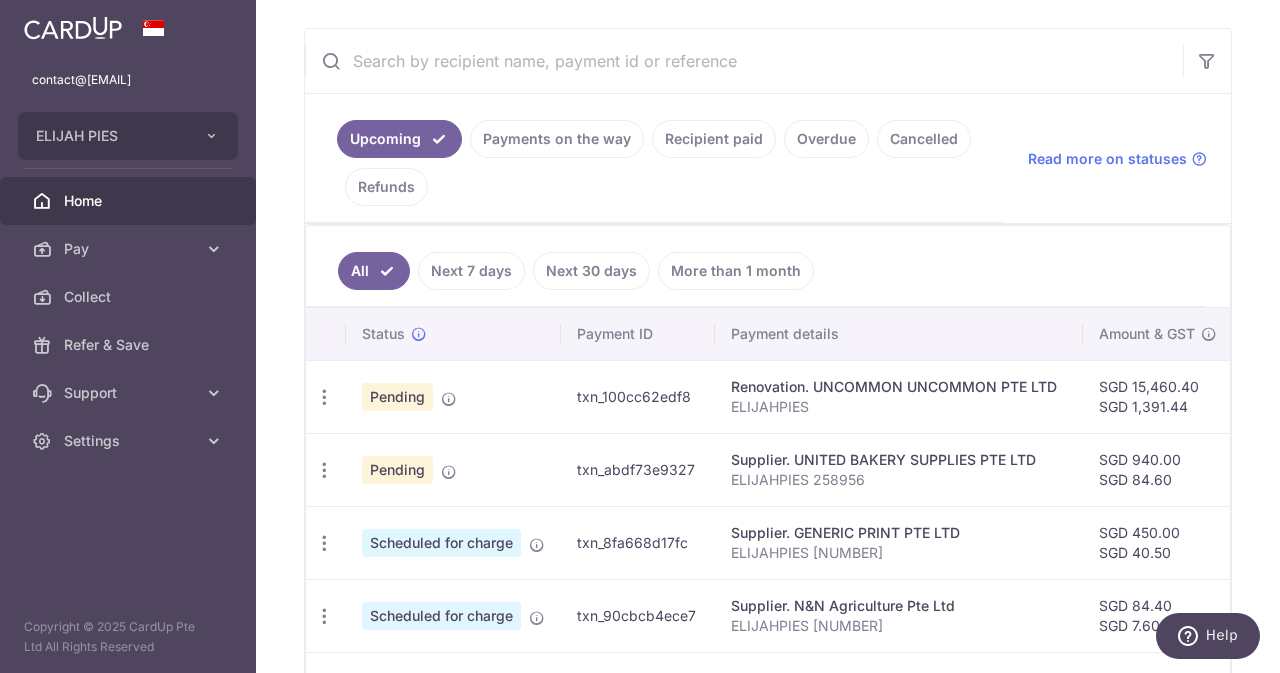 scroll, scrollTop: 431, scrollLeft: 0, axis: vertical 